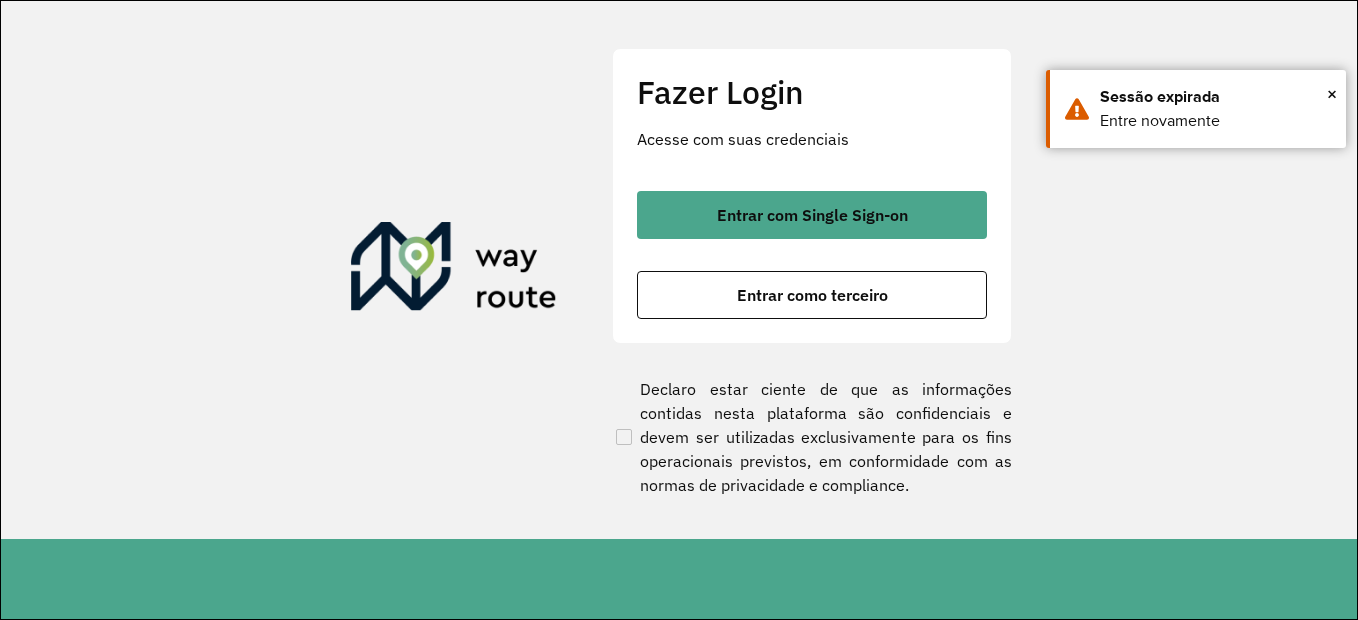 scroll, scrollTop: 0, scrollLeft: 0, axis: both 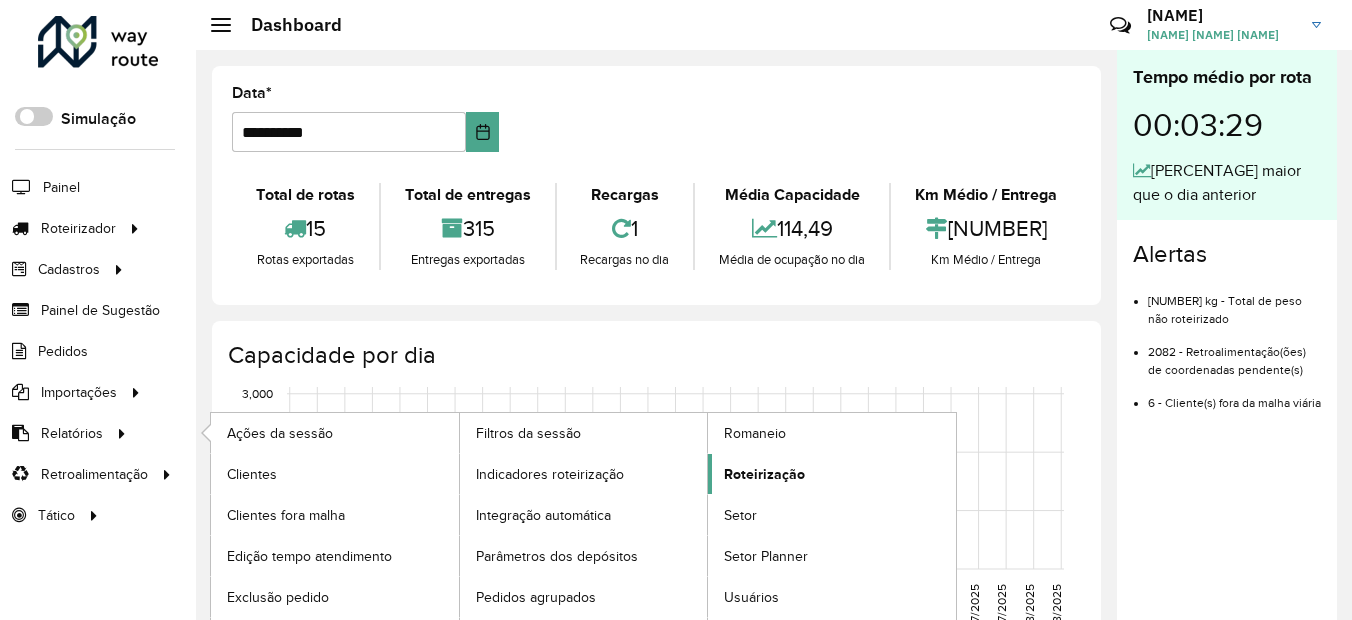 click on "Roteirização" 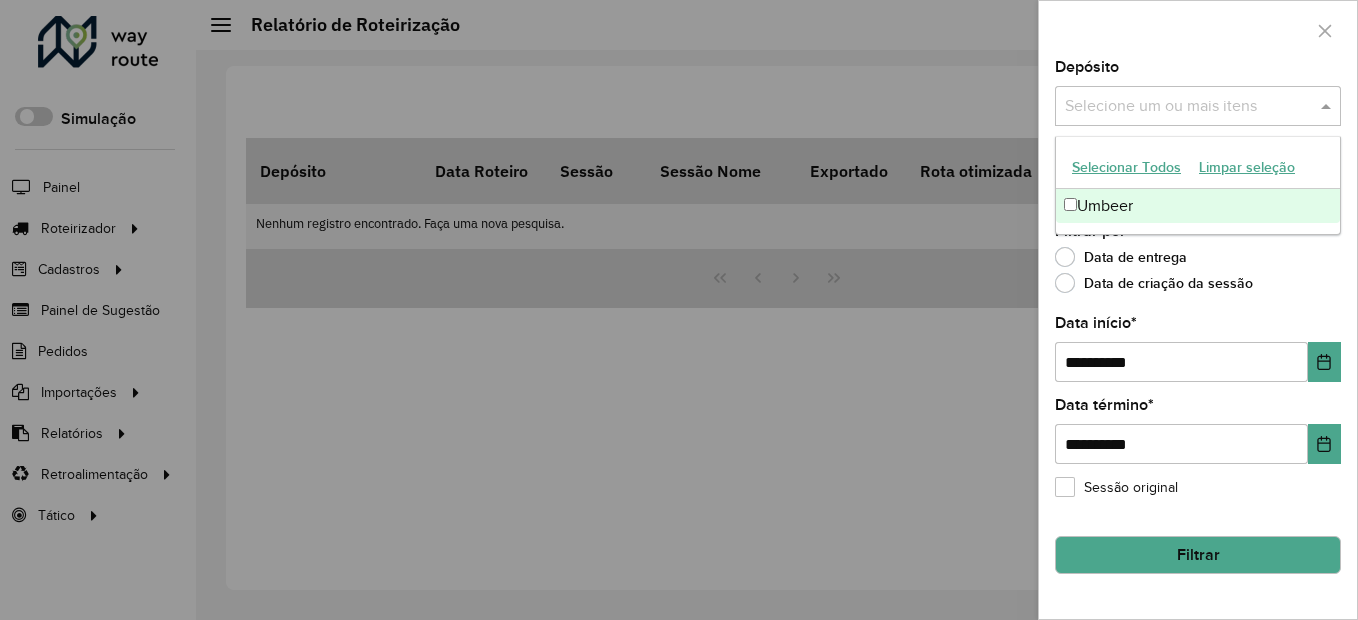 click on "Selecione um ou mais itens" at bounding box center [1198, 106] 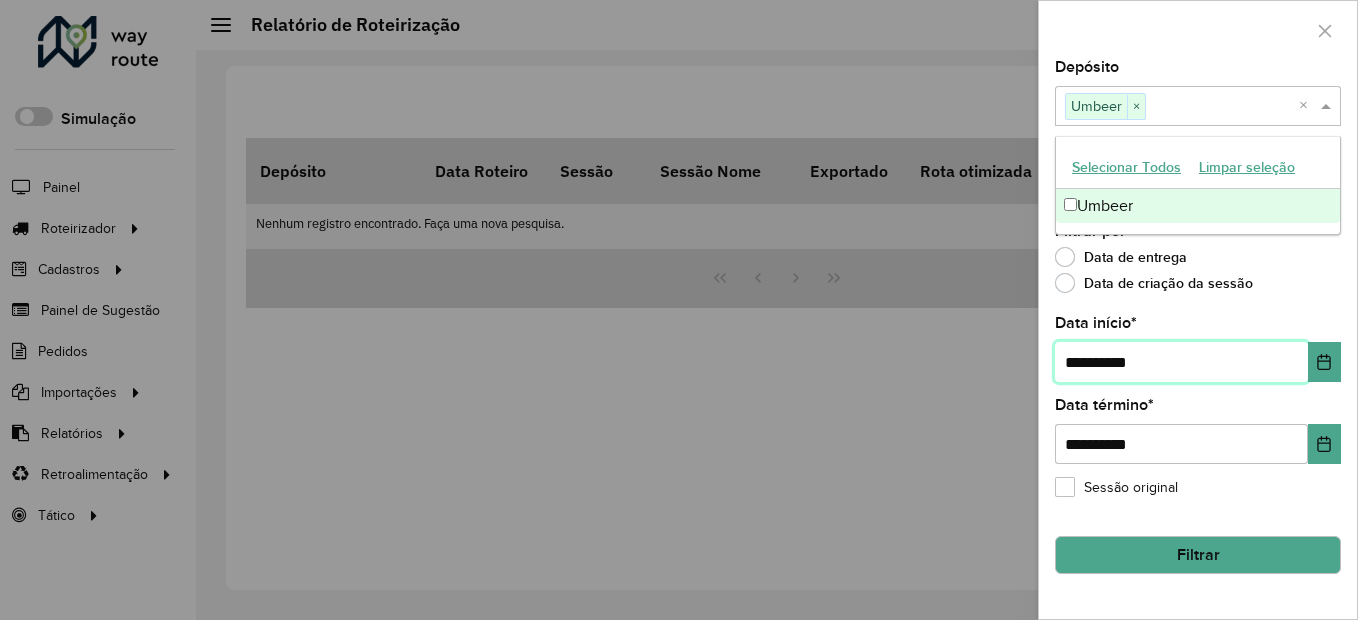 click on "**********" at bounding box center (1181, 362) 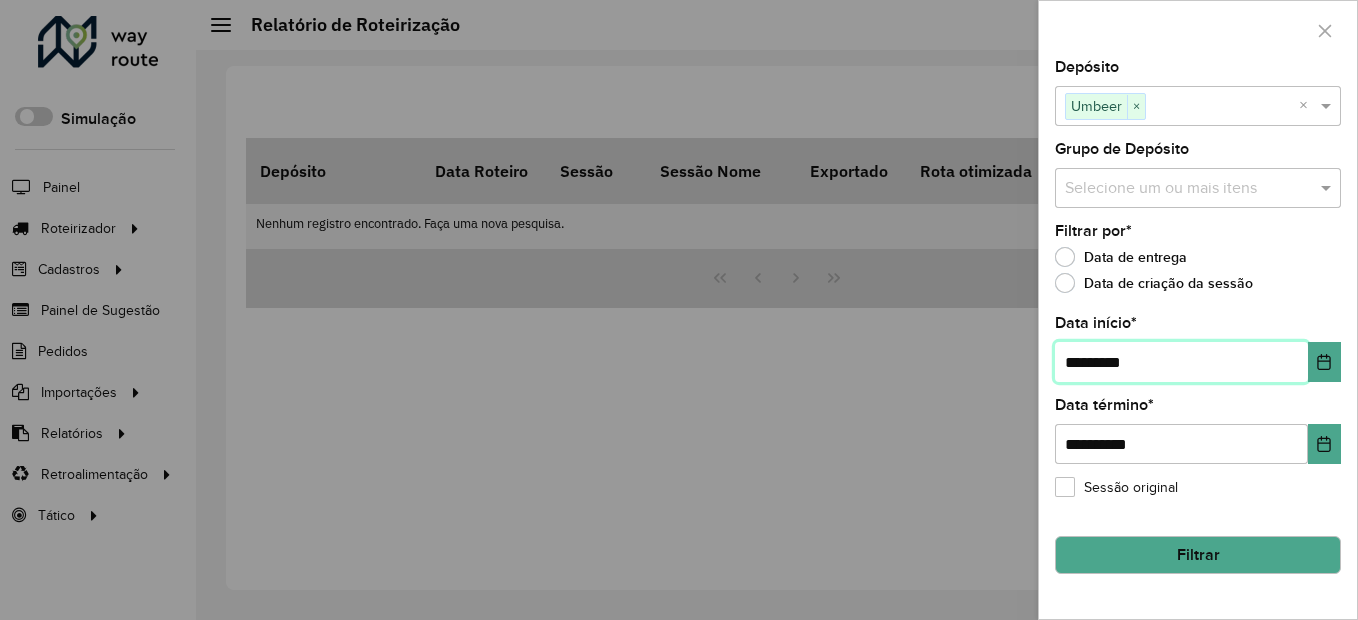 type on "**********" 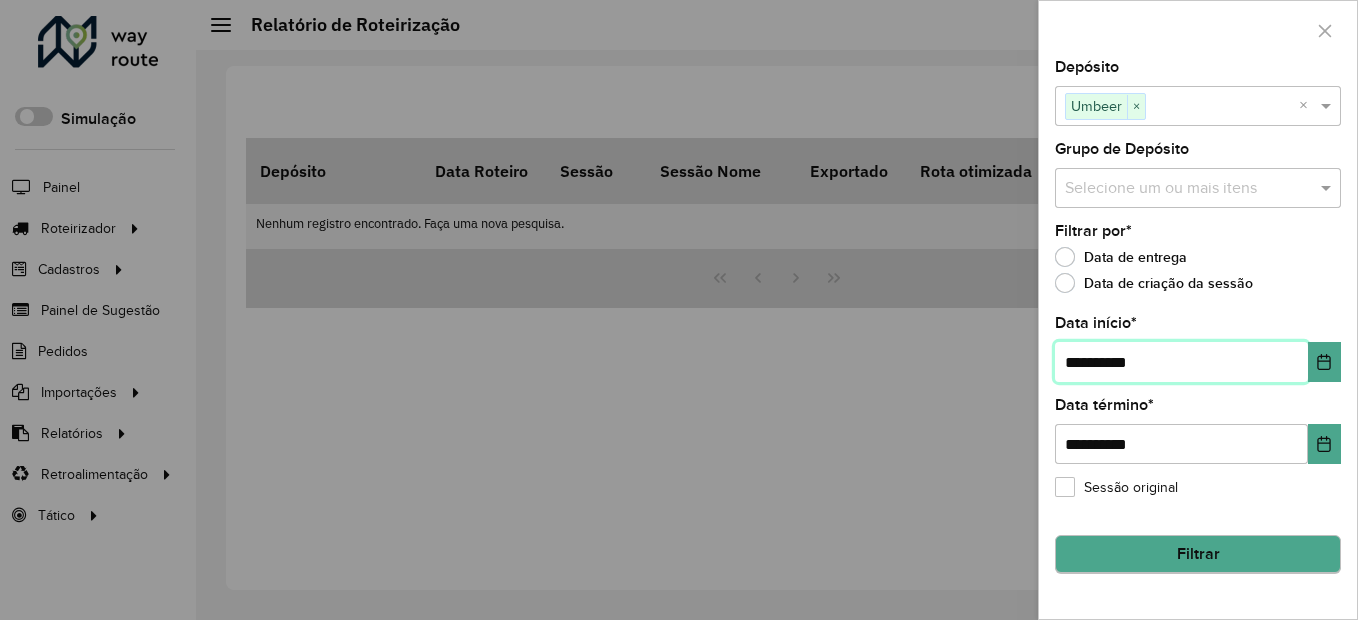 type on "**********" 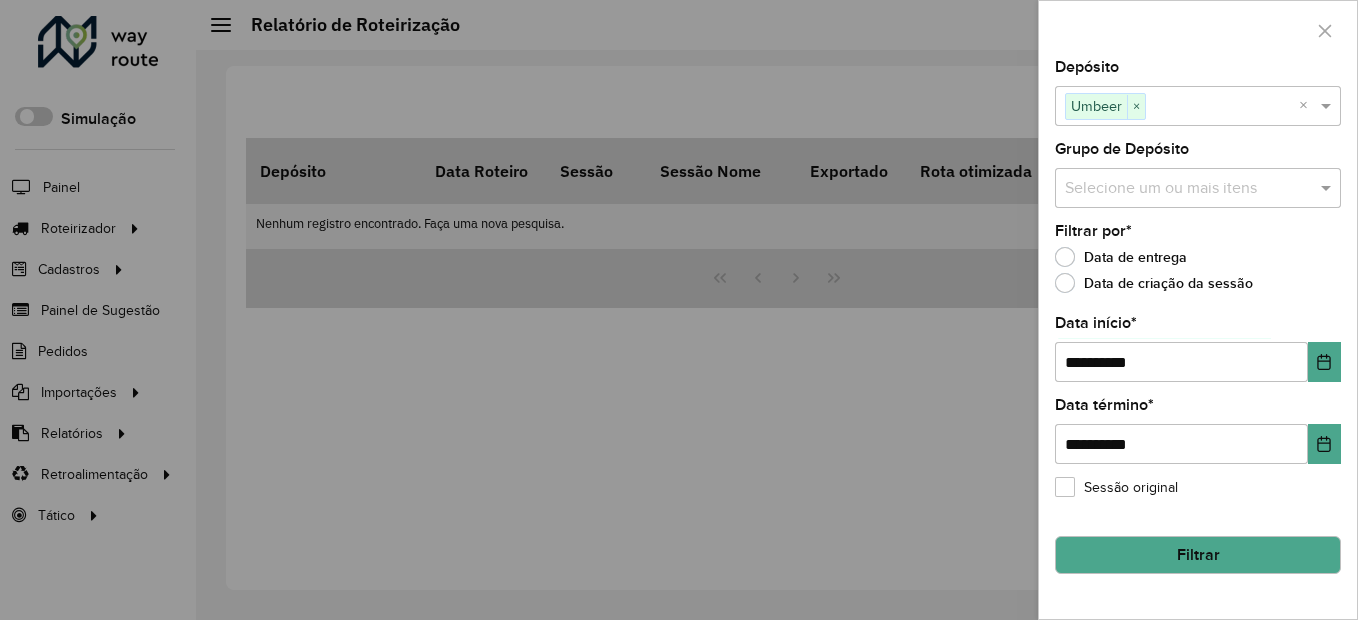 click on "Filtrar" 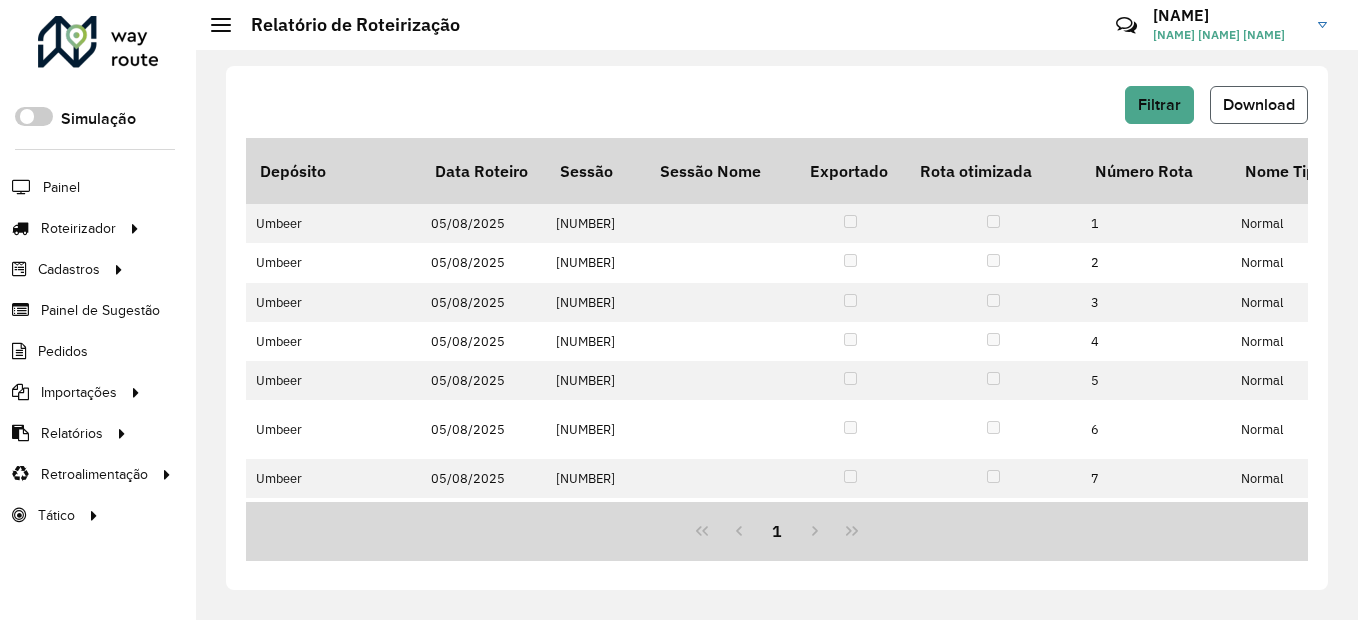 click on "Download" 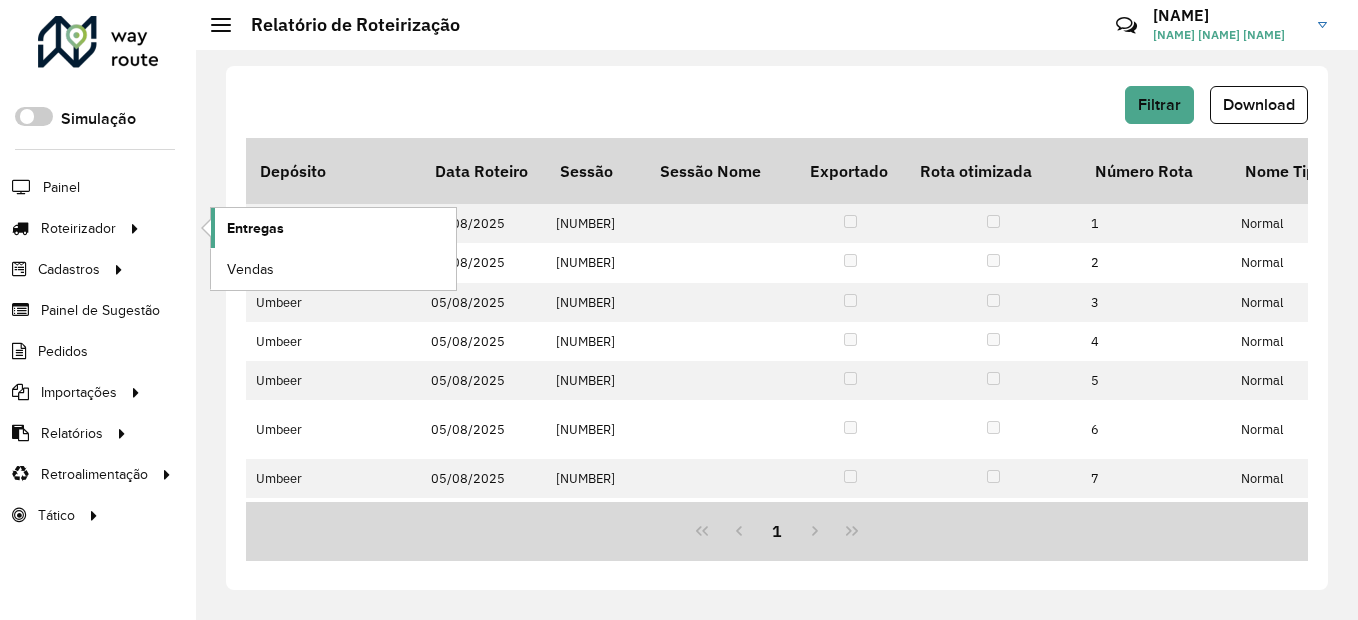click on "Entregas" 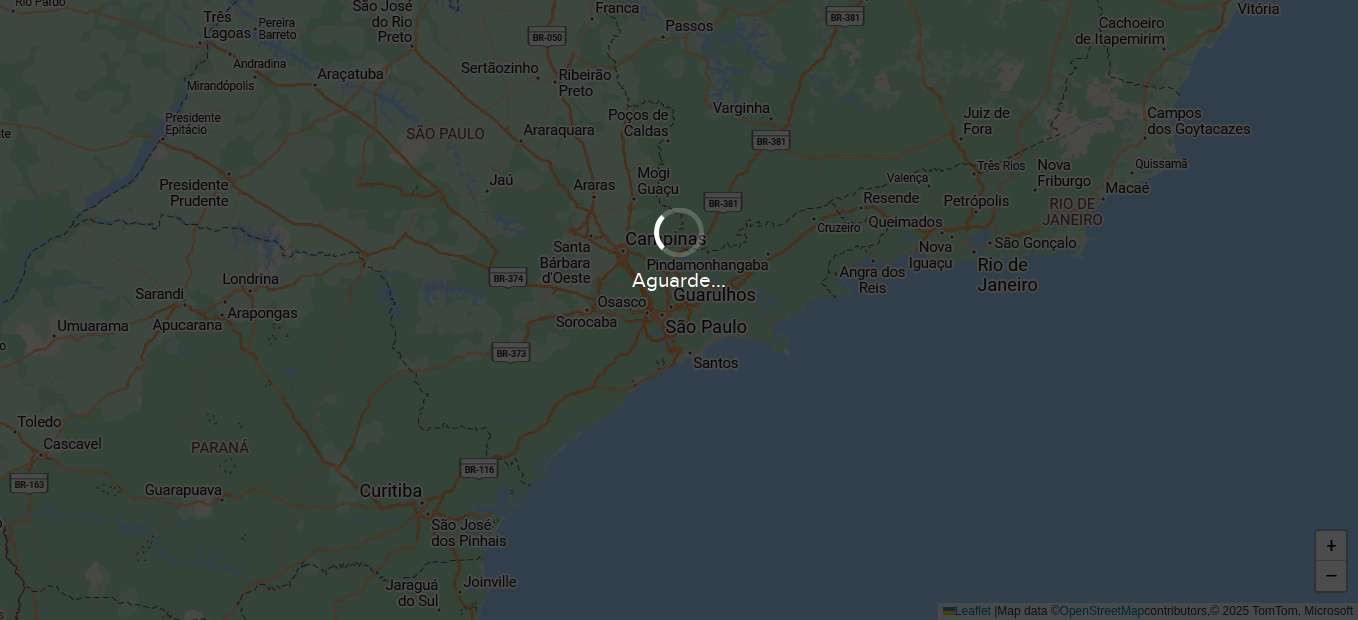 scroll, scrollTop: 0, scrollLeft: 0, axis: both 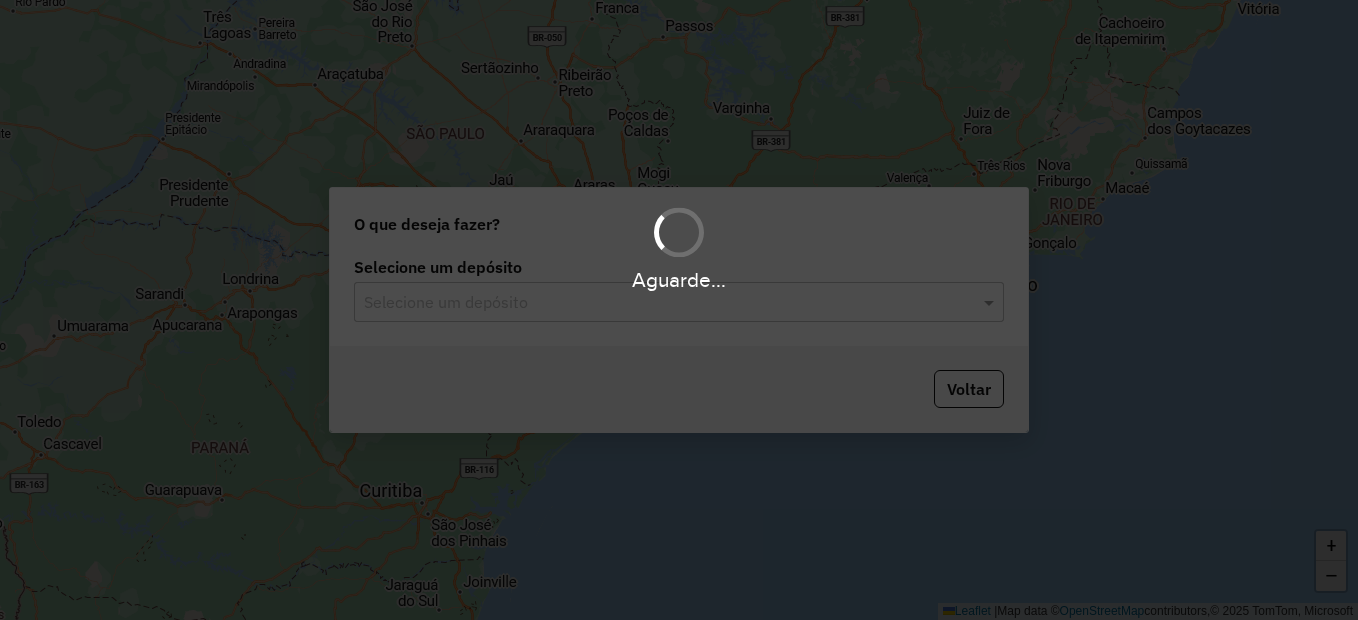 click on "Aguarde..." at bounding box center (679, 310) 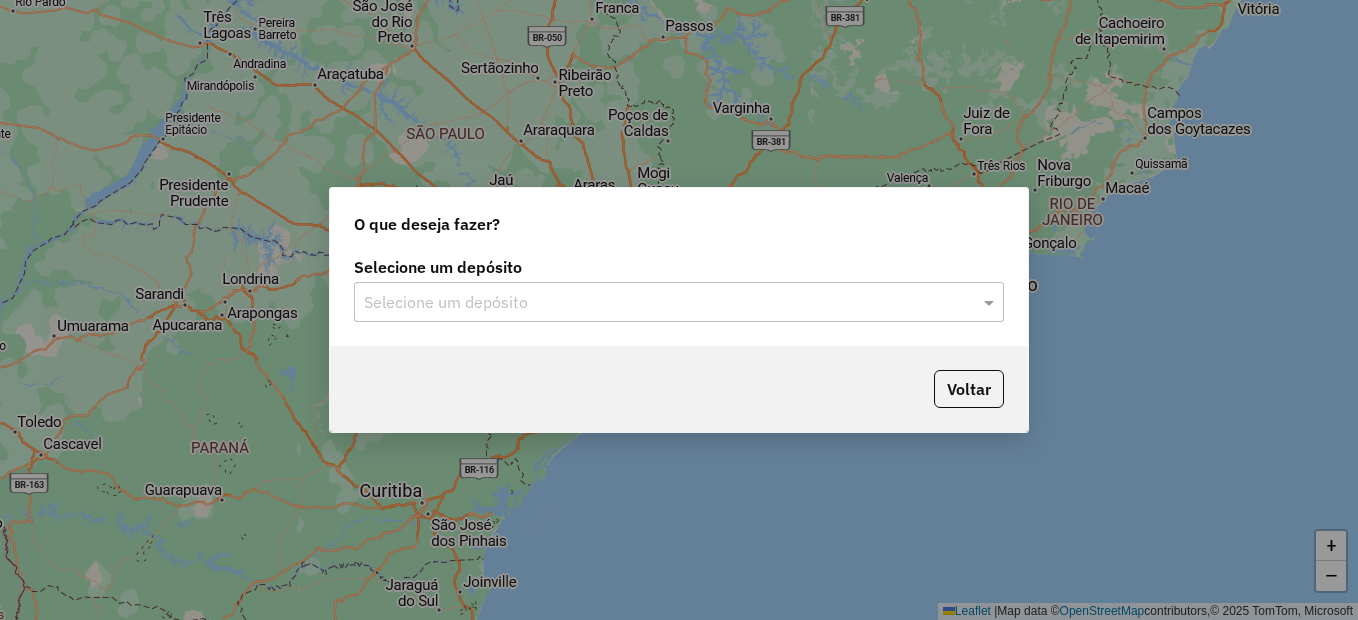 click 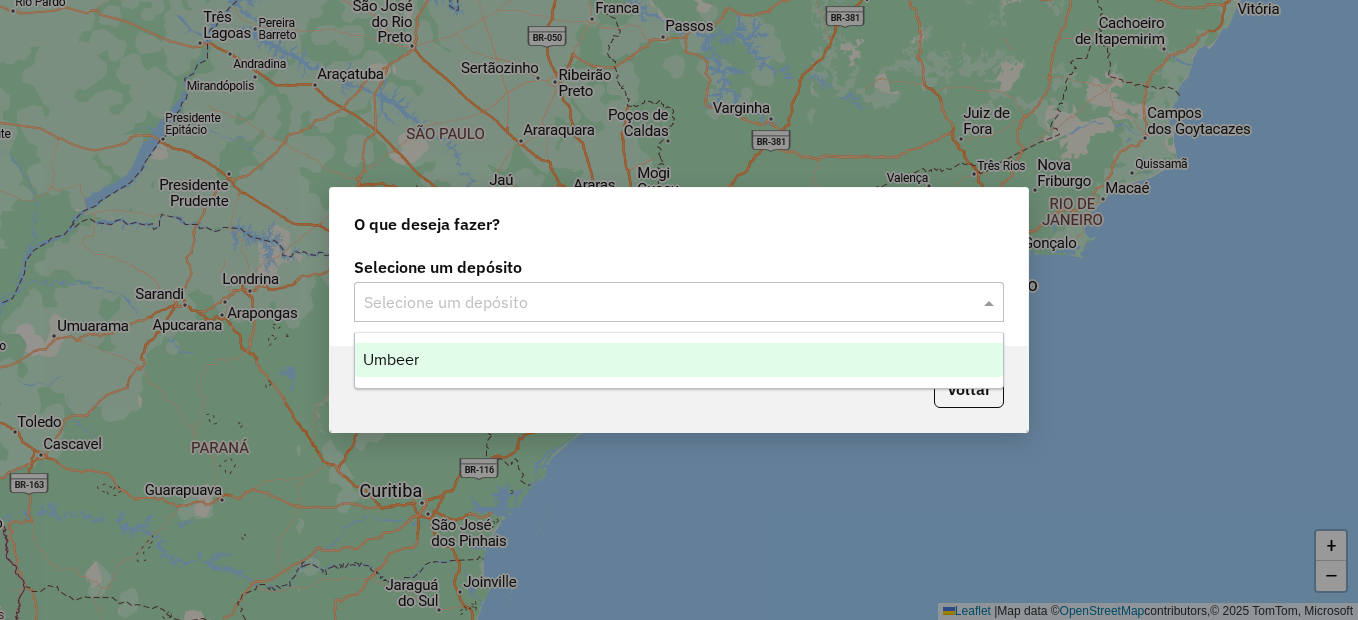 click on "Umbeer" at bounding box center [679, 360] 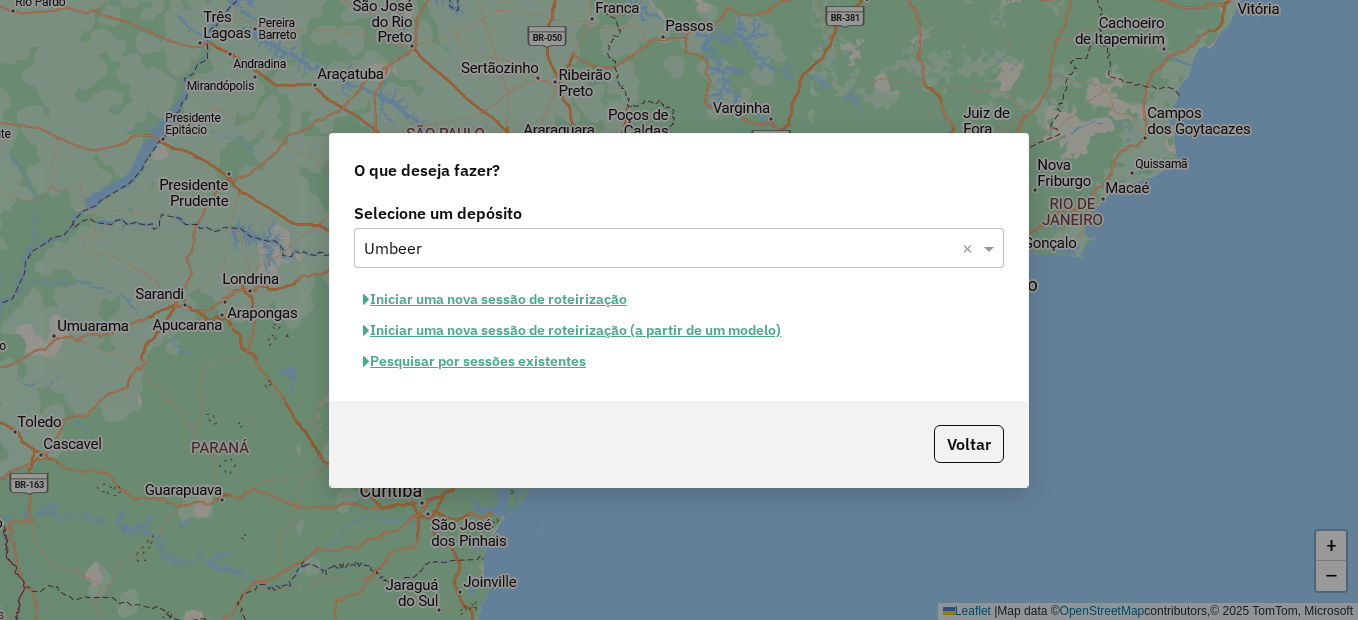 click on "Iniciar uma nova sessão de roteirização" 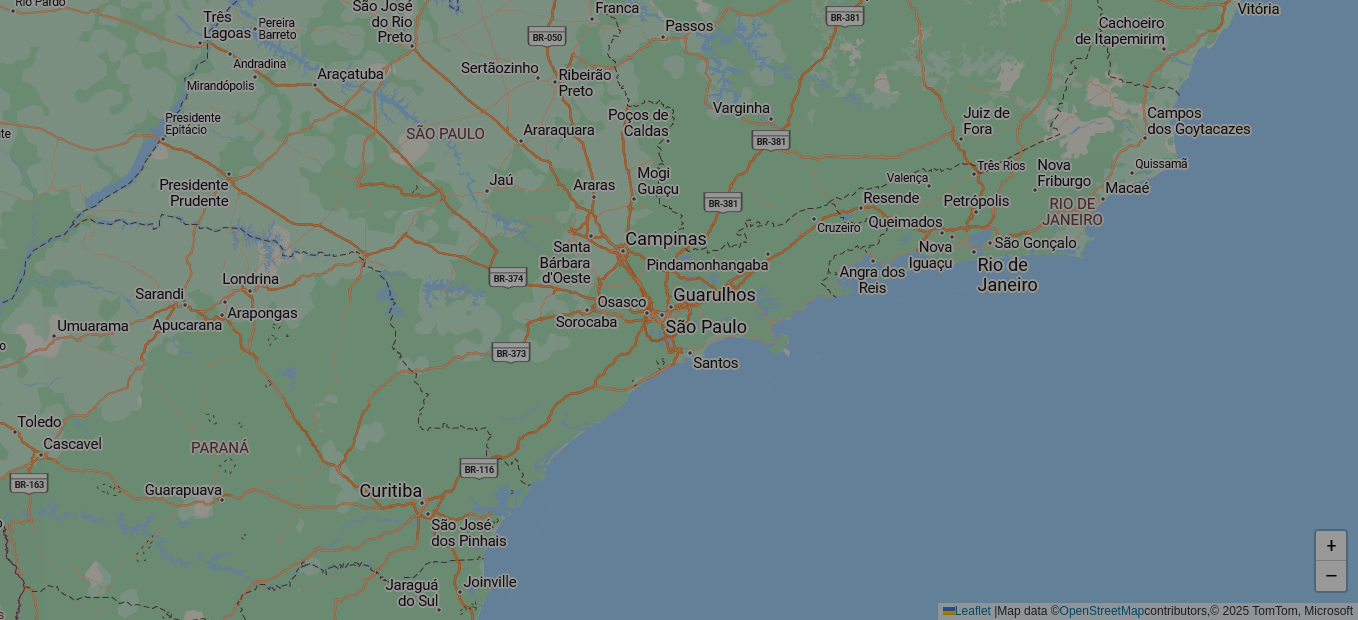 select on "*" 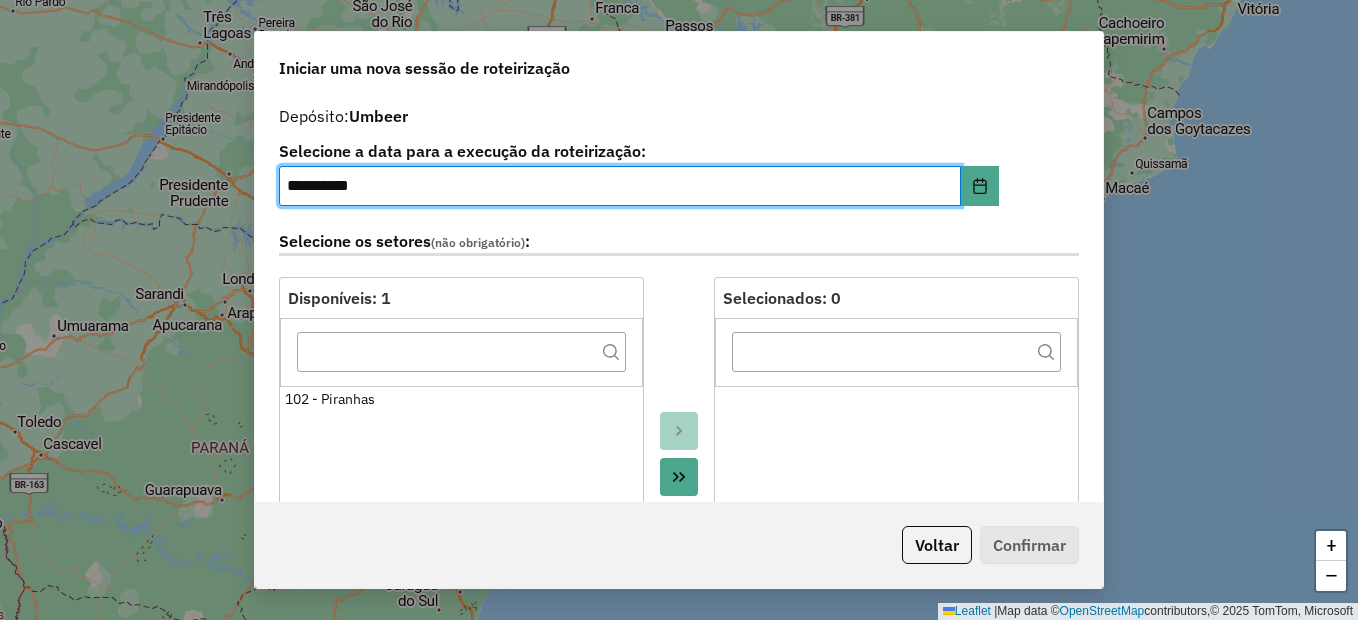 scroll, scrollTop: 500, scrollLeft: 0, axis: vertical 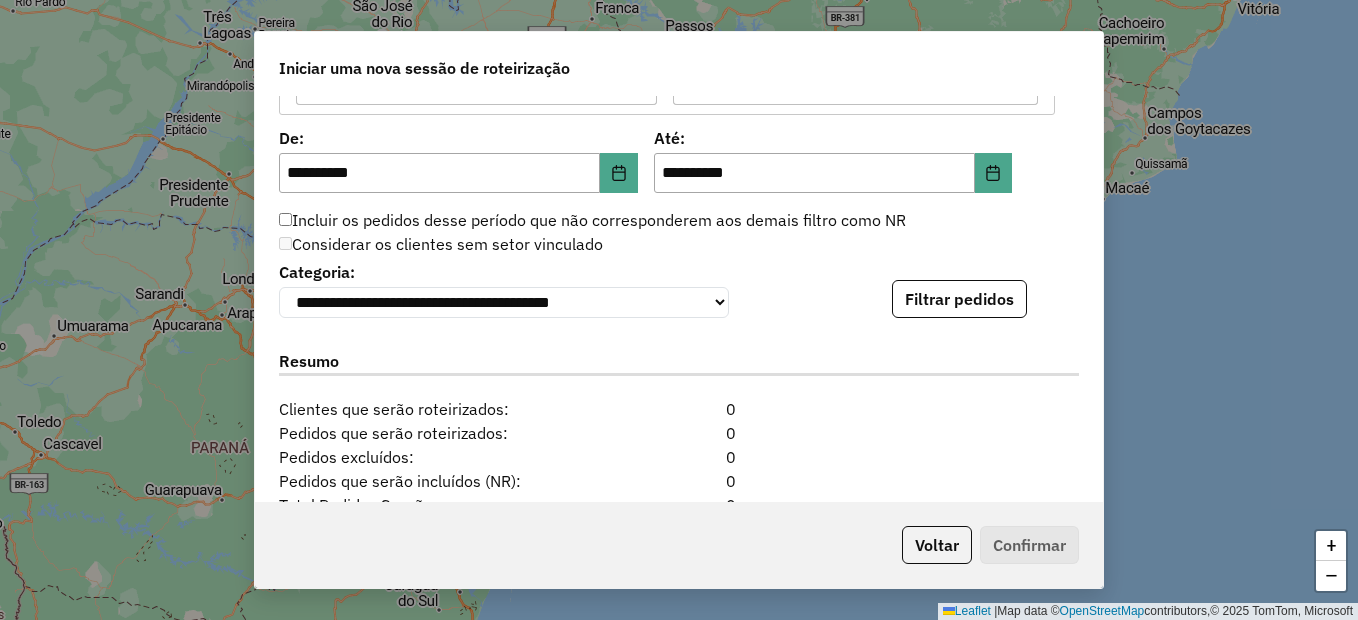 click on "**********" 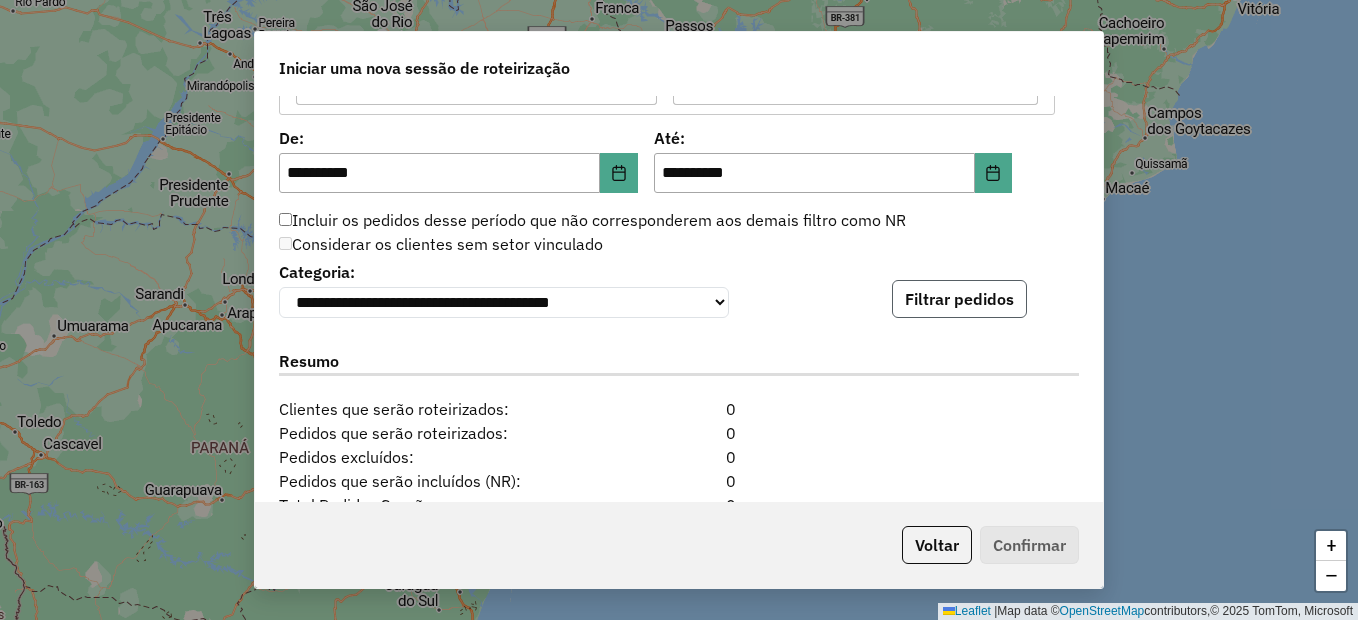click on "Filtrar pedidos" 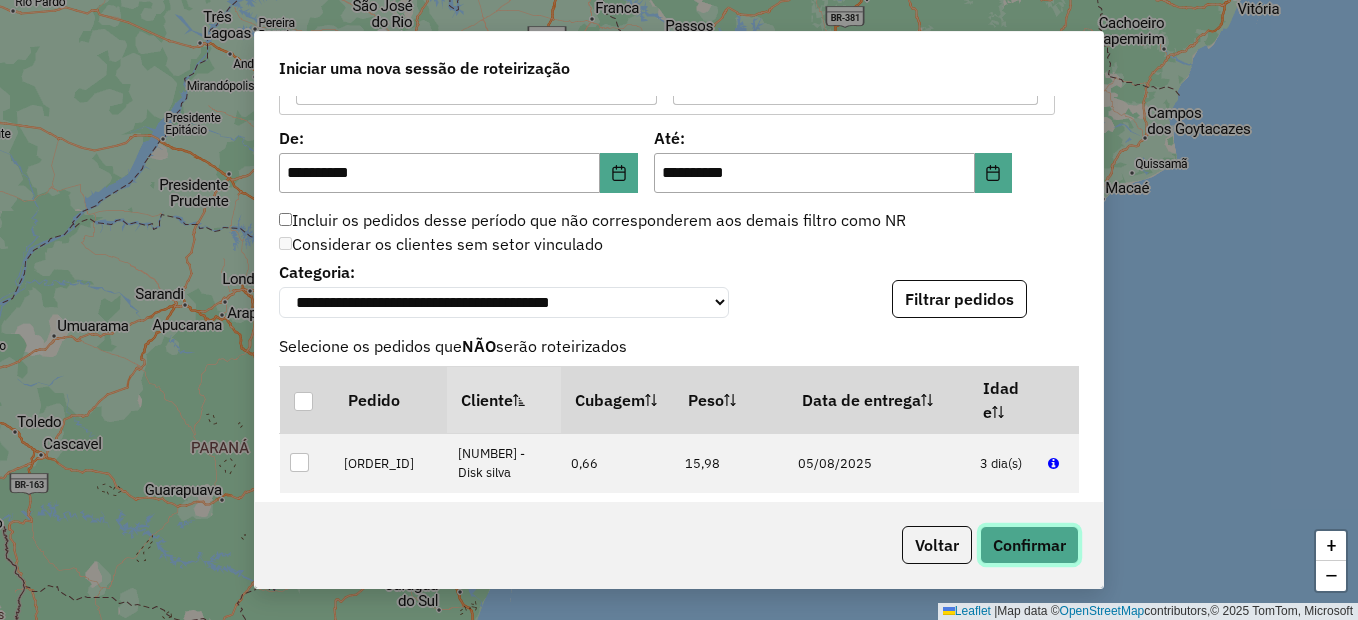 click on "Confirmar" 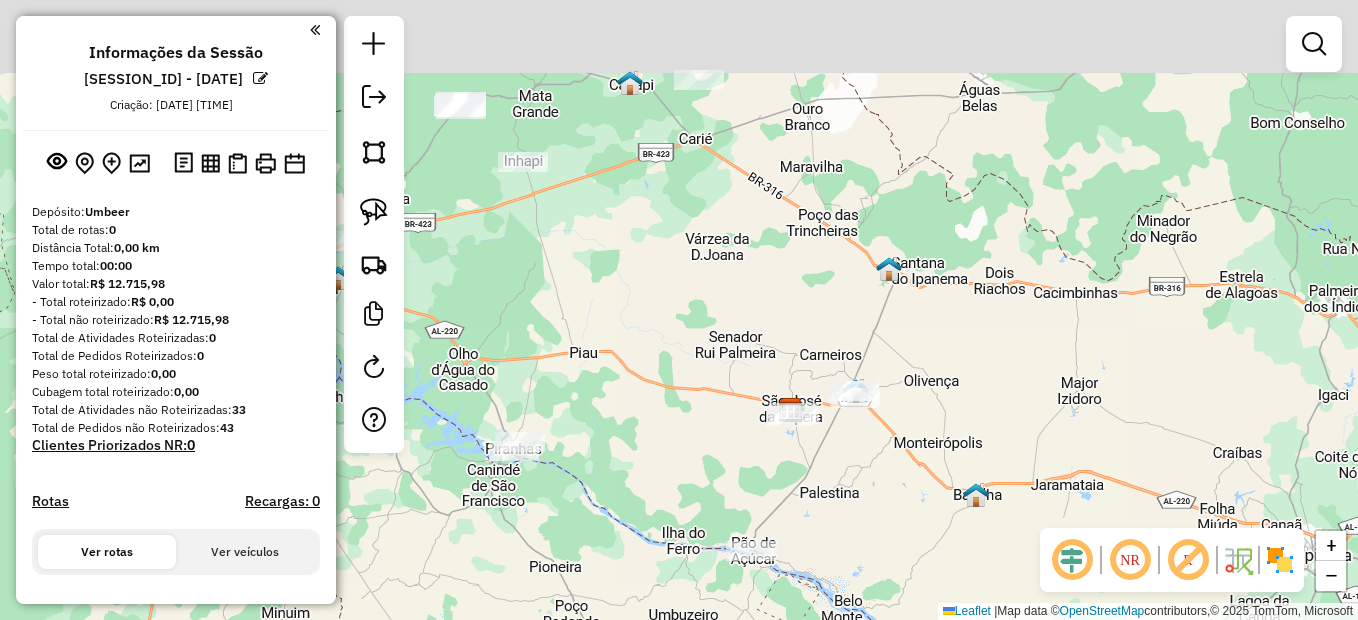 drag, startPoint x: 573, startPoint y: 258, endPoint x: 685, endPoint y: 358, distance: 150.14659 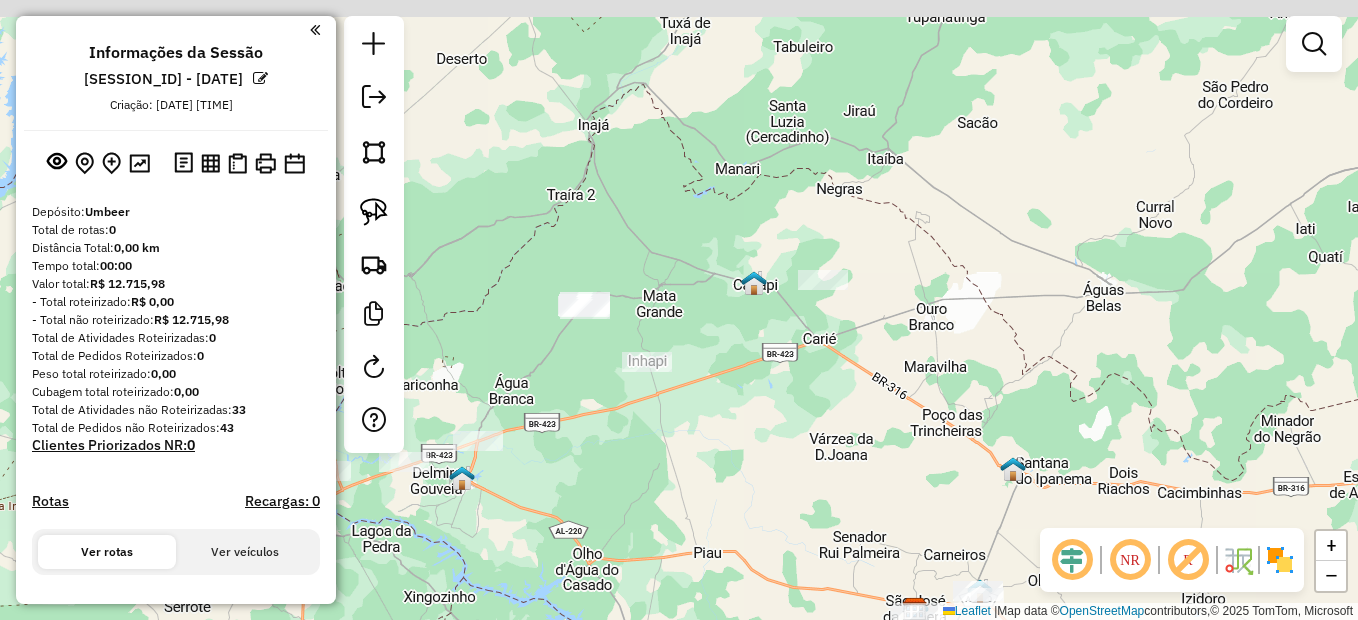 drag, startPoint x: 597, startPoint y: 300, endPoint x: 723, endPoint y: 533, distance: 264.88678 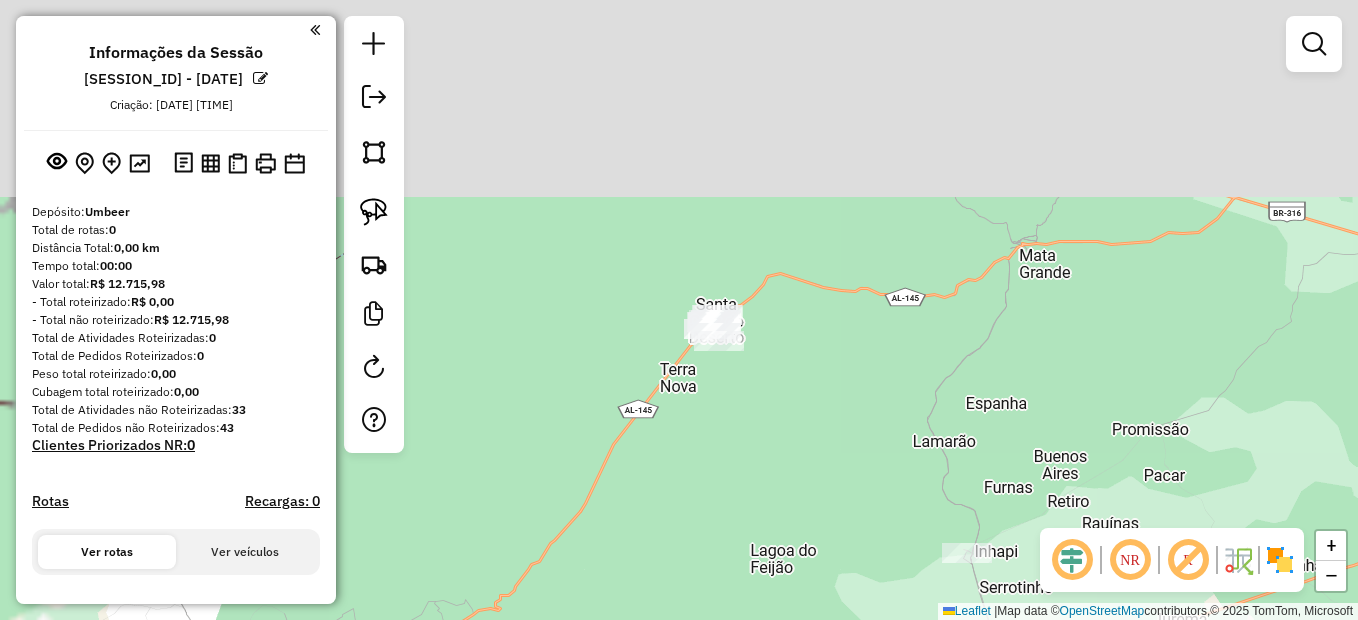 drag, startPoint x: 731, startPoint y: 459, endPoint x: 727, endPoint y: 488, distance: 29.274563 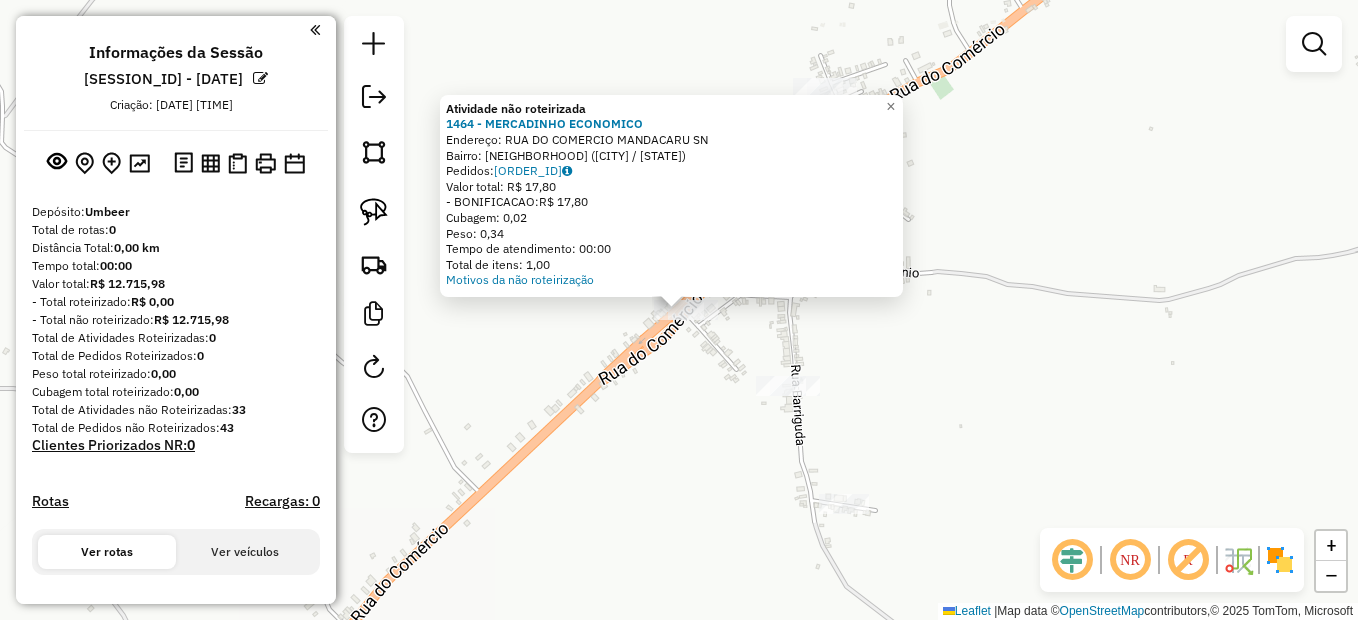 click on "Atividade não roteirizada 1464 - MERCADINHO ECONOMICO  Endereço: [STREET]   Bairro: [NEIGHBORHOOD] ([CITY] / [STATE])   Pedidos:  [ORDER_ID]   Valor total: R$ 17,80   - BONIFICACAO:  R$ 17,80   Cubagem: 0,02   Peso: 0,34   Tempo de atendimento: 00:00   Total de itens: 1,00  Motivos da não roteirização × Janela de atendimento Grade de atendimento Capacidade Transportadoras Veículos Cliente Pedidos  Rotas Selecione os dias de semana para filtrar as janelas de atendimento  Seg   Ter   Qua   Qui   Sex   Sáb   Dom  Informe o período da janela de atendimento: De: Até:  Filtrar exatamente a janela do cliente  Considerar janela de atendimento padrão  Selecione os dias de semana para filtrar as grades de atendimento  Seg   Ter   Qua   Qui   Sex   Sáb   Dom   Considerar clientes sem dia de atendimento cadastrado  Clientes fora do dia de atendimento selecionado Filtrar as atividades entre os valores definidos abaixo:  Peso mínimo:   Peso máximo:   Cubagem mínima:   Cubagem máxima:  De:" 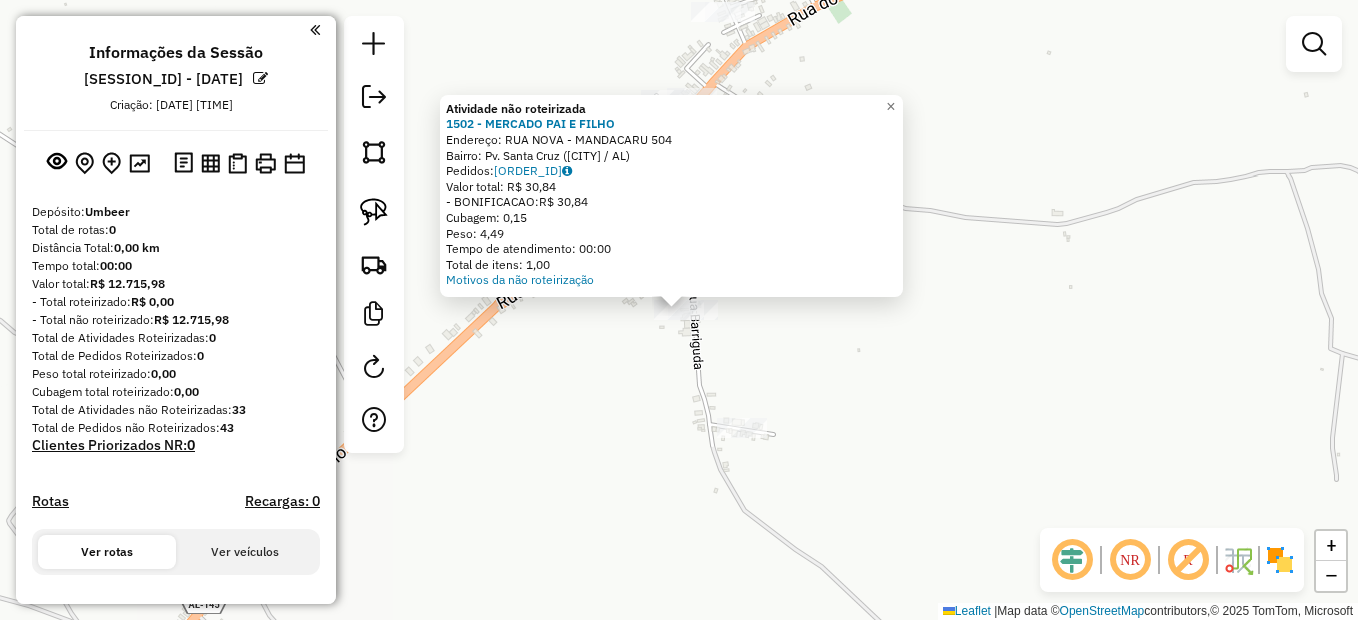 click on "Atividade não roteirizada 1502 - MERCADO PAI E FILHO  Endereço:  [STREET] [NUMBER]   Bairro: [NEIGHBORHOOD] ([CITY] / [STATE])   Pedidos:  [ORDER_ID]   Valor total: R$ 30,84   - BONIFICACAO:  R$ 30,84   Cubagem: 0,15   Peso: 4,49   Tempo de atendimento: 00:00   Total de itens: 1,00  Motivos da não roteirização × Janela de atendimento Grade de atendimento Capacidade Transportadoras Veículos Cliente Pedidos  Rotas Selecione os dias de semana para filtrar as janelas de atendimento  Seg   Ter   Qua   Qui   Sex   Sáb   Dom  Informe o período da janela de atendimento: De: Até:  Filtrar exatamente a janela do cliente  Considerar janela de atendimento padrão  Selecione os dias de semana para filtrar as grades de atendimento  Seg   Ter   Qua   Qui   Sex   Sáb   Dom   Considerar clientes sem dia de atendimento cadastrado  Clientes fora do dia de atendimento selecionado Filtrar as atividades entre os valores definidos abaixo:  Peso mínimo:   Peso máximo:   Cubagem mínima:   Cubagem máxima:   De:  +" 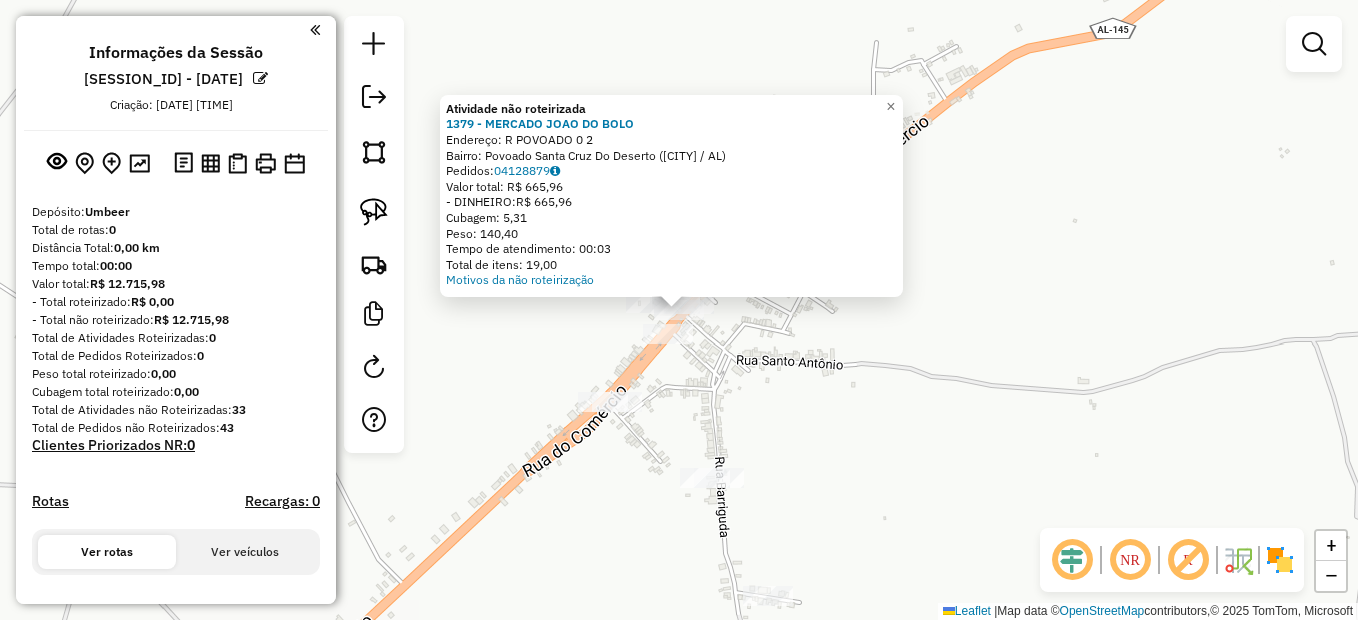click on "Atividade não roteirizada 1379 - MERCADO JOAO DO BOLO  Endereço:  [STREET] [NUMBER]   Bairro: [NEIGHBORHOOD] ([CITY] / [STATE])   Pedidos:  [ORDER_ID]   Valor total: R$ 665,96   - DINHEIRO:  R$ 665,96   Cubagem: 5,31   Peso: 140,40   Tempo de atendimento: 00:03   Total de itens: 19,00  Motivos da não roteirização × Janela de atendimento Grade de atendimento Capacidade Transportadoras Veículos Cliente Pedidos  Rotas Selecione os dias de semana para filtrar as janelas de atendimento  Seg   Ter   Qua   Qui   Sex   Sáb   Dom  Informe o período da janela de atendimento: De: Até:  Filtrar exatamente a janela do cliente  Considerar janela de atendimento padrão  Selecione os dias de semana para filtrar as grades de atendimento  Seg   Ter   Qua   Qui   Sex   Sáb   Dom   Considerar clientes sem dia de atendimento cadastrado  Clientes fora do dia de atendimento selecionado Filtrar as atividades entre os valores definidos abaixo:  Peso mínimo:   Peso máximo:   Cubagem mínima:   Cubagem máxima:  +" 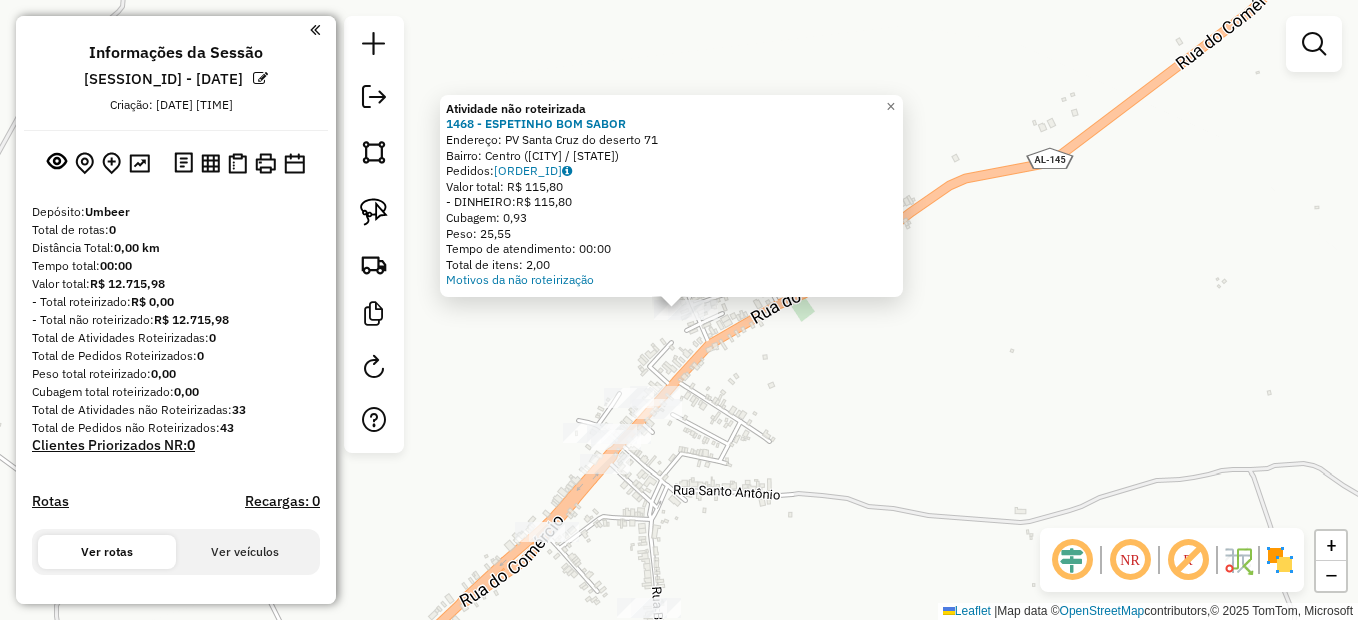 click on "Atividade não roteirizada [NUMBER] - ESPETINHO BOM SABOR  Endereço:  PV Santa Cruz do deserto [NUMBER]   Bairro: Centro ([CITY] / [STATE])   Pedidos:  [ORDER_ID]   Valor total: R$ [PRICE]   - DINHEIRO:  R$ [PRICE]   Cubagem: [CUBAGE]   Peso: [WEIGHT]   Tempo de atendimento: [TIME]   Total de itens: [ITEMS]  Motivos da não roteirização × Janela de atendimento Grade de atendimento Capacidade Transportadoras Veículos Cliente Pedidos  Rotas Selecione os dias de semana para filtrar as janelas de atendimento  Seg   Ter   Qua   Qui   Sex   Sáb   Dom  Informe o período da janela de atendimento: De: Até:  Filtrar exatamente a janela do cliente  Considerar janela de atendimento padrão  Selecione os dias de semana para filtrar as grades de atendimento  Seg   Ter   Qua   Qui   Sex   Sáb   Dom   Considerar clientes sem dia de atendimento cadastrado  Clientes fora do dia de atendimento selecionado Filtrar as atividades entre os valores definidos abaixo:  Peso mínimo:   Peso máximo:   Cubagem mínima:   Cubagem máxima:   De:   Até:" 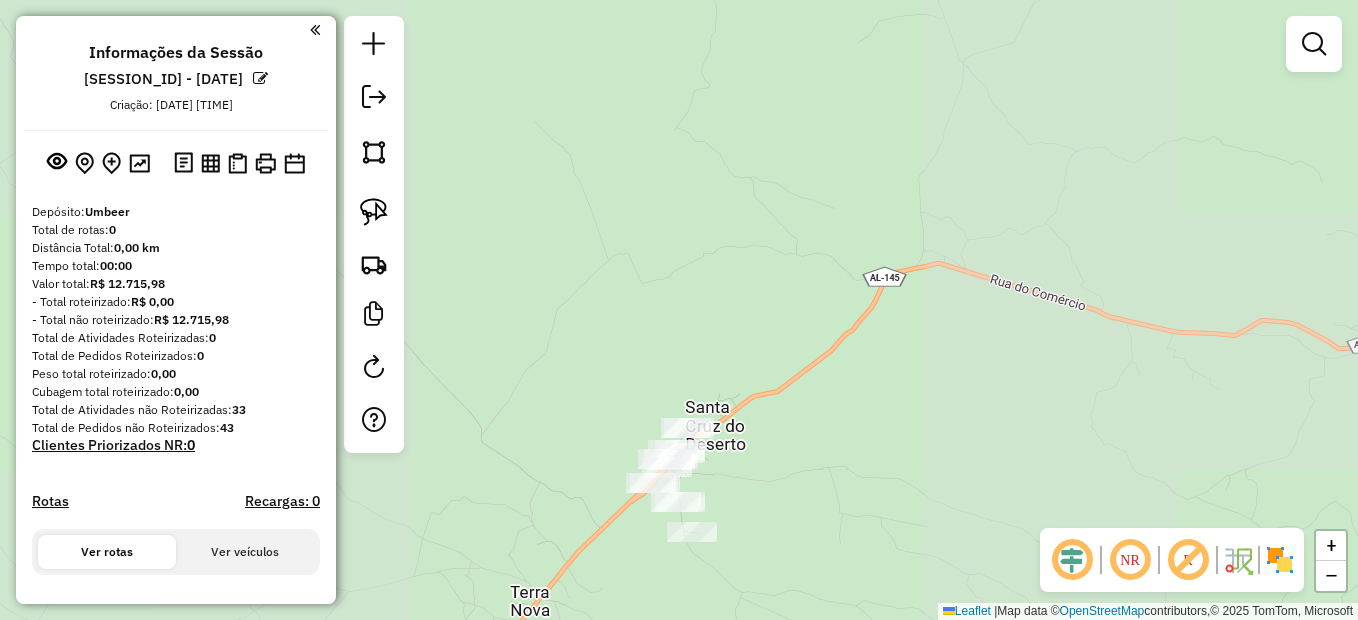 drag, startPoint x: 830, startPoint y: 239, endPoint x: 743, endPoint y: 409, distance: 190.96858 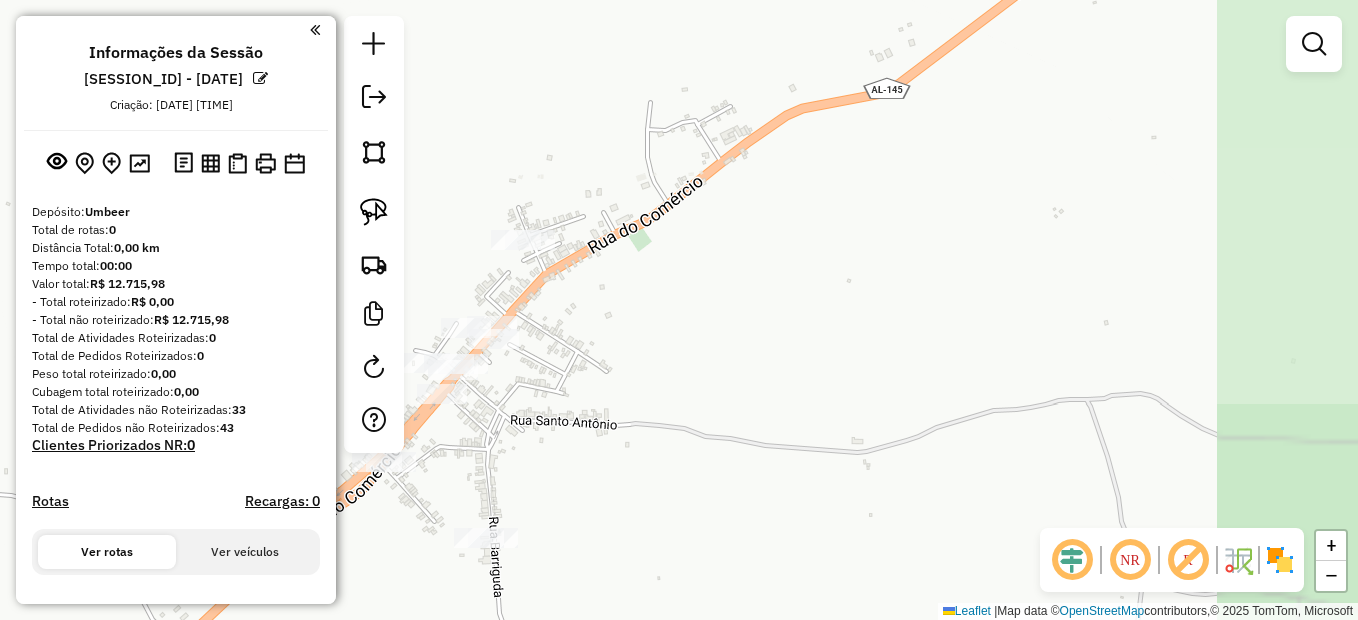 drag, startPoint x: 677, startPoint y: 412, endPoint x: 676, endPoint y: 371, distance: 41.01219 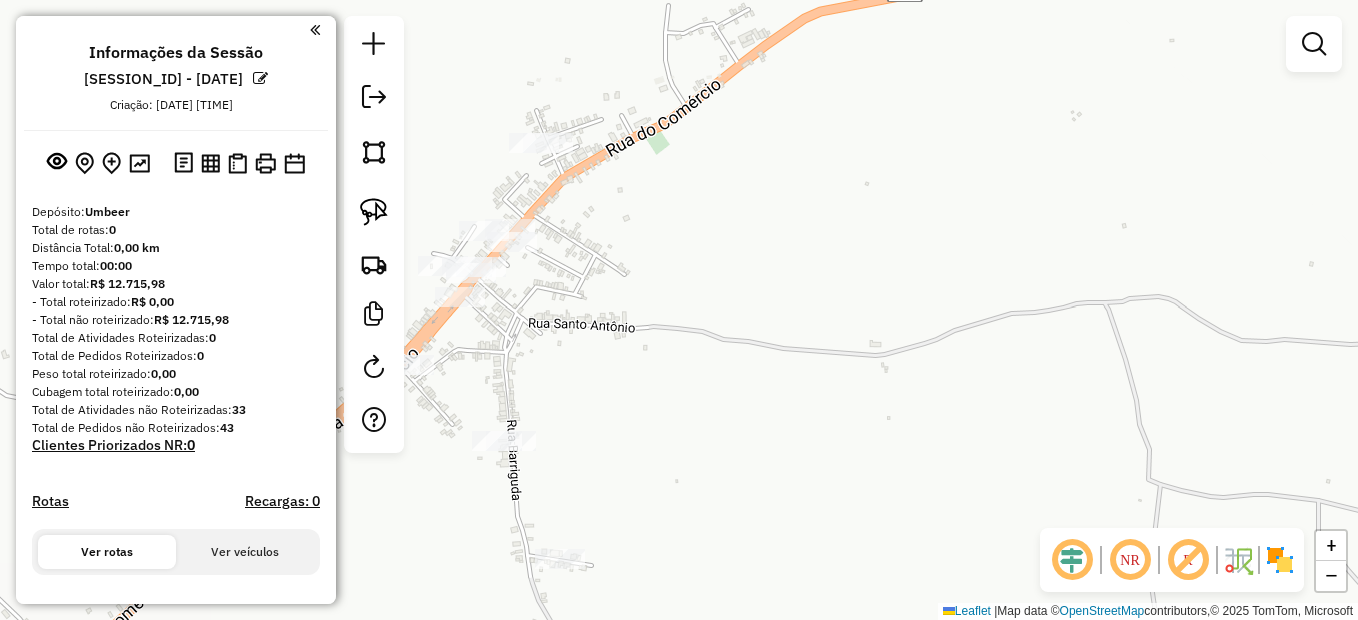 drag, startPoint x: 562, startPoint y: 451, endPoint x: 601, endPoint y: 403, distance: 61.846584 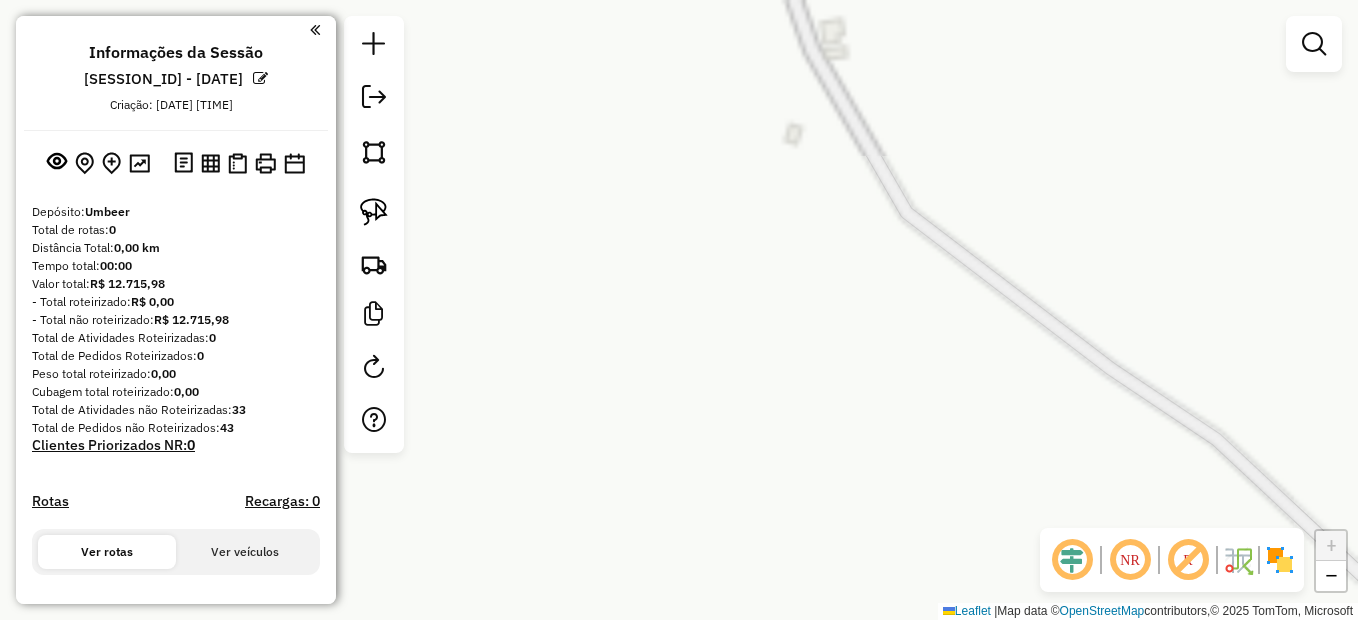 drag, startPoint x: 802, startPoint y: 332, endPoint x: 659, endPoint y: 663, distance: 360.569 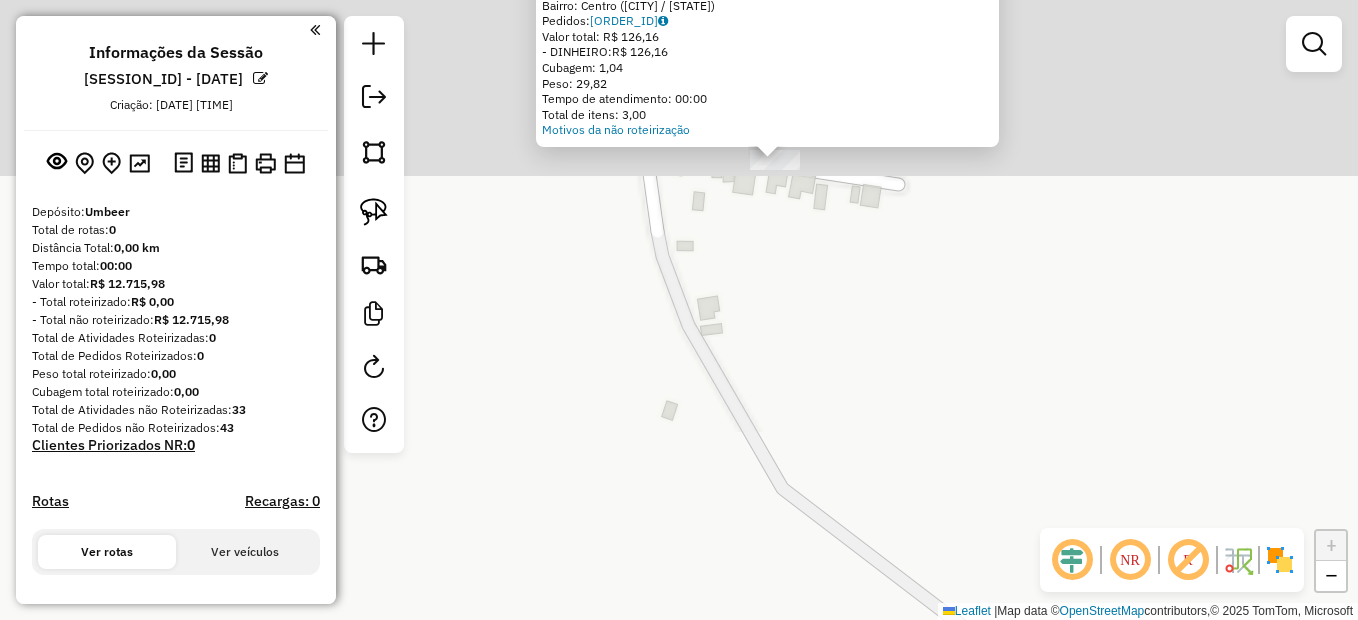 click on "Atividade não roteirizada 1503 - ADEGA E BARBEIRIA DO  Endereço: [STREET] [NUMBER]   Bairro: [NEIGHBORHOOD] ([CITY] / [STATE])   Pedidos:  [ORDER_ID]   Valor total: R$ 126,16   - DINHEIRO:  R$ 126,16   Cubagem: 1,04   Peso: 29,82   Tempo de atendimento: 00:00   Total de itens: 3,00  Motivos da não roteirização × Janela de atendimento Grade de atendimento Capacidade Transportadoras Veículos Cliente Pedidos  Rotas Selecione os dias de semana para filtrar as janelas de atendimento  Seg   Ter   Qua   Qui   Sex   Sáb   Dom  Informe o período da janela de atendimento: De: Até:  Filtrar exatamente a janela do cliente  Considerar janela de atendimento padrão  Selecione os dias de semana para filtrar as grades de atendimento  Seg   Ter   Qua   Qui   Sex   Sáb   Dom   Considerar clientes sem dia de atendimento cadastrado  Clientes fora do dia de atendimento selecionado Filtrar as atividades entre os valores definidos abaixo:  Peso mínimo:   Peso máximo:   Cubagem mínima:   Cubagem máxima:   De:   Até:  De:" 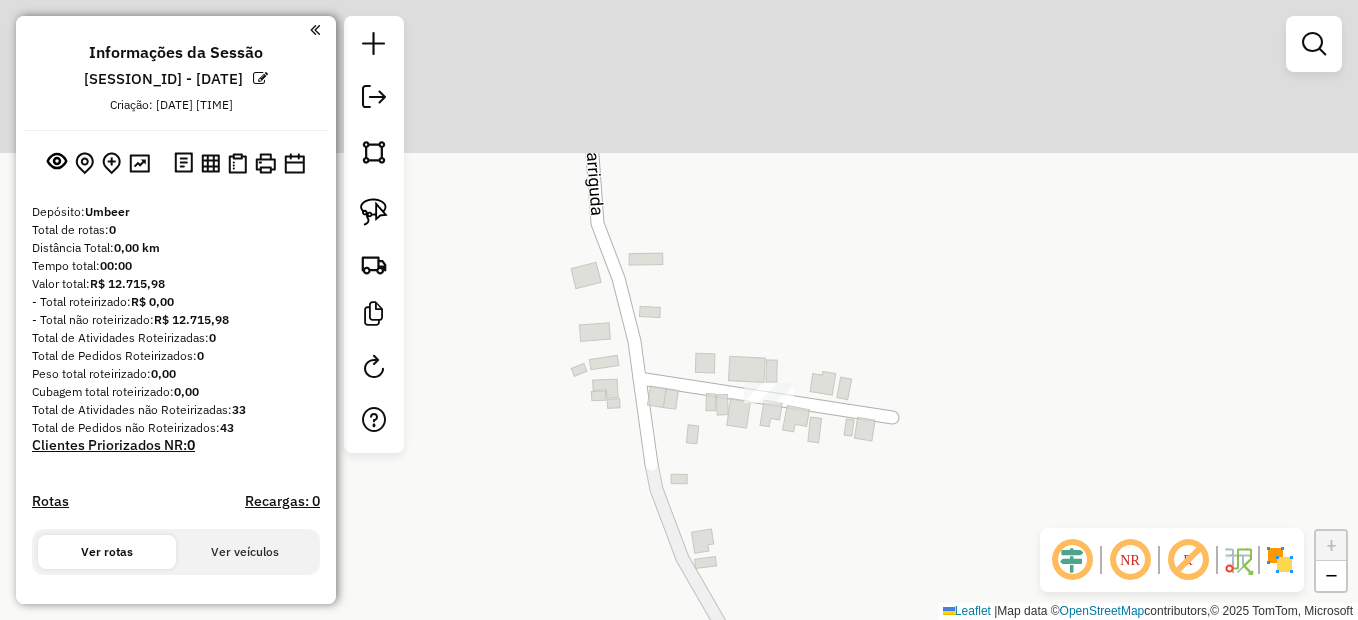 drag, startPoint x: 751, startPoint y: 337, endPoint x: 736, endPoint y: 443, distance: 107.05606 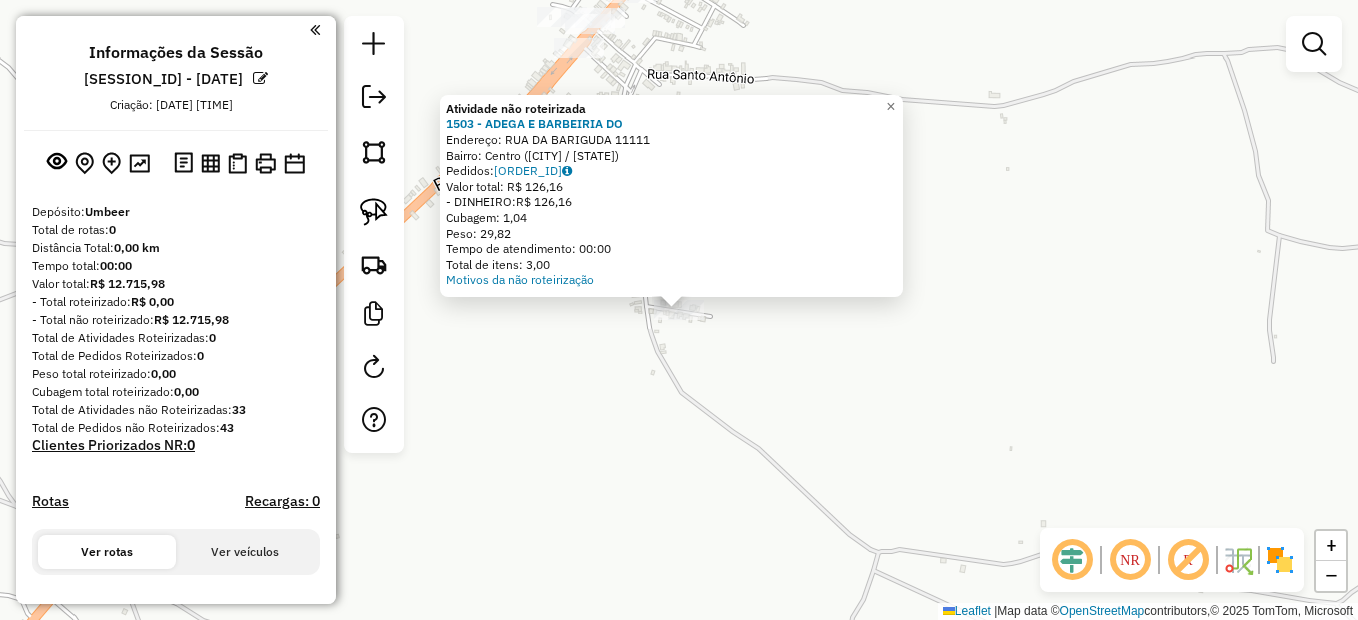 click on "Atividade não roteirizada 1503 - ADEGA E BARBEIRIA DO  Endereço: [STREET] [NUMBER]   Bairro: [NEIGHBORHOOD] ([CITY] / [STATE])   Pedidos:  [ORDER_ID]   Valor total: R$ 126,16   - DINHEIRO:  R$ 126,16   Cubagem: 1,04   Peso: 29,82   Tempo de atendimento: 00:00   Total de itens: 3,00  Motivos da não roteirização × Janela de atendimento Grade de atendimento Capacidade Transportadoras Veículos Cliente Pedidos  Rotas Selecione os dias de semana para filtrar as janelas de atendimento  Seg   Ter   Qua   Qui   Sex   Sáb   Dom  Informe o período da janela de atendimento: De: Até:  Filtrar exatamente a janela do cliente  Considerar janela de atendimento padrão  Selecione os dias de semana para filtrar as grades de atendimento  Seg   Ter   Qua   Qui   Sex   Sáb   Dom   Considerar clientes sem dia de atendimento cadastrado  Clientes fora do dia de atendimento selecionado Filtrar as atividades entre os valores definidos abaixo:  Peso mínimo:   Peso máximo:   Cubagem mínima:   Cubagem máxima:   De:   Até:  De:" 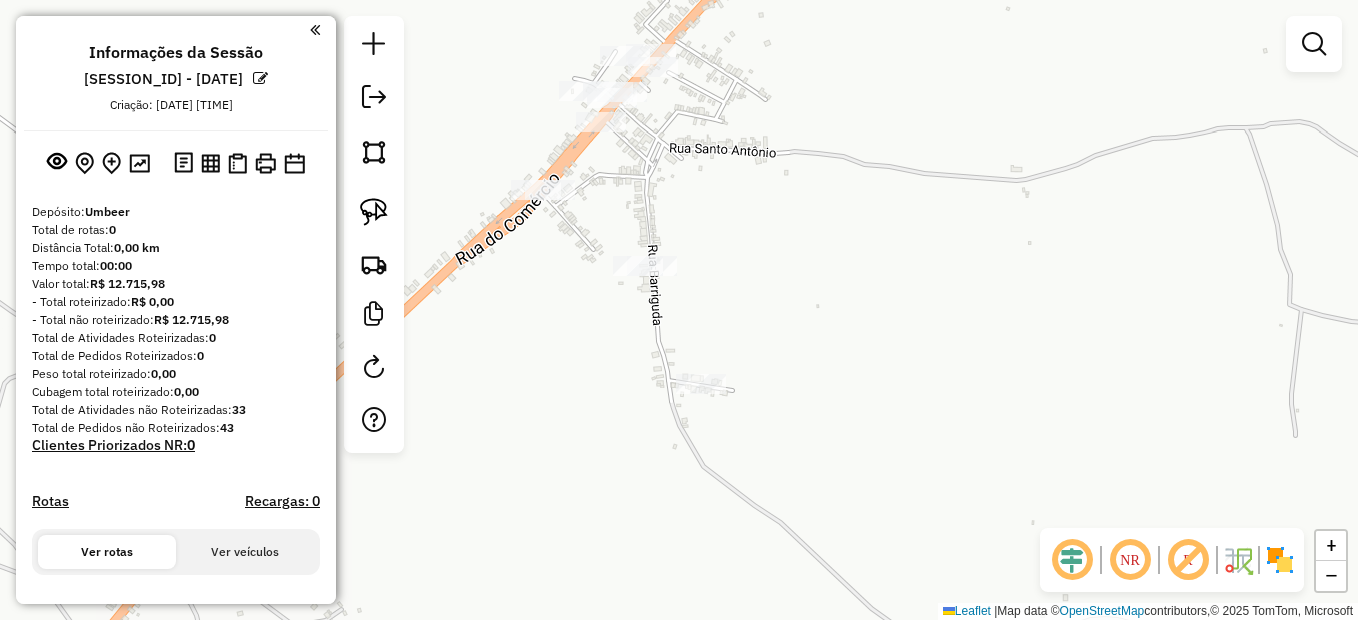 drag, startPoint x: 580, startPoint y: 214, endPoint x: 584, endPoint y: 235, distance: 21.377558 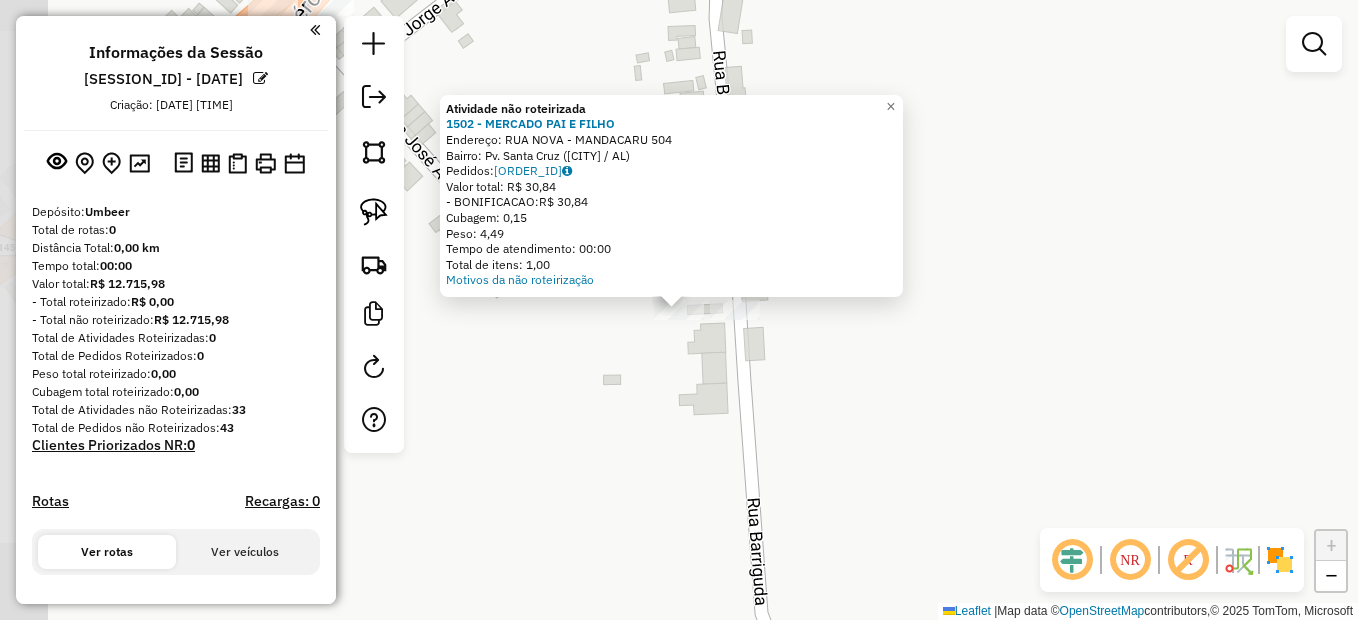 click on "Atividade não roteirizada 1502 - MERCADO PAI E FILHO  Endereço:  [STREET] [NUMBER]   Bairro: [NEIGHBORHOOD] ([CITY] / [STATE])   Pedidos:  [ORDER_ID]   Valor total: R$ 30,84   - BONIFICACAO:  R$ 30,84   Cubagem: 0,15   Peso: 4,49   Tempo de atendimento: 00:00   Total de itens: 1,00  Motivos da não roteirização × Janela de atendimento Grade de atendimento Capacidade Transportadoras Veículos Cliente Pedidos  Rotas Selecione os dias de semana para filtrar as janelas de atendimento  Seg   Ter   Qua   Qui   Sex   Sáb   Dom  Informe o período da janela de atendimento: De: Até:  Filtrar exatamente a janela do cliente  Considerar janela de atendimento padrão  Selecione os dias de semana para filtrar as grades de atendimento  Seg   Ter   Qua   Qui   Sex   Sáb   Dom   Considerar clientes sem dia de atendimento cadastrado  Clientes fora do dia de atendimento selecionado Filtrar as atividades entre os valores definidos abaixo:  Peso mínimo:   Peso máximo:   Cubagem mínima:   Cubagem máxima:   De:  +" 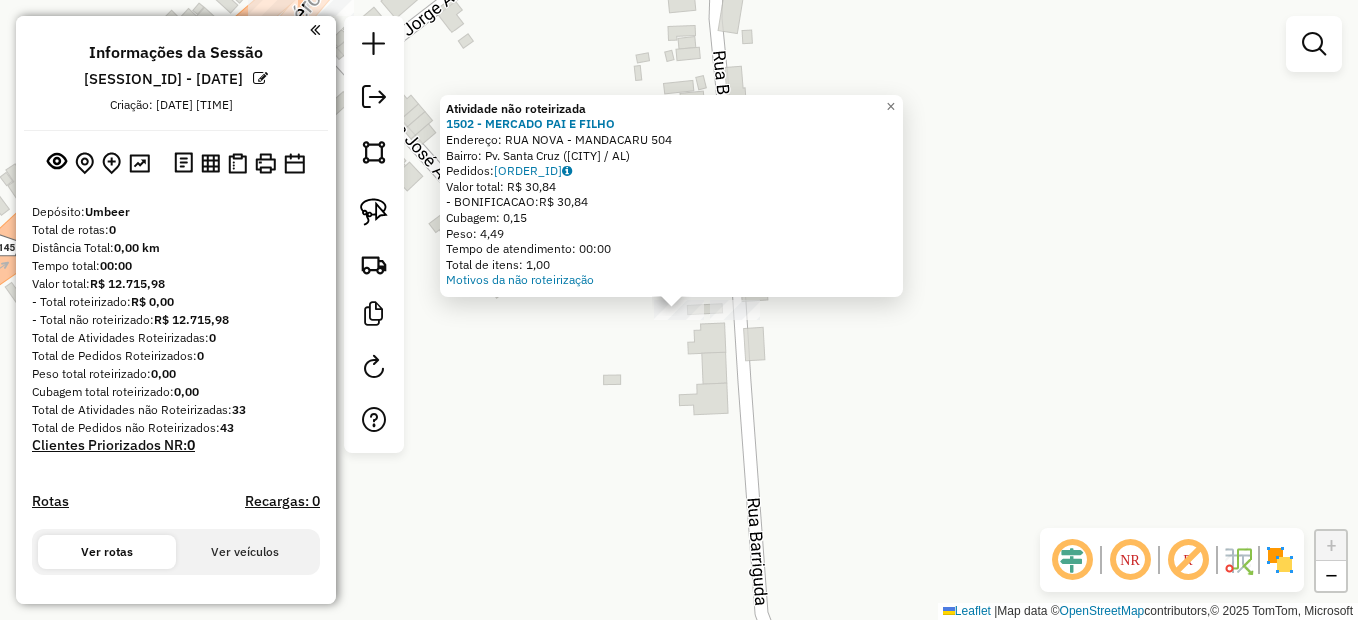 click on "Atividade não roteirizada 1502 - MERCADO PAI E FILHO  Endereço:  [STREET] [NUMBER]   Bairro: [NEIGHBORHOOD] ([CITY] / [STATE])   Pedidos:  [ORDER_ID]   Valor total: R$ 30,84   - BONIFICACAO:  R$ 30,84   Cubagem: 0,15   Peso: 4,49   Tempo de atendimento: 00:00   Total de itens: 1,00  Motivos da não roteirização × Janela de atendimento Grade de atendimento Capacidade Transportadoras Veículos Cliente Pedidos  Rotas Selecione os dias de semana para filtrar as janelas de atendimento  Seg   Ter   Qua   Qui   Sex   Sáb   Dom  Informe o período da janela de atendimento: De: Até:  Filtrar exatamente a janela do cliente  Considerar janela de atendimento padrão  Selecione os dias de semana para filtrar as grades de atendimento  Seg   Ter   Qua   Qui   Sex   Sáb   Dom   Considerar clientes sem dia de atendimento cadastrado  Clientes fora do dia de atendimento selecionado Filtrar as atividades entre os valores definidos abaixo:  Peso mínimo:   Peso máximo:   Cubagem mínima:   Cubagem máxima:   De:  +" 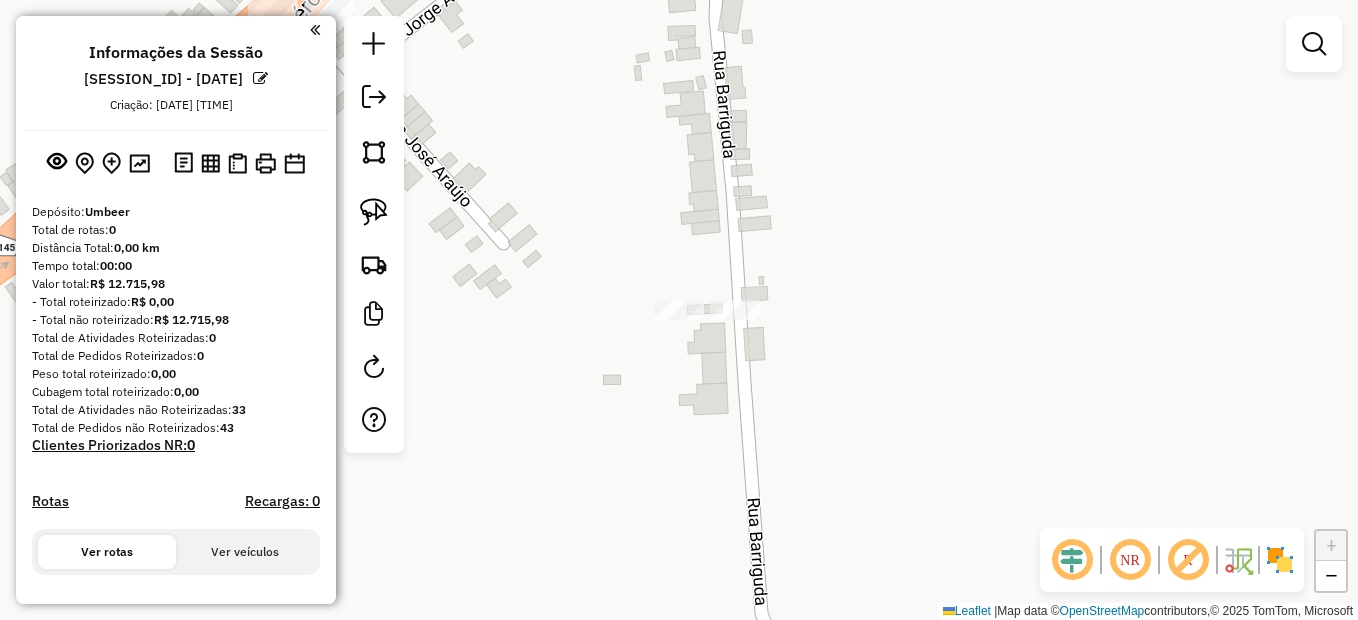 click on "Janela de atendimento Grade de atendimento Capacidade Transportadoras Veículos Cliente Pedidos  Rotas Selecione os dias de semana para filtrar as janelas de atendimento  Seg   Ter   Qua   Qui   Sex   Sáb   Dom  Informe o período da janela de atendimento: De: Até:  Filtrar exatamente a janela do cliente  Considerar janela de atendimento padrão  Selecione os dias de semana para filtrar as grades de atendimento  Seg   Ter   Qua   Qui   Sex   Sáb   Dom   Considerar clientes sem dia de atendimento cadastrado  Clientes fora do dia de atendimento selecionado Filtrar as atividades entre os valores definidos abaixo:  Peso mínimo:   Peso máximo:   Cubagem mínima:   Cubagem máxima:   De:   Até:  Filtrar as atividades entre o tempo de atendimento definido abaixo:  De:   Até:   Considerar capacidade total dos clientes não roteirizados Transportadora: Selecione um ou mais itens Tipo de veículo: Selecione um ou mais itens Veículo: Selecione um ou mais itens Motorista: Selecione um ou mais itens Nome: Rótulo:" 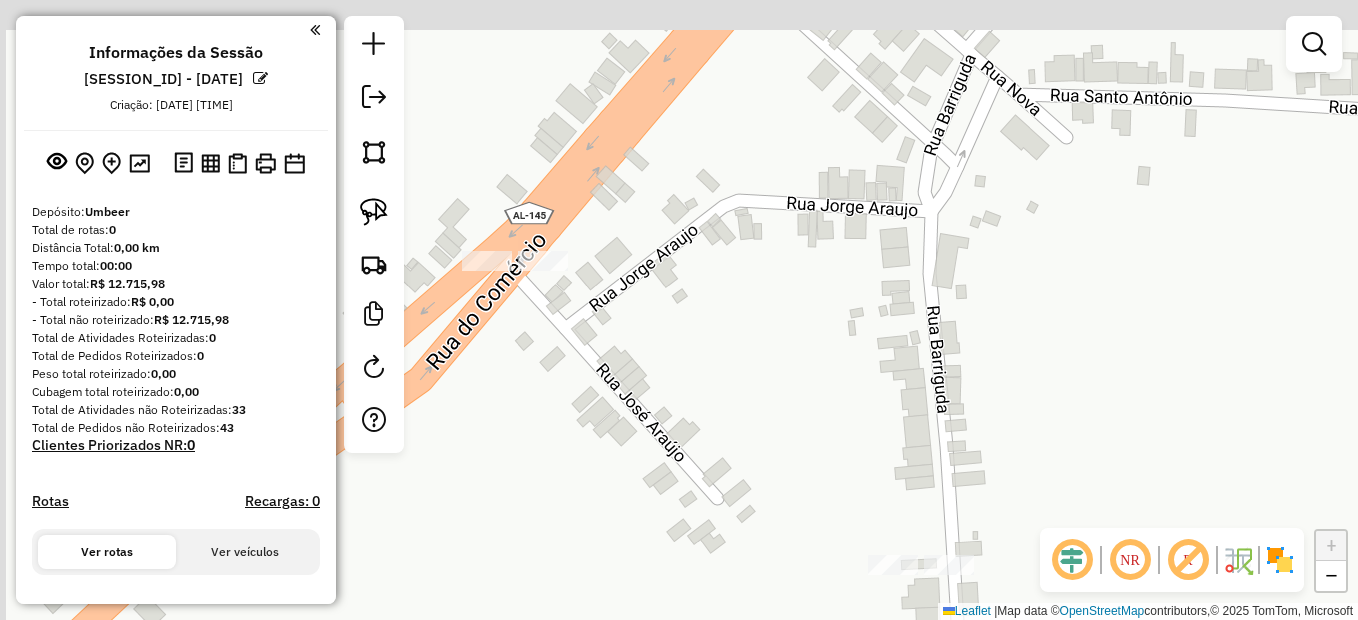 drag, startPoint x: 584, startPoint y: 110, endPoint x: 823, endPoint y: 382, distance: 362.08426 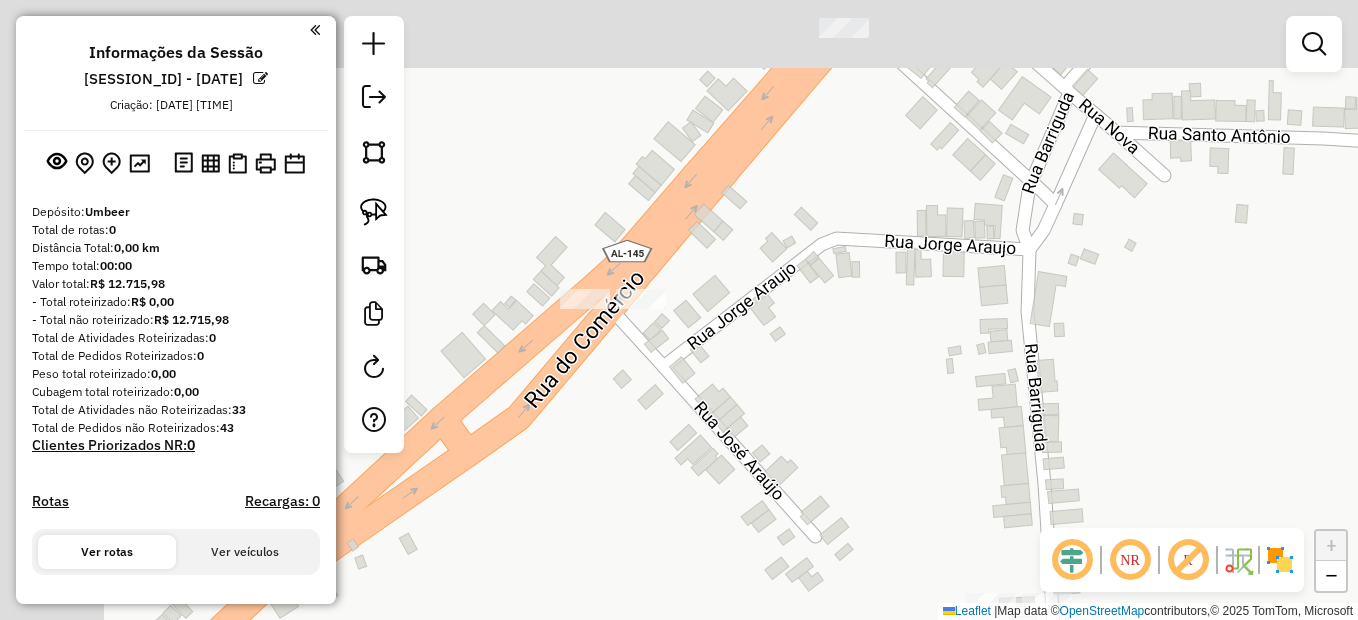 click on "Janela de atendimento Grade de atendimento Capacidade Transportadoras Veículos Cliente Pedidos  Rotas Selecione os dias de semana para filtrar as janelas de atendimento  Seg   Ter   Qua   Qui   Sex   Sáb   Dom  Informe o período da janela de atendimento: De: Até:  Filtrar exatamente a janela do cliente  Considerar janela de atendimento padrão  Selecione os dias de semana para filtrar as grades de atendimento  Seg   Ter   Qua   Qui   Sex   Sáb   Dom   Considerar clientes sem dia de atendimento cadastrado  Clientes fora do dia de atendimento selecionado Filtrar as atividades entre os valores definidos abaixo:  Peso mínimo:   Peso máximo:   Cubagem mínima:   Cubagem máxima:   De:   Até:  Filtrar as atividades entre o tempo de atendimento definido abaixo:  De:   Até:   Considerar capacidade total dos clientes não roteirizados Transportadora: Selecione um ou mais itens Tipo de veículo: Selecione um ou mais itens Veículo: Selecione um ou mais itens Motorista: Selecione um ou mais itens Nome: Rótulo:" 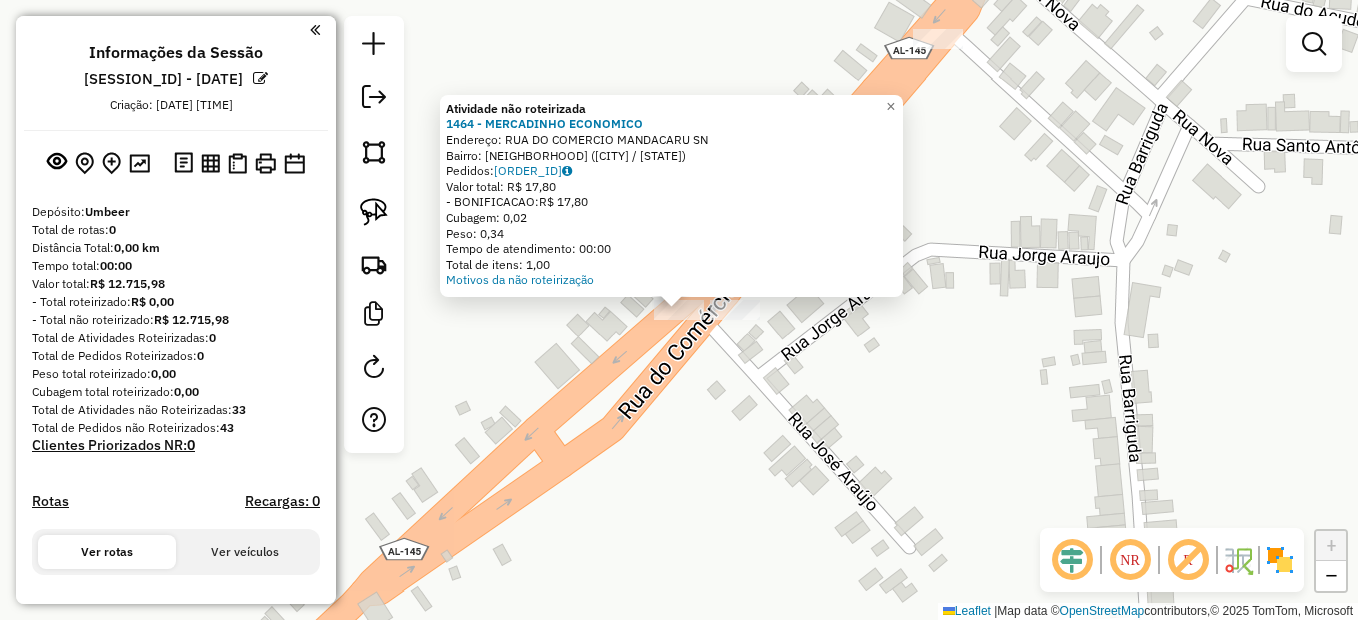 click on "Atividade não roteirizada 1464 - MERCADINHO ECONOMICO  Endereço: [STREET]   Bairro: [NEIGHBORHOOD] ([CITY] / [STATE])   Pedidos:  [ORDER_ID]   Valor total: R$ 17,80   - BONIFICACAO:  R$ 17,80   Cubagem: 0,02   Peso: 0,34   Tempo de atendimento: 00:00   Total de itens: 1,00  Motivos da não roteirização × Janela de atendimento Grade de atendimento Capacidade Transportadoras Veículos Cliente Pedidos  Rotas Selecione os dias de semana para filtrar as janelas de atendimento  Seg   Ter   Qua   Qui   Sex   Sáb   Dom  Informe o período da janela de atendimento: De: Até:  Filtrar exatamente a janela do cliente  Considerar janela de atendimento padrão  Selecione os dias de semana para filtrar as grades de atendimento  Seg   Ter   Qua   Qui   Sex   Sáb   Dom   Considerar clientes sem dia de atendimento cadastrado  Clientes fora do dia de atendimento selecionado Filtrar as atividades entre os valores definidos abaixo:  Peso mínimo:   Peso máximo:   Cubagem mínima:   Cubagem máxima:  De:" 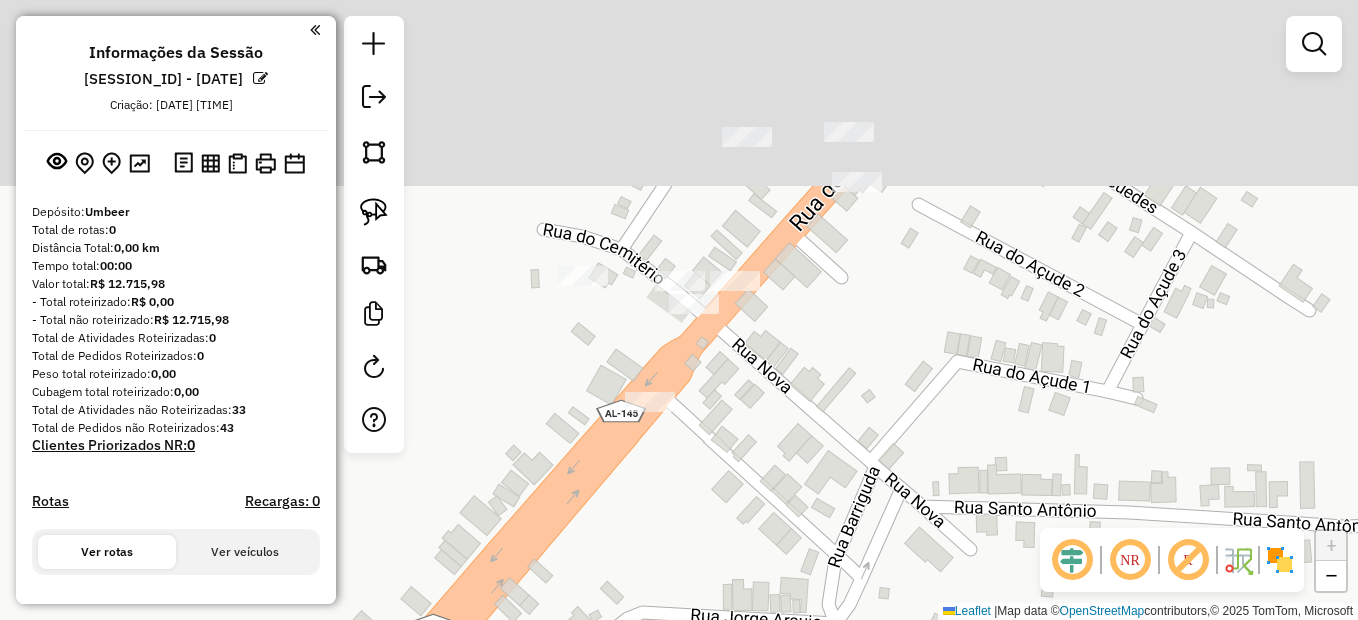 drag, startPoint x: 791, startPoint y: 425, endPoint x: 691, endPoint y: 568, distance: 174.49641 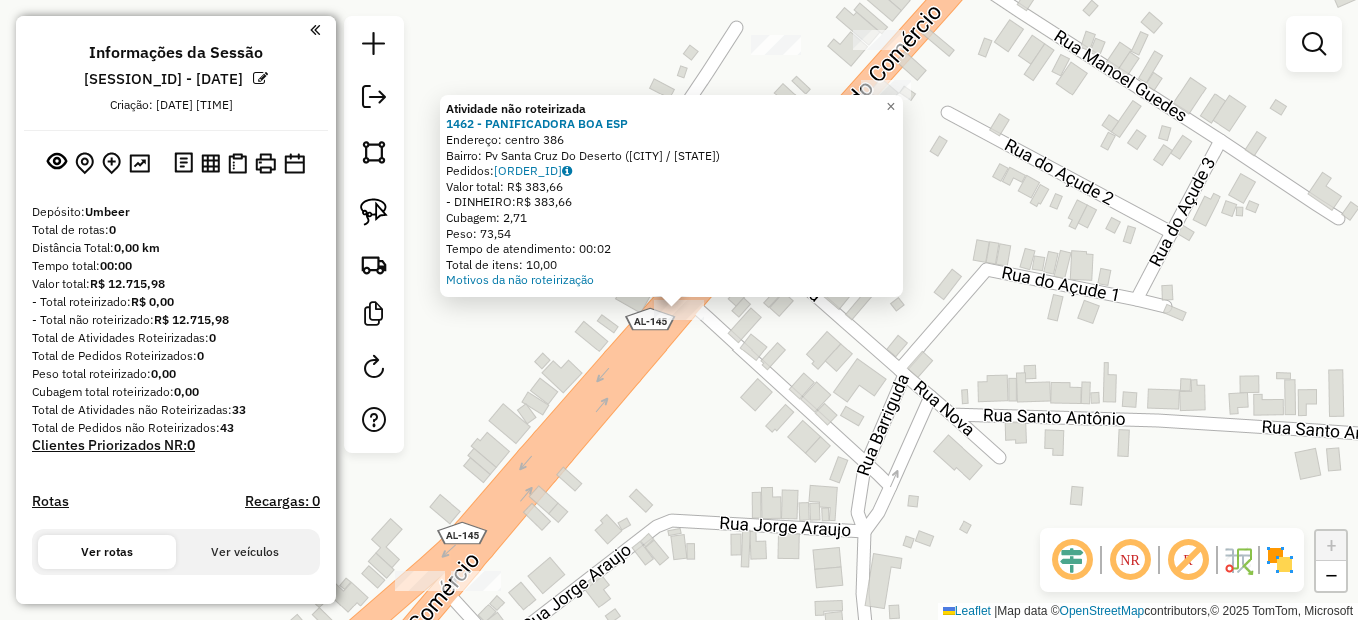 click on "Atividade não roteirizada [NUMBER] - PANIFICADORA BOA ESP  Endereço:  centro [NUMBER]   Bairro: Pv Santa Cruz Do Deserto ([CITY] / [STATE])   Pedidos:  [ORDER_ID]   Valor total: R$ [PRICE]   - DINHEIRO:  R$ [PRICE]   Cubagem: [CUBAGE]   Peso: [WEIGHT]   Tempo de atendimento: [TIME]   Total de itens: [ITEMS]  Motivos da não roteirização × Janela de atendimento Grade de atendimento Capacidade Transportadoras Veículos Cliente Pedidos  Rotas Selecione os dias de semana para filtrar as janelas de atendimento  Seg   Ter   Qua   Qui   Sex   Sáb   Dom  Informe o período da janela de atendimento: De: Até:  Filtrar exatamente a janela do cliente  Considerar janela de atendimento padrão  Selecione os dias de semana para filtrar as grades de atendimento  Seg   Ter   Qua   Qui   Sex   Sáb   Dom   Considerar clientes sem dia de atendimento cadastrado  Clientes fora do dia de atendimento selecionado Filtrar as atividades entre os valores definidos abaixo:  Peso mínimo:   Peso máximo:   Cubagem mínima:   Cubagem máxima:   De:  De:" 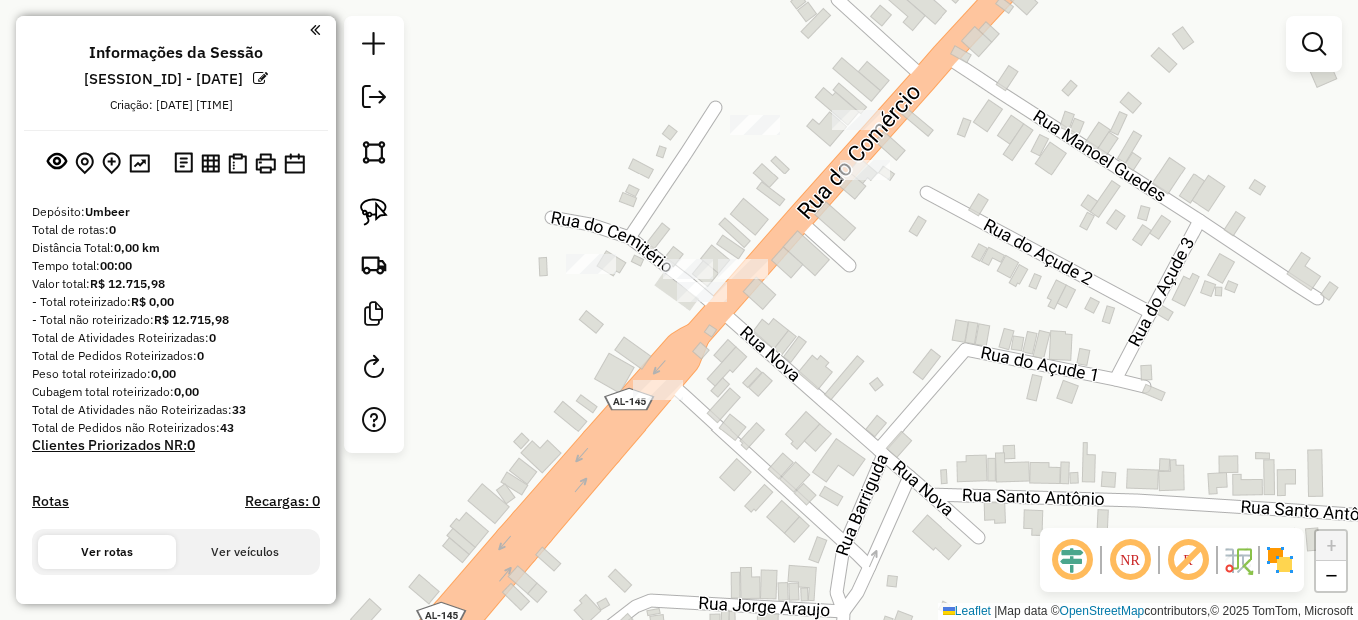 drag, startPoint x: 740, startPoint y: 259, endPoint x: 719, endPoint y: 339, distance: 82.710335 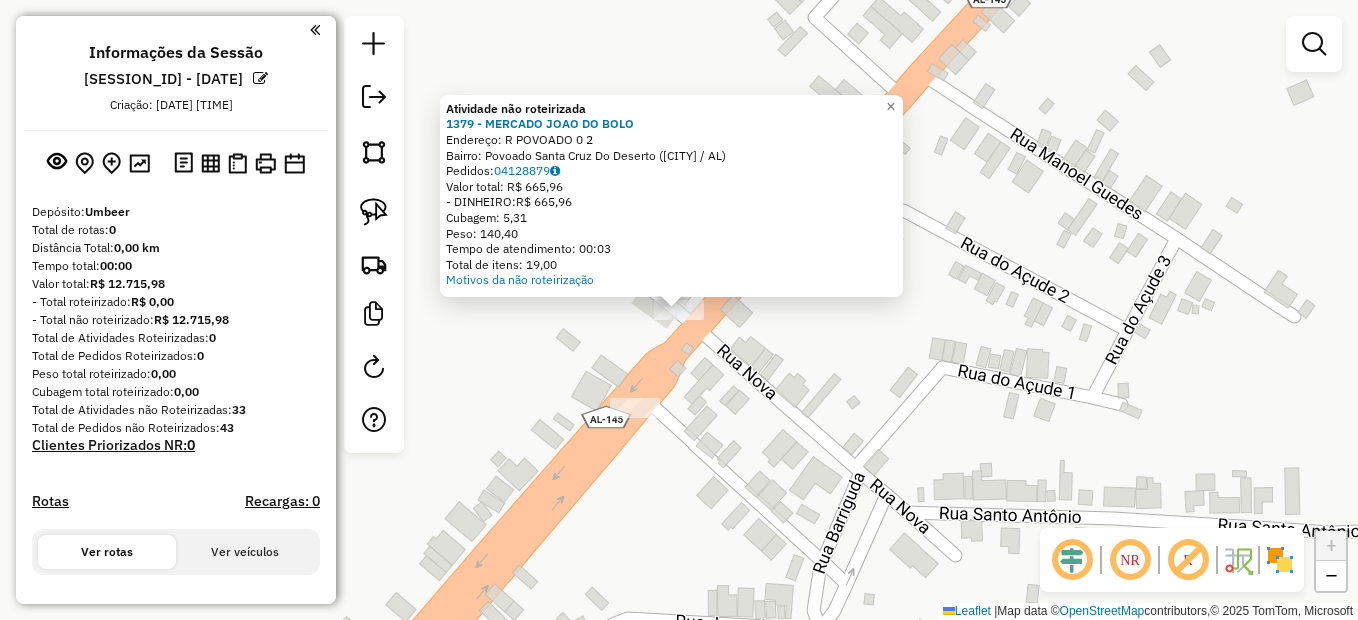 click on "Atividade não roteirizada 1379 - MERCADO JOAO DO BOLO  Endereço:  [STREET] [NUMBER]   Bairro: [NEIGHBORHOOD] ([CITY] / [STATE])   Pedidos:  [ORDER_ID]   Valor total: R$ 665,96   - DINHEIRO:  R$ 665,96   Cubagem: 5,31   Peso: 140,40   Tempo de atendimento: 00:03   Total de itens: 19,00  Motivos da não roteirização × Janela de atendimento Grade de atendimento Capacidade Transportadoras Veículos Cliente Pedidos  Rotas Selecione os dias de semana para filtrar as janelas de atendimento  Seg   Ter   Qua   Qui   Sex   Sáb   Dom  Informe o período da janela de atendimento: De: Até:  Filtrar exatamente a janela do cliente  Considerar janela de atendimento padrão  Selecione os dias de semana para filtrar as grades de atendimento  Seg   Ter   Qua   Qui   Sex   Sáb   Dom   Considerar clientes sem dia de atendimento cadastrado  Clientes fora do dia de atendimento selecionado Filtrar as atividades entre os valores definidos abaixo:  Peso mínimo:   Peso máximo:   Cubagem mínima:   Cubagem máxima:  +" 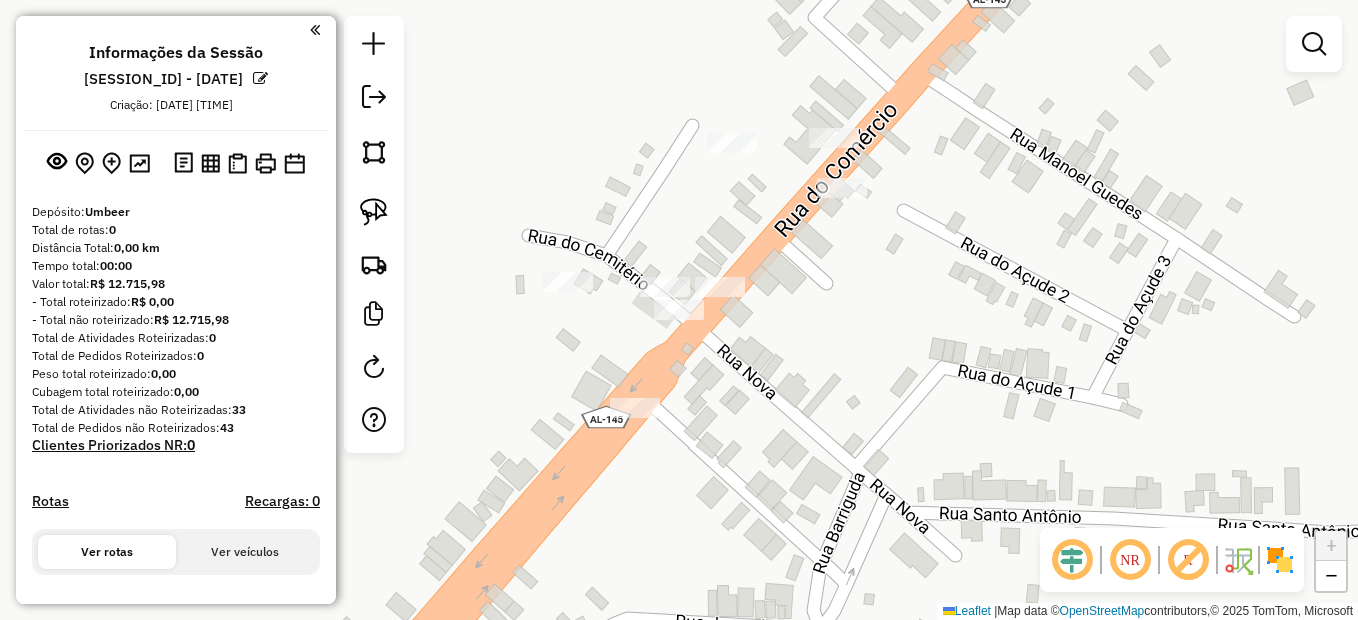 click 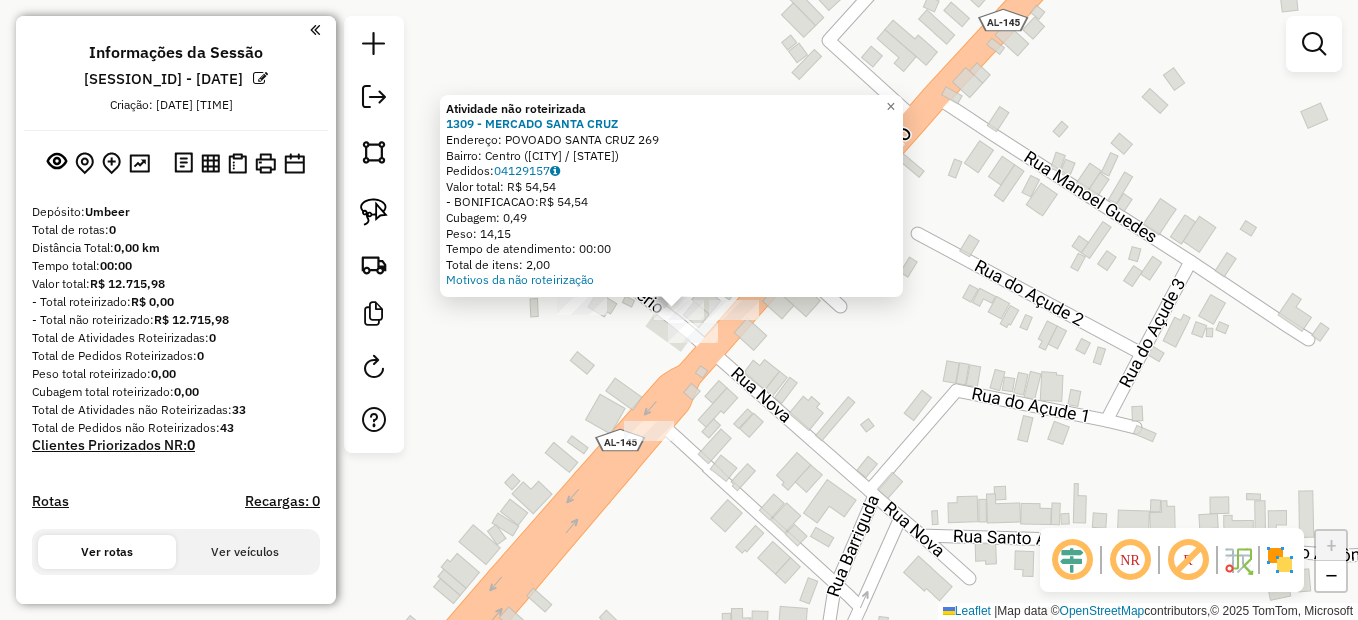 click on "Atividade não roteirizada 1309 - MERCADO SANTA CRUZ  Endereço:  POVOADO SANTA CRUZ 269   Bairro: Centro ([CITY] / AL)   Pedidos:  04129157   Valor total: R$ 54,54   - BONIFICACAO:  R$ 54,54   Cubagem: 0,49   Peso: 14,15   Tempo de atendimento: 00:00   Total de itens: 2,00  Motivos da não roteirização × Janela de atendimento Grade de atendimento Capacidade Transportadoras Veículos Cliente Pedidos  Rotas Selecione os dias de semana para filtrar as janelas de atendimento  Seg   Ter   Qua   Qui   Sex   Sáb   Dom  Informe o período da janela de atendimento: De: Até:  Filtrar exatamente a janela do cliente  Considerar janela de atendimento padrão  Selecione os dias de semana para filtrar as grades de atendimento  Seg   Ter   Qua   Qui   Sex   Sáb   Dom   Considerar clientes sem dia de atendimento cadastrado  Clientes fora do dia de atendimento selecionado Filtrar as atividades entre os valores definidos abaixo:  Peso mínimo:   Peso máximo:   Cubagem mínima:   Cubagem máxima:   De:   Até:  De:" 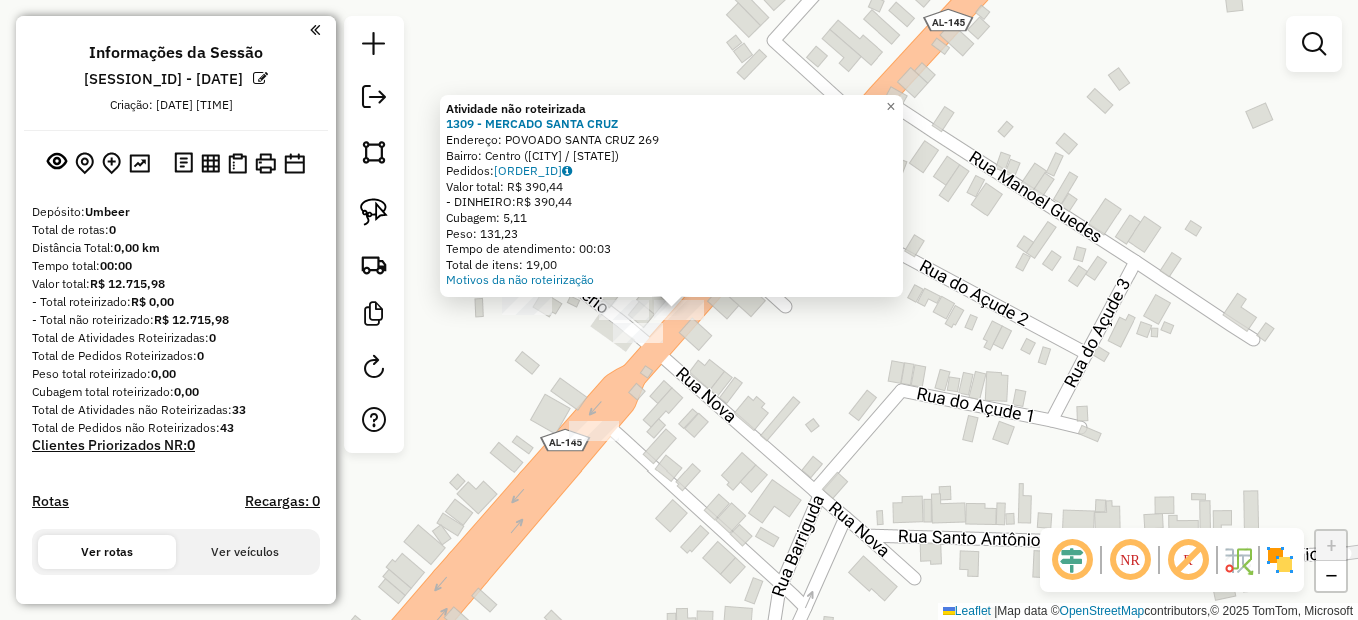 click on "Atividade não roteirizada 1309 - MERCADO SANTA CRUZ  Endereço:  [NEIGHBORHOOD] [NUMBER]   Bairro: [NEIGHBORHOOD] ([CITY] / [STATE])   Pedidos:  [ORDER_ID]   Valor total: R$ 390,44   - DINHEIRO:  R$ 390,44   Cubagem: 5,11   Peso: 131,23   Tempo de atendimento: 00:03   Total de itens: 19,00  Motivos da não roteirização × Janela de atendimento Grade de atendimento Capacidade Transportadoras Veículos Cliente Pedidos  Rotas Selecione os dias de semana para filtrar as janelas de atendimento  Seg   Ter   Qua   Qui   Sex   Sáb   Dom  Informe o período da janela de atendimento: De: Até:  Filtrar exatamente a janela do cliente  Considerar janela de atendimento padrão  Selecione os dias de semana para filtrar as grades de atendimento  Seg   Ter   Qua   Qui   Sex   Sáb   Dom   Considerar clientes sem dia de atendimento cadastrado  Clientes fora do dia de atendimento selecionado Filtrar as atividades entre os valores definidos abaixo:  Peso mínimo:   Peso máximo:   Cubagem mínima:   Cubagem máxima:   De:   Até:  De:" 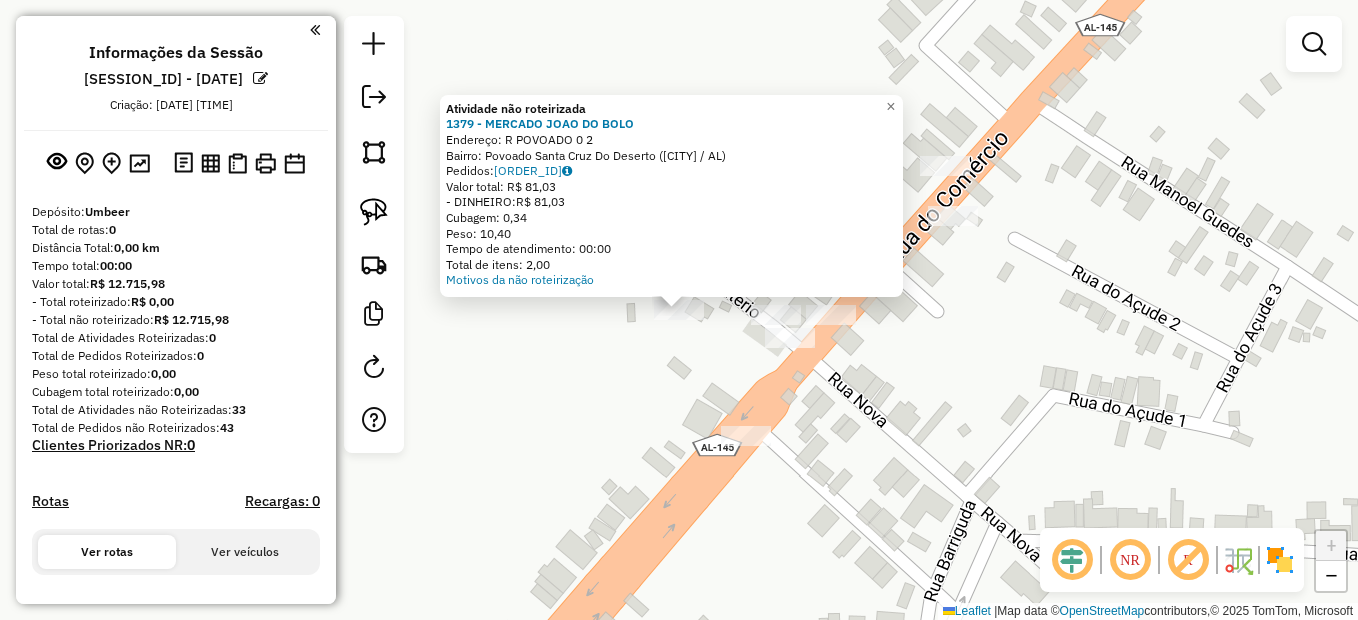 click on "Atividade não roteirizada [NUMBER] - MERCADO JOAO DO BOLO  Endereço:  R POVOADO [NUMBER] [NUMBER]   Bairro: Povoado Santa Cruz Do Deserto ([CITY] / [STATE])   Pedidos:  [ORDER_ID]   Valor total: R$ [PRICE]   - DINHEIRO:  R$ [PRICE]   Cubagem: [CUBAGE]   Peso: [WEIGHT]   Tempo de atendimento: [TIME]   Total de itens: [ITEMS]  Motivos da não roteirização × Janela de atendimento Grade de atendimento Capacidade Transportadoras Veículos Cliente Pedidos  Rotas Selecione os dias de semana para filtrar as janelas de atendimento  Seg   Ter   Qua   Qui   Sex   Sáb   Dom  Informe o período da janela de atendimento: De: Até:  Filtrar exatamente a janela do cliente  Considerar janela de atendimento padrão  Selecione os dias de semana para filtrar as grades de atendimento  Seg   Ter   Qua   Qui   Sex   Sáb   Dom   Considerar clientes sem dia de atendimento cadastrado  Clientes fora do dia de atendimento selecionado Filtrar as atividades entre os valores definidos abaixo:  Peso mínimo:   Peso máximo:   Cubagem mínima:   Cubagem máxima:   De:" 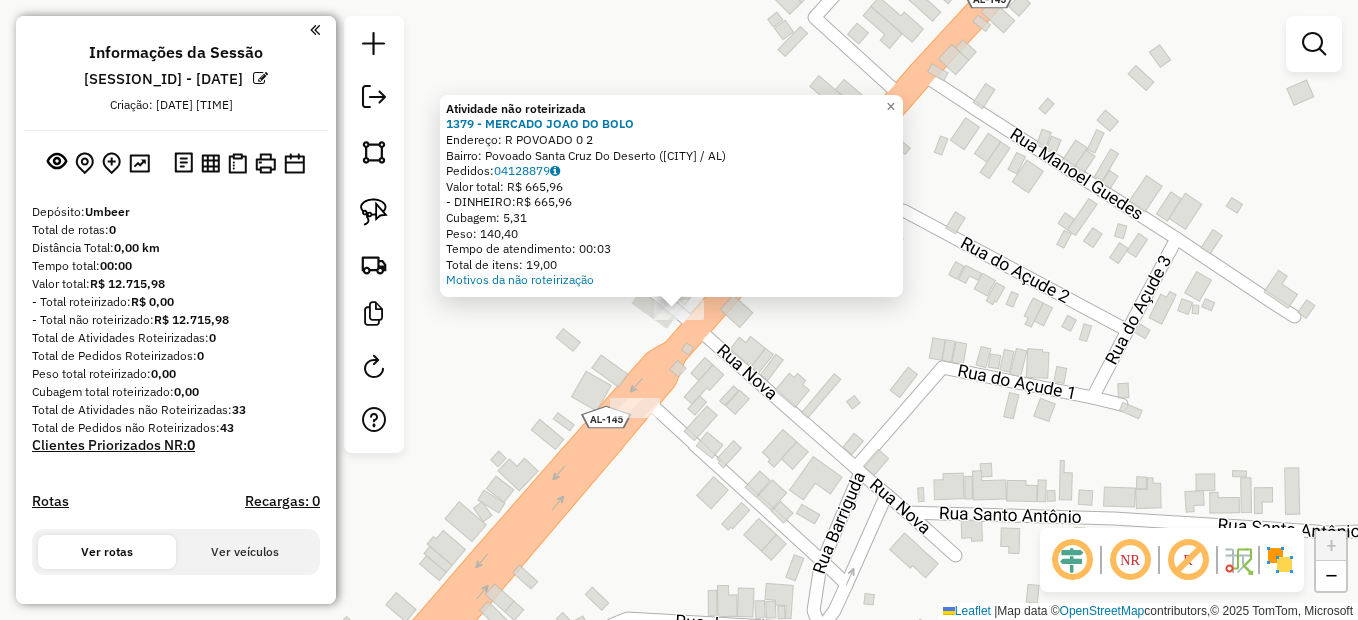 drag, startPoint x: 783, startPoint y: 338, endPoint x: 709, endPoint y: 312, distance: 78.434685 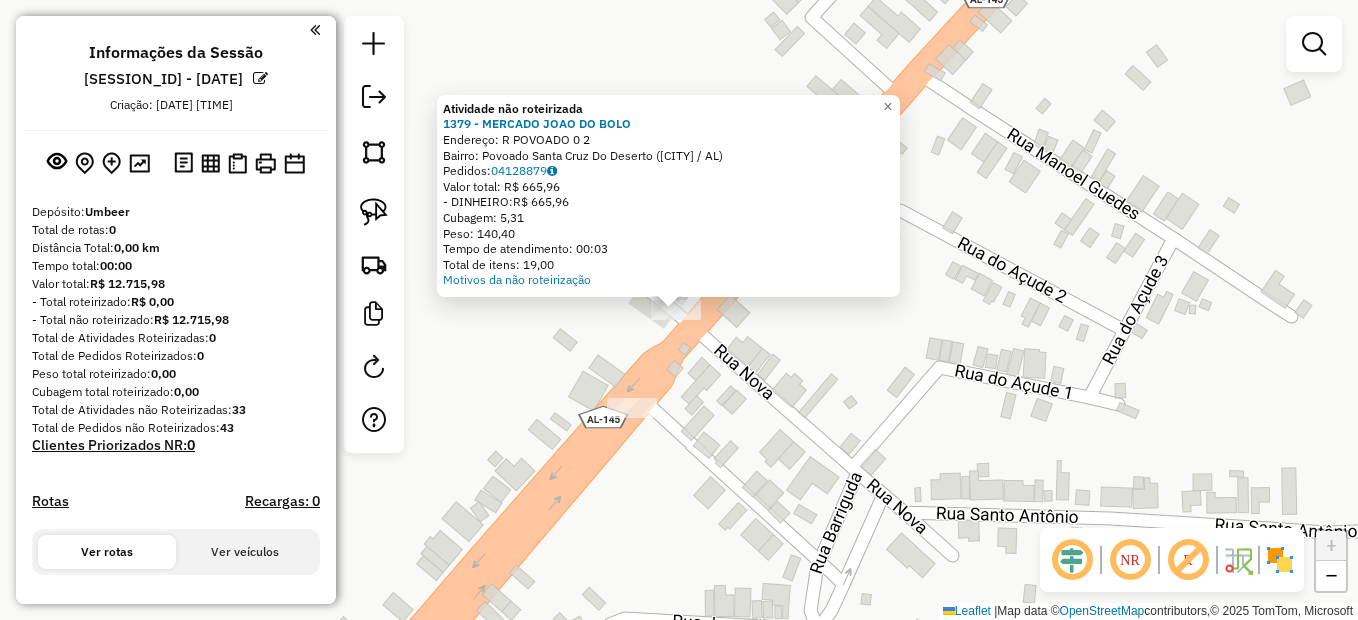 click on "Atividade não roteirizada 1379 - MERCADO JOAO DO BOLO  Endereço:  [STREET] [NUMBER]   Bairro: [NEIGHBORHOOD] ([CITY] / [STATE])   Pedidos:  [ORDER_ID]   Valor total: R$ 665,96   - DINHEIRO:  R$ 665,96   Cubagem: 5,31   Peso: 140,40   Tempo de atendimento: 00:03   Total de itens: 19,00  Motivos da não roteirização × Janela de atendimento Grade de atendimento Capacidade Transportadoras Veículos Cliente Pedidos  Rotas Selecione os dias de semana para filtrar as janelas de atendimento  Seg   Ter   Qua   Qui   Sex   Sáb   Dom  Informe o período da janela de atendimento: De: Até:  Filtrar exatamente a janela do cliente  Considerar janela de atendimento padrão  Selecione os dias de semana para filtrar as grades de atendimento  Seg   Ter   Qua   Qui   Sex   Sáb   Dom   Considerar clientes sem dia de atendimento cadastrado  Clientes fora do dia de atendimento selecionado Filtrar as atividades entre os valores definidos abaixo:  Peso mínimo:   Peso máximo:   Cubagem mínima:   Cubagem máxima:  +" 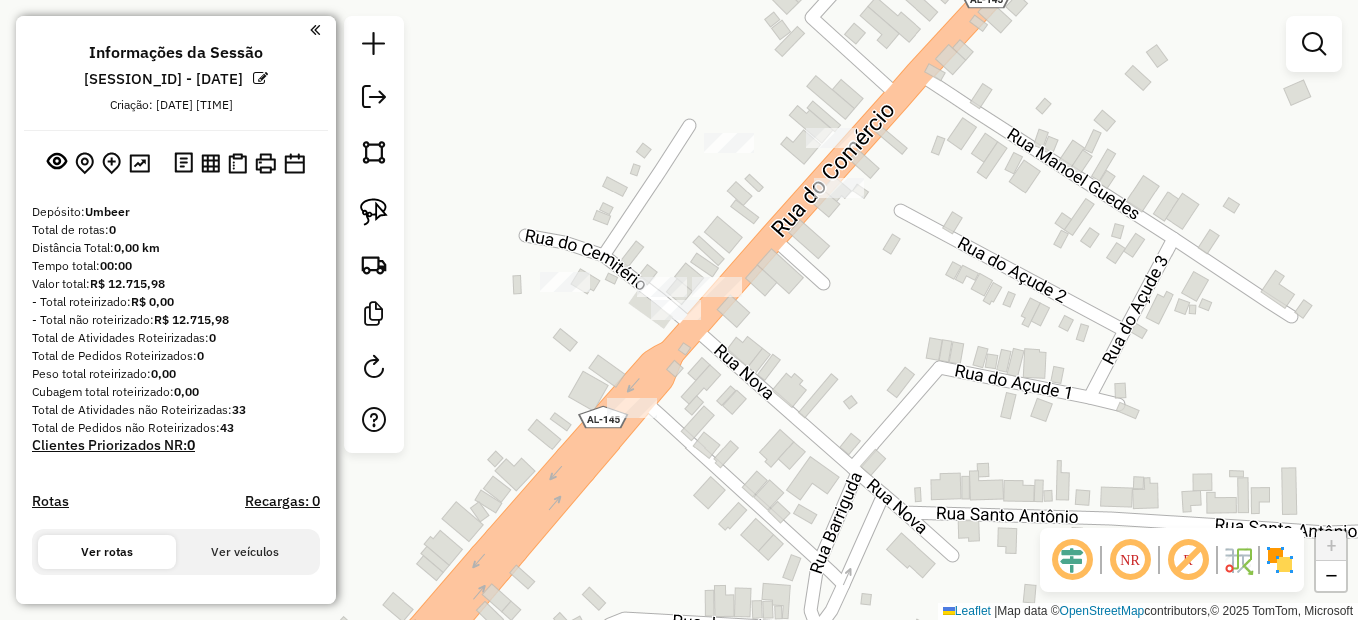 click 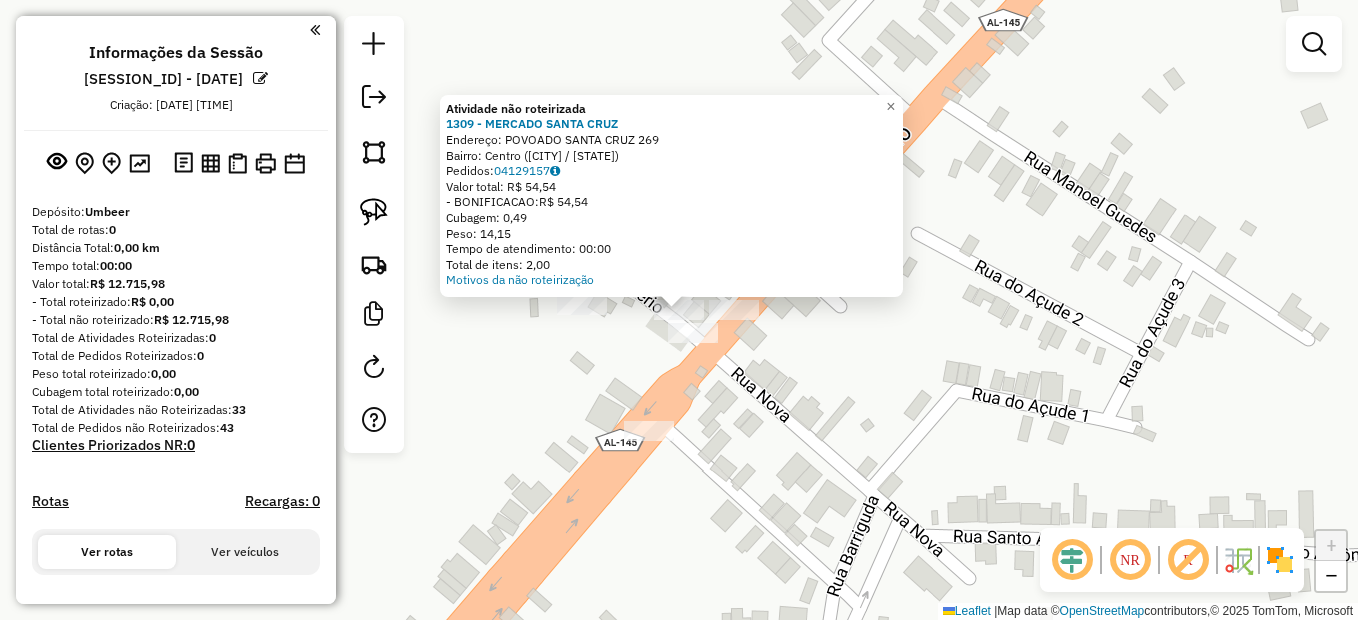 click on "Atividade não roteirizada 1309 - MERCADO SANTA CRUZ  Endereço:  POVOADO SANTA CRUZ 269   Bairro: Centro ([CITY] / AL)   Pedidos:  04129157   Valor total: R$ 54,54   - BONIFICACAO:  R$ 54,54   Cubagem: 0,49   Peso: 14,15   Tempo de atendimento: 00:00   Total de itens: 2,00  Motivos da não roteirização × Janela de atendimento Grade de atendimento Capacidade Transportadoras Veículos Cliente Pedidos  Rotas Selecione os dias de semana para filtrar as janelas de atendimento  Seg   Ter   Qua   Qui   Sex   Sáb   Dom  Informe o período da janela de atendimento: De: Até:  Filtrar exatamente a janela do cliente  Considerar janela de atendimento padrão  Selecione os dias de semana para filtrar as grades de atendimento  Seg   Ter   Qua   Qui   Sex   Sáb   Dom   Considerar clientes sem dia de atendimento cadastrado  Clientes fora do dia de atendimento selecionado Filtrar as atividades entre os valores definidos abaixo:  Peso mínimo:   Peso máximo:   Cubagem mínima:   Cubagem máxima:   De:   Até:  De:" 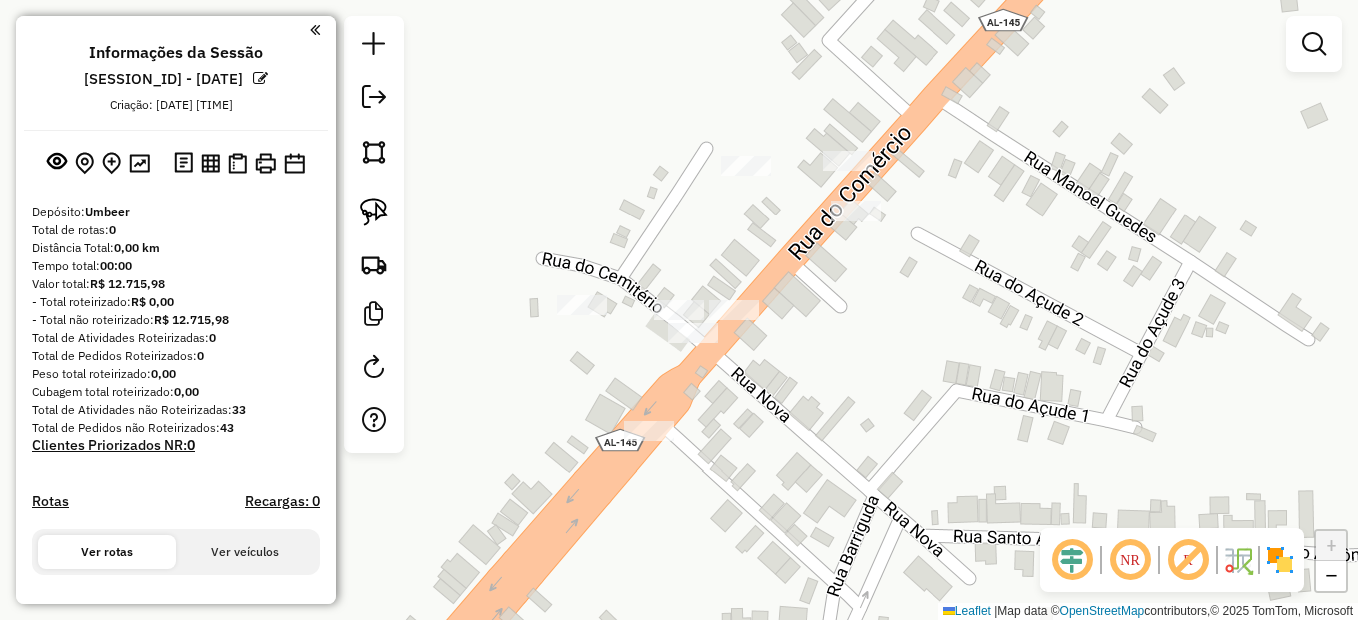 click on "Janela de atendimento Grade de atendimento Capacidade Transportadoras Veículos Cliente Pedidos  Rotas Selecione os dias de semana para filtrar as janelas de atendimento  Seg   Ter   Qua   Qui   Sex   Sáb   Dom  Informe o período da janela de atendimento: De: Até:  Filtrar exatamente a janela do cliente  Considerar janela de atendimento padrão  Selecione os dias de semana para filtrar as grades de atendimento  Seg   Ter   Qua   Qui   Sex   Sáb   Dom   Considerar clientes sem dia de atendimento cadastrado  Clientes fora do dia de atendimento selecionado Filtrar as atividades entre os valores definidos abaixo:  Peso mínimo:   Peso máximo:   Cubagem mínima:   Cubagem máxima:   De:   Até:  Filtrar as atividades entre o tempo de atendimento definido abaixo:  De:   Até:   Considerar capacidade total dos clientes não roteirizados Transportadora: Selecione um ou mais itens Tipo de veículo: Selecione um ou mais itens Veículo: Selecione um ou mais itens Motorista: Selecione um ou mais itens Nome: Rótulo:" 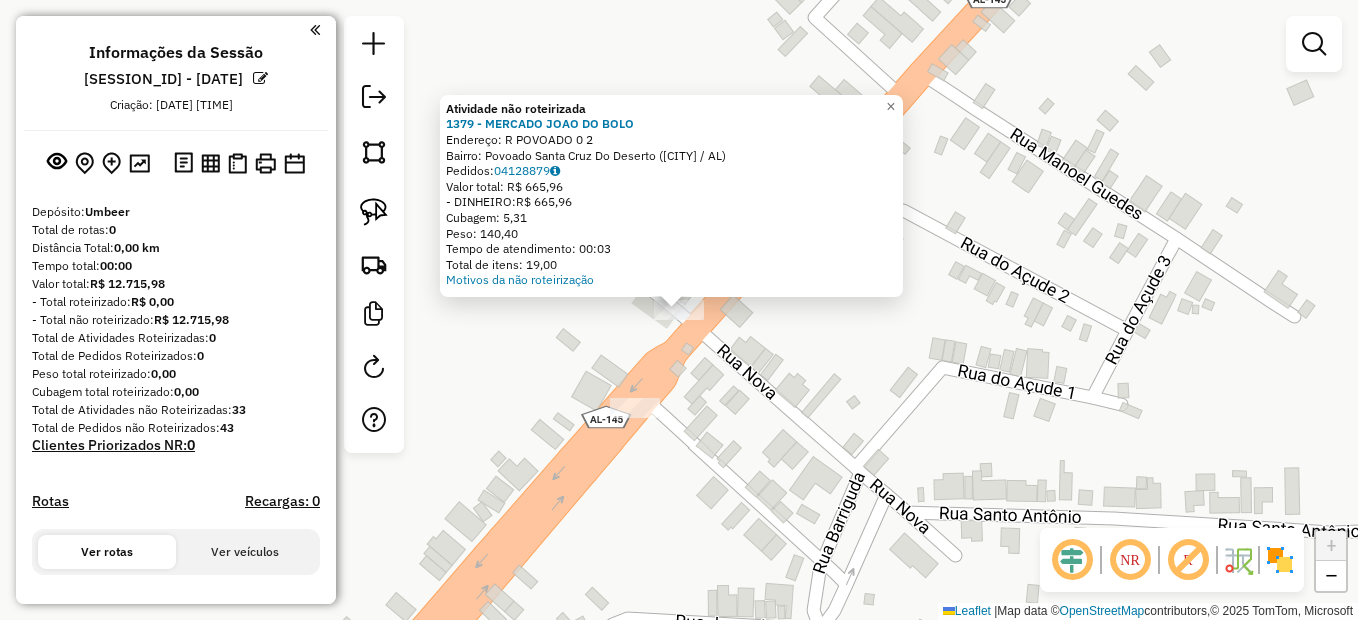 click on "Atividade não roteirizada 1379 - MERCADO JOAO DO BOLO  Endereço:  [STREET] [NUMBER]   Bairro: [NEIGHBORHOOD] ([CITY] / [STATE])   Pedidos:  [ORDER_ID]   Valor total: R$ 665,96   - DINHEIRO:  R$ 665,96   Cubagem: 5,31   Peso: 140,40   Tempo de atendimento: 00:03   Total de itens: 19,00  Motivos da não roteirização × Janela de atendimento Grade de atendimento Capacidade Transportadoras Veículos Cliente Pedidos  Rotas Selecione os dias de semana para filtrar as janelas de atendimento  Seg   Ter   Qua   Qui   Sex   Sáb   Dom  Informe o período da janela de atendimento: De: Até:  Filtrar exatamente a janela do cliente  Considerar janela de atendimento padrão  Selecione os dias de semana para filtrar as grades de atendimento  Seg   Ter   Qua   Qui   Sex   Sáb   Dom   Considerar clientes sem dia de atendimento cadastrado  Clientes fora do dia de atendimento selecionado Filtrar as atividades entre os valores definidos abaixo:  Peso mínimo:   Peso máximo:   Cubagem mínima:   Cubagem máxima:  +" 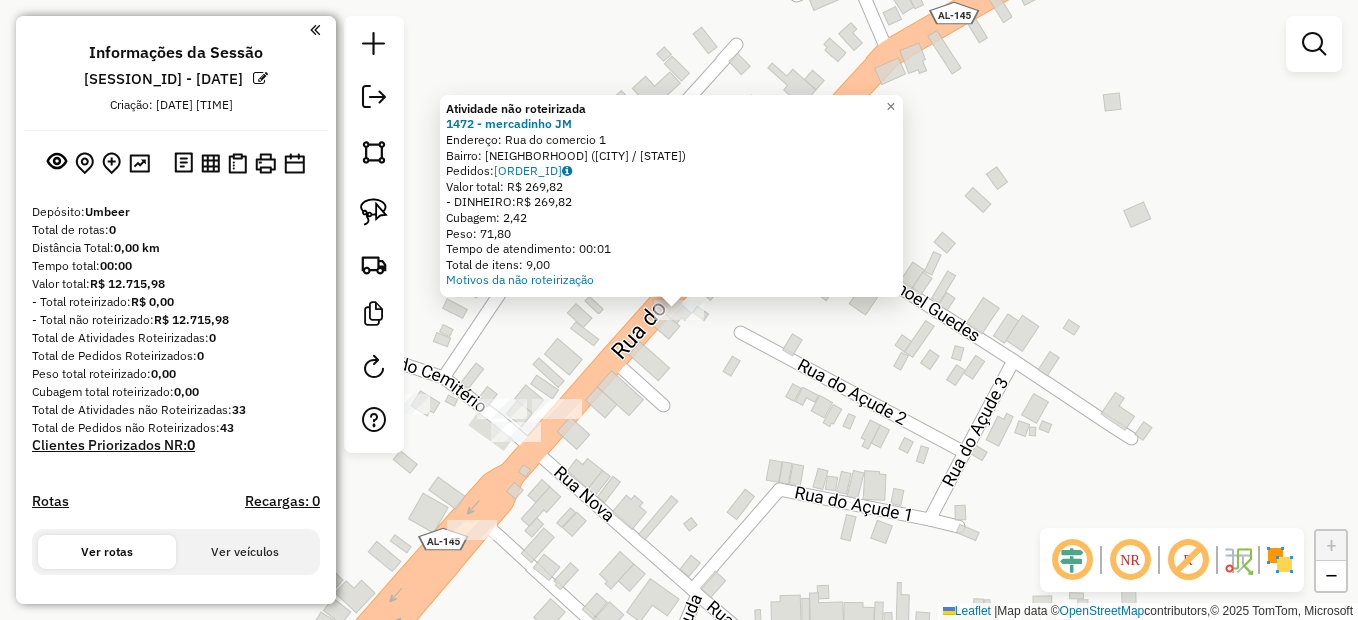 click on "Atividade não roteirizada 1472 - mercadinho JM  Endereço:  [STREET] [NUMBER]   Bairro: [NEIGHBORHOOD] ([CITY] / [STATE])   Pedidos:  [ORDER_ID]   Valor total: R$ 269,82   - DINHEIRO:  R$ 269,82   Cubagem: 2,42   Peso: 71,80   Tempo de atendimento: 00:01   Total de itens: 9,00  Motivos da não roteirização × Janela de atendimento Grade de atendimento Capacidade Transportadoras Veículos Cliente Pedidos  Rotas Selecione os dias de semana para filtrar as janelas de atendimento  Seg   Ter   Qua   Qui   Sex   Sáb   Dom  Informe o período da janela de atendimento: De: Até:  Filtrar exatamente a janela do cliente  Considerar janela de atendimento padrão  Selecione os dias de semana para filtrar as grades de atendimento  Seg   Ter   Qua   Qui   Sex   Sáb   Dom   Considerar clientes sem dia de atendimento cadastrado  Clientes fora do dia de atendimento selecionado Filtrar as atividades entre os valores definidos abaixo:  Peso mínimo:   Peso máximo:   Cubagem mínima:   Cubagem máxima:   De:   Até:  De:" 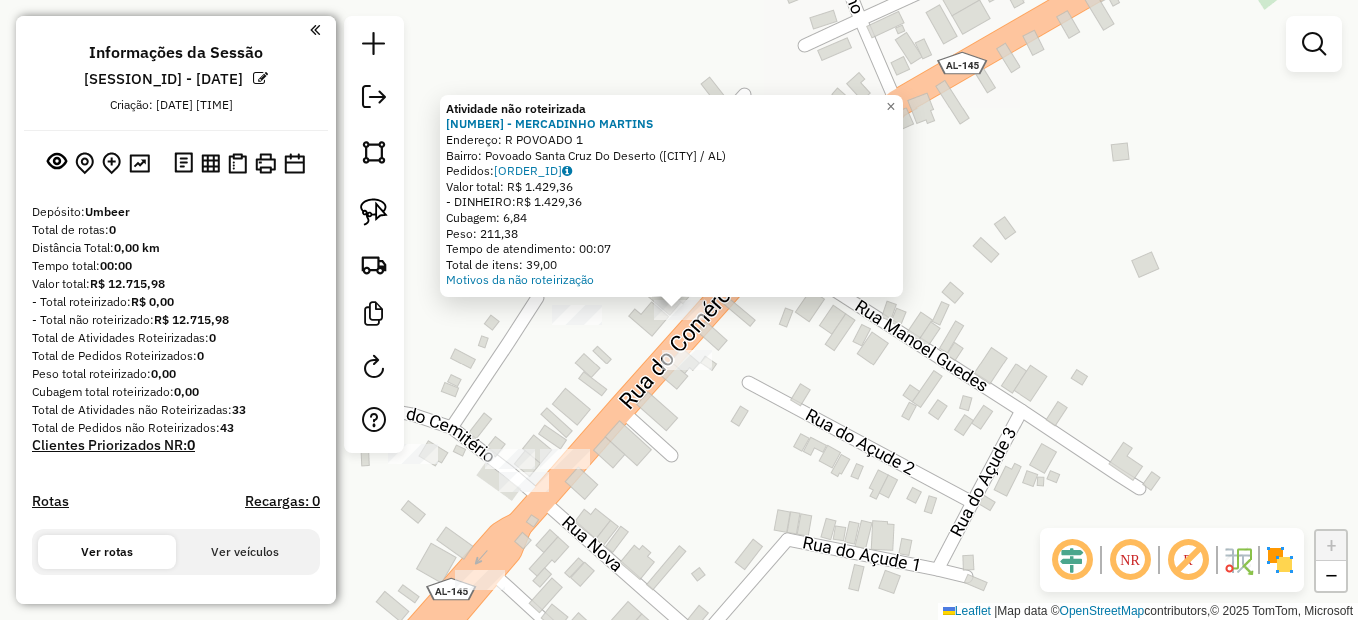 click on "Atividade não roteirizada 1377 - MERCADINHO MARTINS  Endereço:  [STREET] [NUMBER]   Bairro: [NEIGHBORHOOD] ([CITY] / [STATE])   Pedidos:  [ORDER_ID]   Valor total: R$ 1.429,36   - DINHEIRO:  R$ 1.429,36   Cubagem: 6,84   Peso: 211,38   Tempo de atendimento: 00:07   Total de itens: 39,00  Motivos da não roteirização × Janela de atendimento Grade de atendimento Capacidade Transportadoras Veículos Cliente Pedidos  Rotas Selecione os dias de semana para filtrar as janelas de atendimento  Seg   Ter   Qua   Qui   Sex   Sáb   Dom  Informe o período da janela de atendimento: De: Até:  Filtrar exatamente a janela do cliente  Considerar janela de atendimento padrão  Selecione os dias de semana para filtrar as grades de atendimento  Seg   Ter   Qua   Qui   Sex   Sáb   Dom   Considerar clientes sem dia de atendimento cadastrado  Clientes fora do dia de atendimento selecionado Filtrar as atividades entre os valores definidos abaixo:  Peso mínimo:   Peso máximo:   Cubagem mínima:   Cubagem máxima:  +" 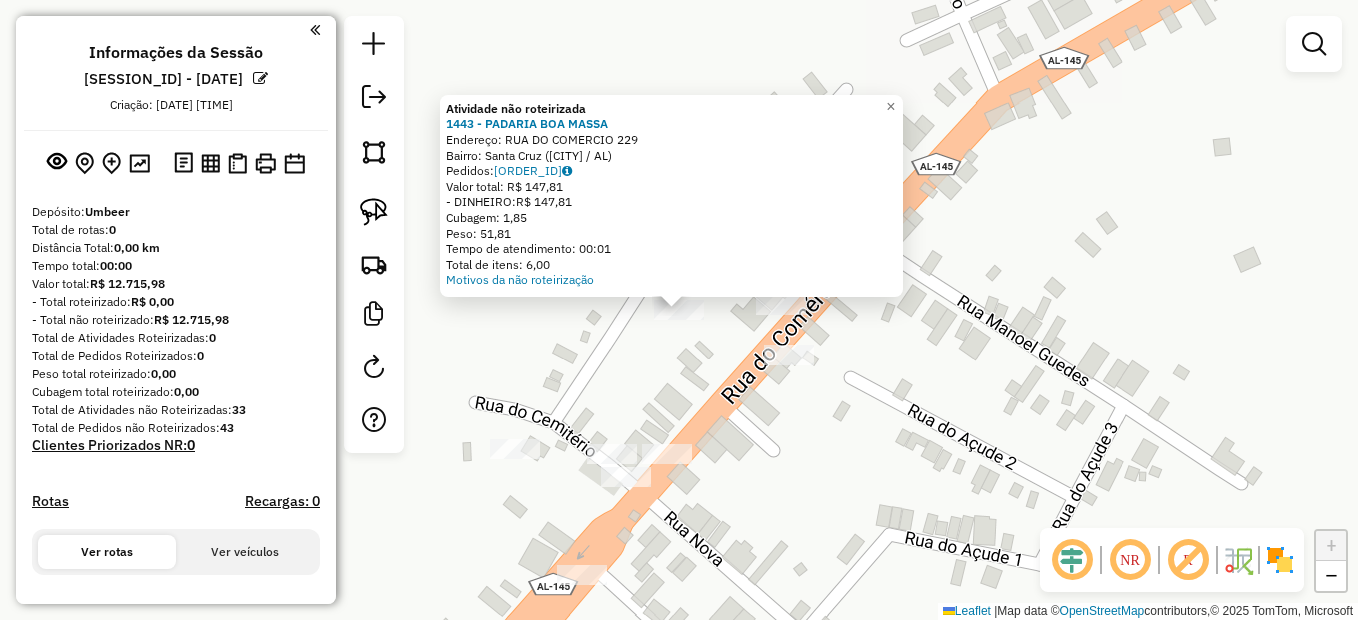 click on "Atividade não roteirizada [NUMBER] - PADARIA BOA MASSA  Endereço:  RUA DO COMERCIO [NUMBER]   Bairro: Santa Cruz ([CITY] / [STATE])   Pedidos:  [ORDER_ID]   Valor total: R$ [PRICE]   - DINHEIRO:  R$ [PRICE]   Cubagem: [CUBAGE]   Peso: [WEIGHT]   Tempo de atendimento: [TIME]   Total de itens: [ITEMS]  Motivos da não roteirização × Janela de atendimento Grade de atendimento Capacidade Transportadoras Veículos Cliente Pedidos  Rotas Selecione os dias de semana para filtrar as janelas de atendimento  Seg   Ter   Qua   Qui   Sex   Sáb   Dom  Informe o período da janela de atendimento: De: Até:  Filtrar exatamente a janela do cliente  Considerar janela de atendimento padrão  Selecione os dias de semana para filtrar as grades de atendimento  Seg   Ter   Qua   Qui   Sex   Sáb   Dom   Considerar clientes sem dia de atendimento cadastrado  Clientes fora do dia de atendimento selecionado Filtrar as atividades entre os valores definidos abaixo:  Peso mínimo:   Peso máximo:   Cubagem mínima:   Cubagem máxima:   De:   Até:   De:" 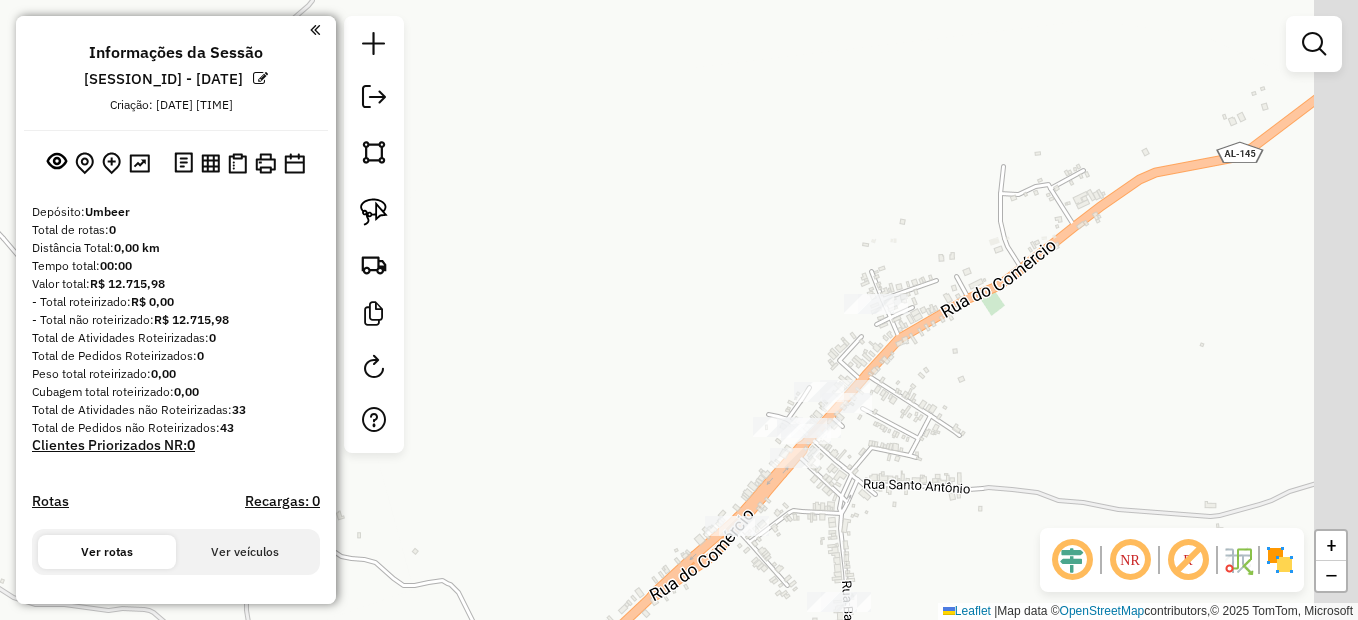 drag, startPoint x: 995, startPoint y: 302, endPoint x: 927, endPoint y: 368, distance: 94.76286 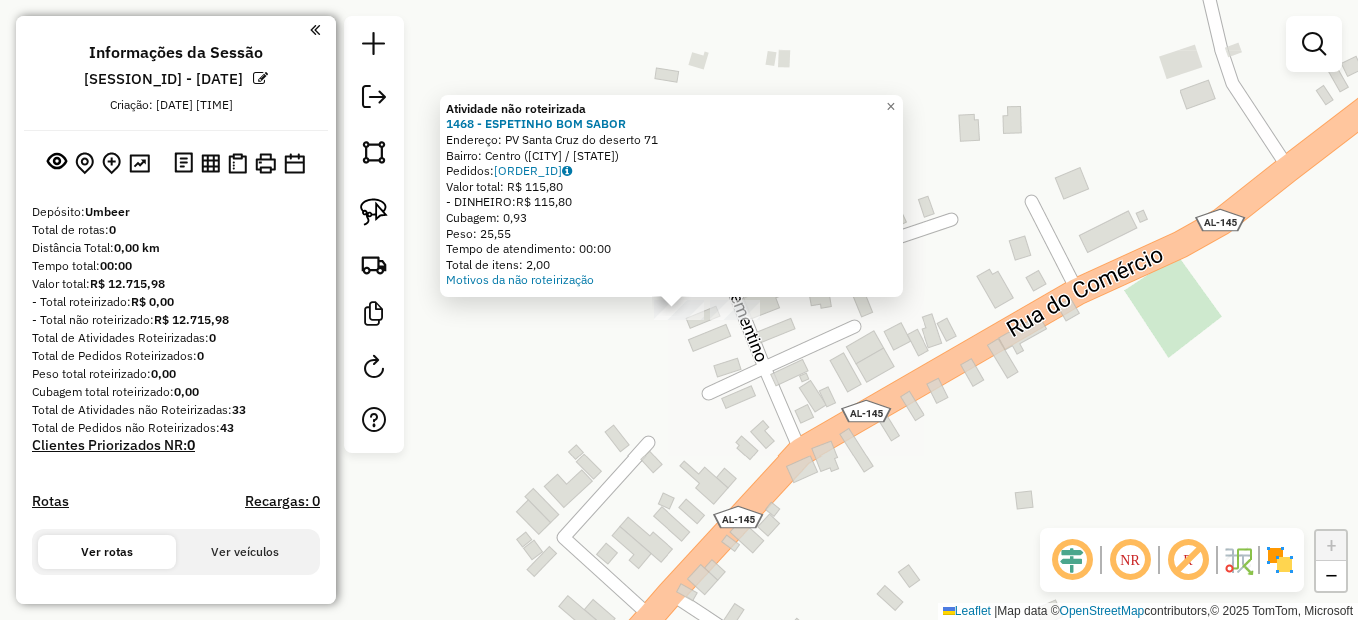 click on "Atividade não roteirizada [NUMBER] - ESPETINHO BOM SABOR  Endereço:  PV Santa Cruz do deserto [NUMBER]   Bairro: Centro ([CITY] / [STATE])   Pedidos:  [ORDER_ID]   Valor total: R$ [PRICE]   - DINHEIRO:  R$ [PRICE]   Cubagem: [CUBAGE]   Peso: [WEIGHT]   Tempo de atendimento: [TIME]   Total de itens: [ITEMS]  Motivos da não roteirização × Janela de atendimento Grade de atendimento Capacidade Transportadoras Veículos Cliente Pedidos  Rotas Selecione os dias de semana para filtrar as janelas de atendimento  Seg   Ter   Qua   Qui   Sex   Sáb   Dom  Informe o período da janela de atendimento: De: Até:  Filtrar exatamente a janela do cliente  Considerar janela de atendimento padrão  Selecione os dias de semana para filtrar as grades de atendimento  Seg   Ter   Qua   Qui   Sex   Sáb   Dom   Considerar clientes sem dia de atendimento cadastrado  Clientes fora do dia de atendimento selecionado Filtrar as atividades entre os valores definidos abaixo:  Peso mínimo:   Peso máximo:   Cubagem mínima:   Cubagem máxima:   De:   Até:" 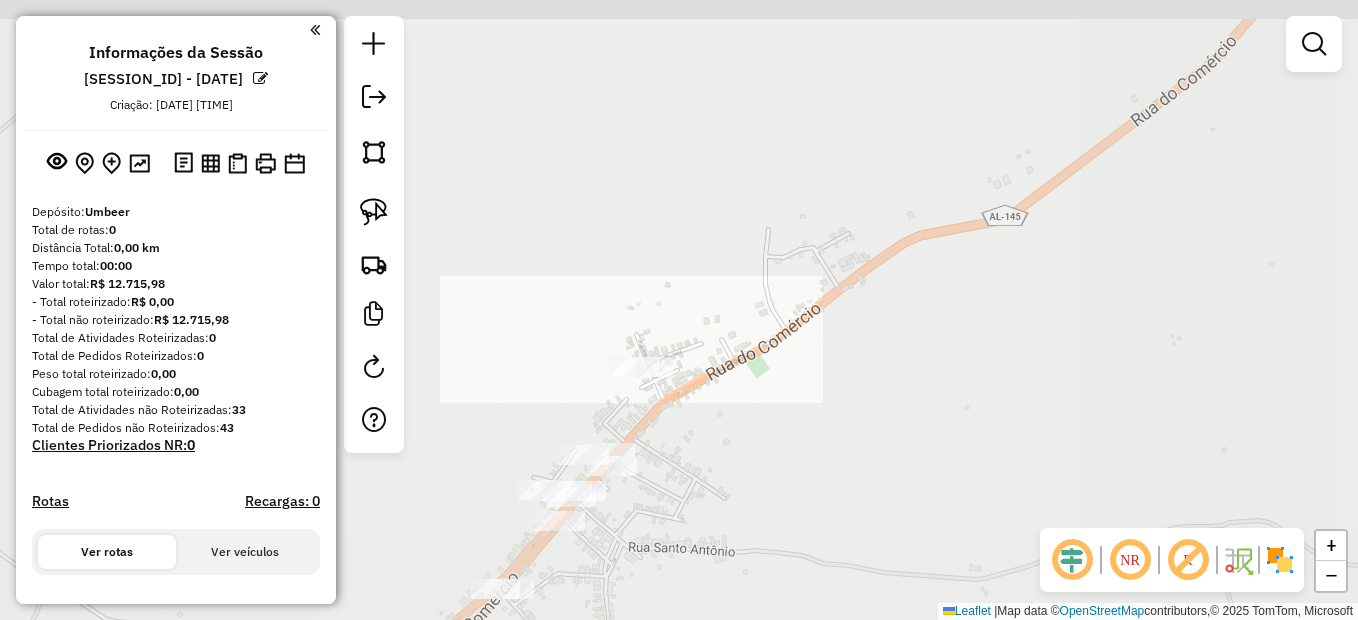 drag, startPoint x: 944, startPoint y: 441, endPoint x: 879, endPoint y: 410, distance: 72.013885 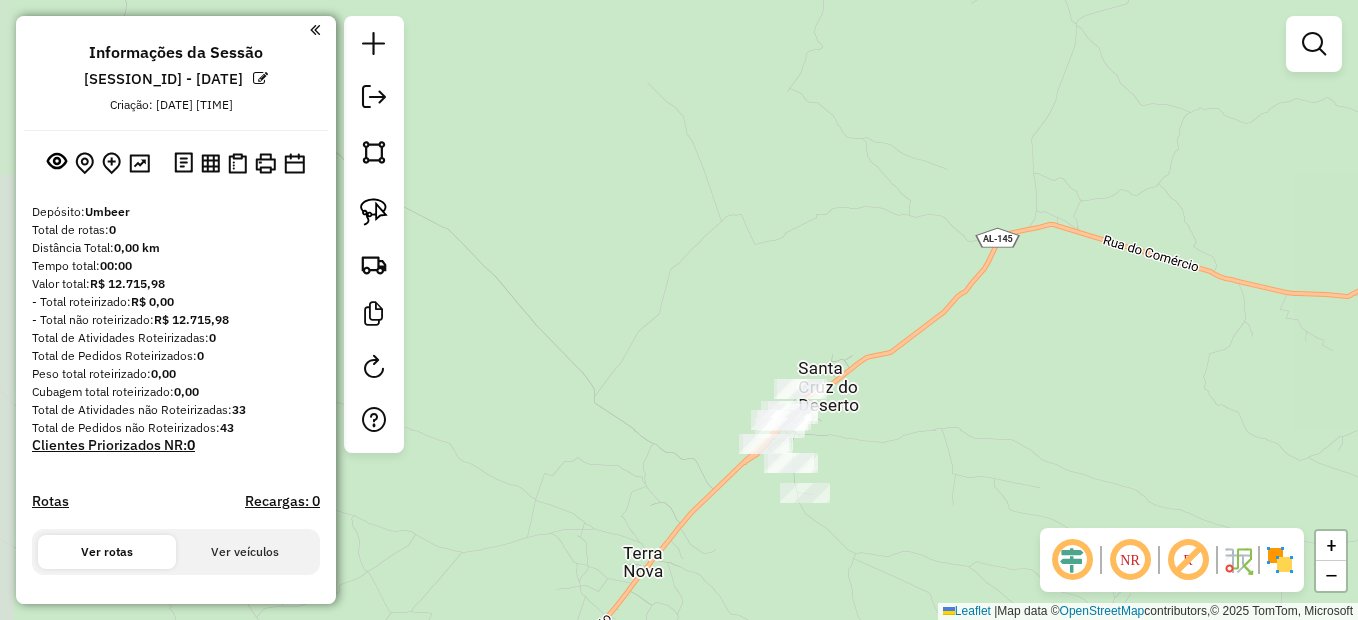 drag, startPoint x: 979, startPoint y: 415, endPoint x: 791, endPoint y: 345, distance: 200.60907 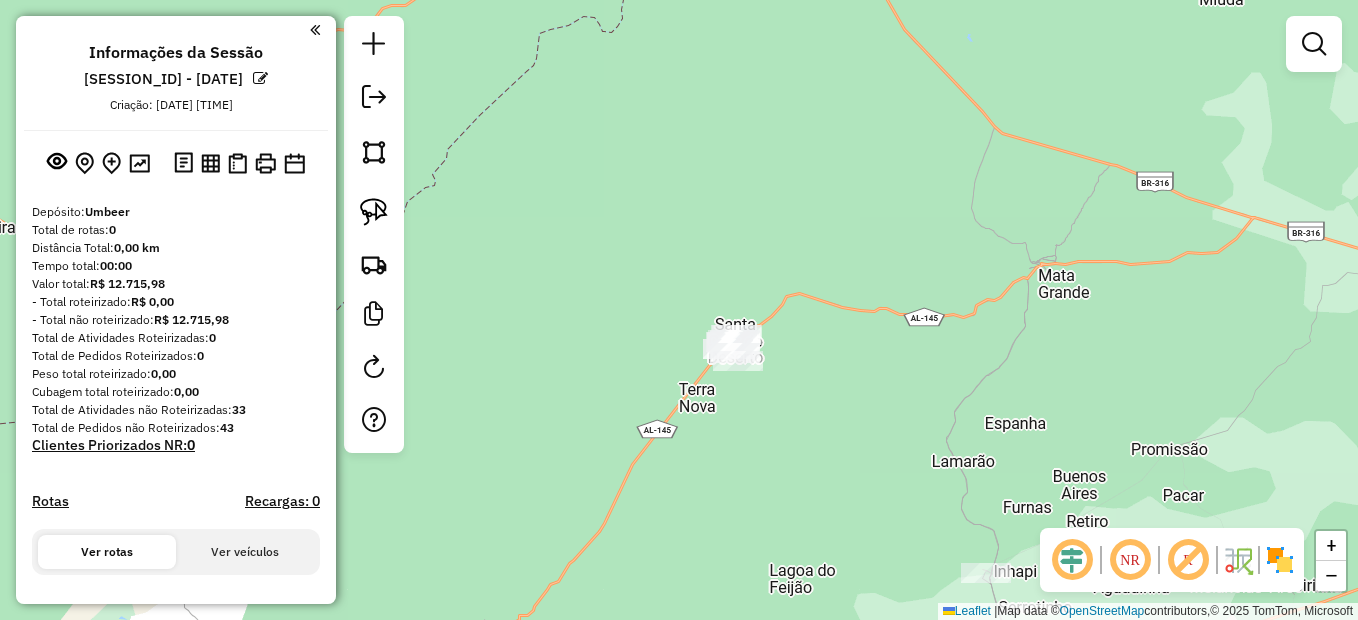 drag, startPoint x: 985, startPoint y: 452, endPoint x: 708, endPoint y: 174, distance: 392.44492 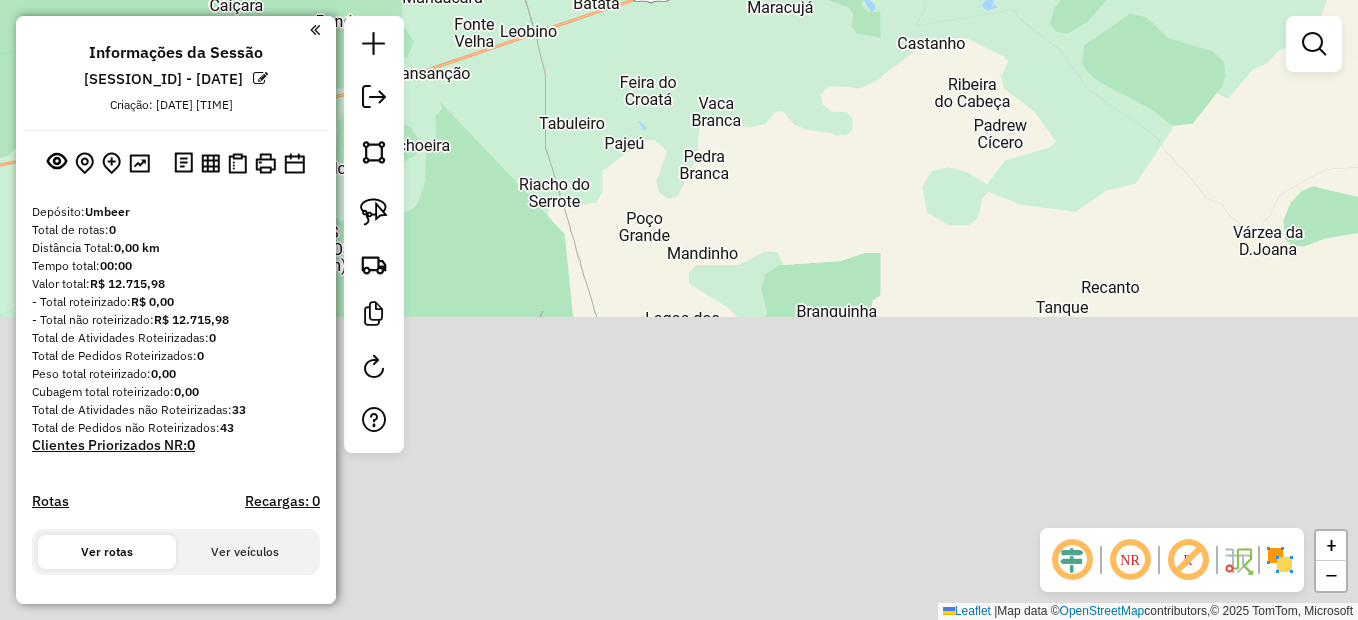 drag, startPoint x: 819, startPoint y: 462, endPoint x: 633, endPoint y: 105, distance: 402.54813 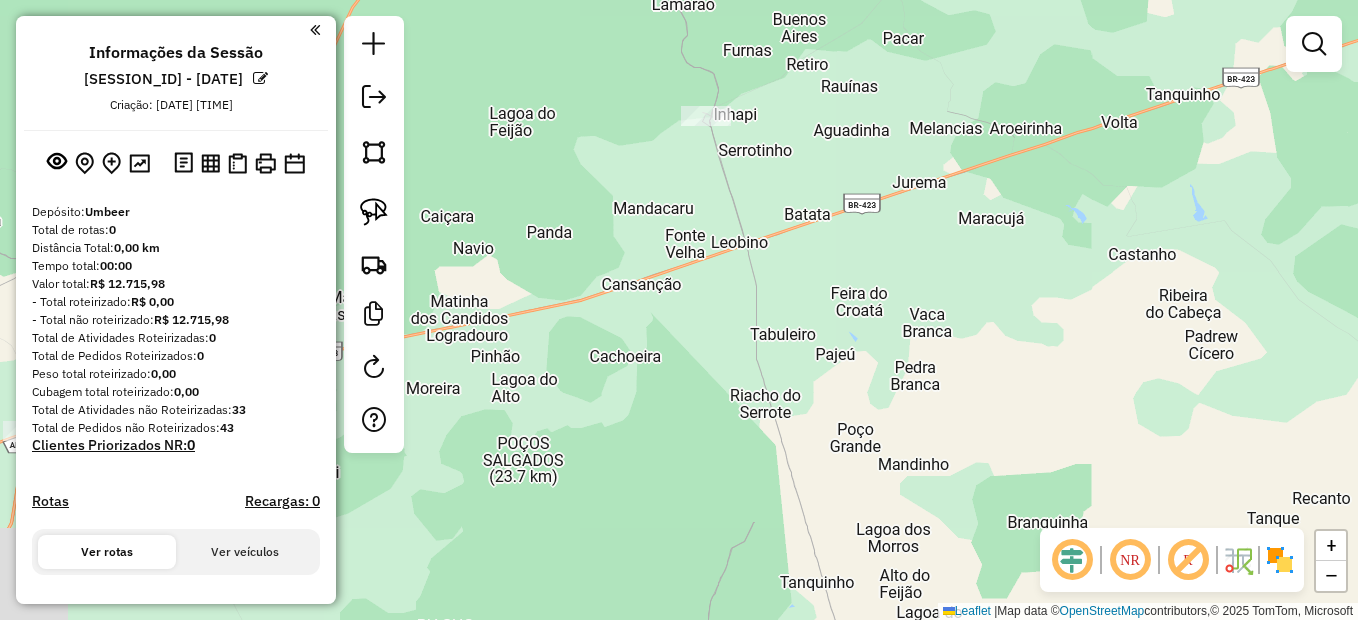 drag, startPoint x: 668, startPoint y: 326, endPoint x: 662, endPoint y: 312, distance: 15.231546 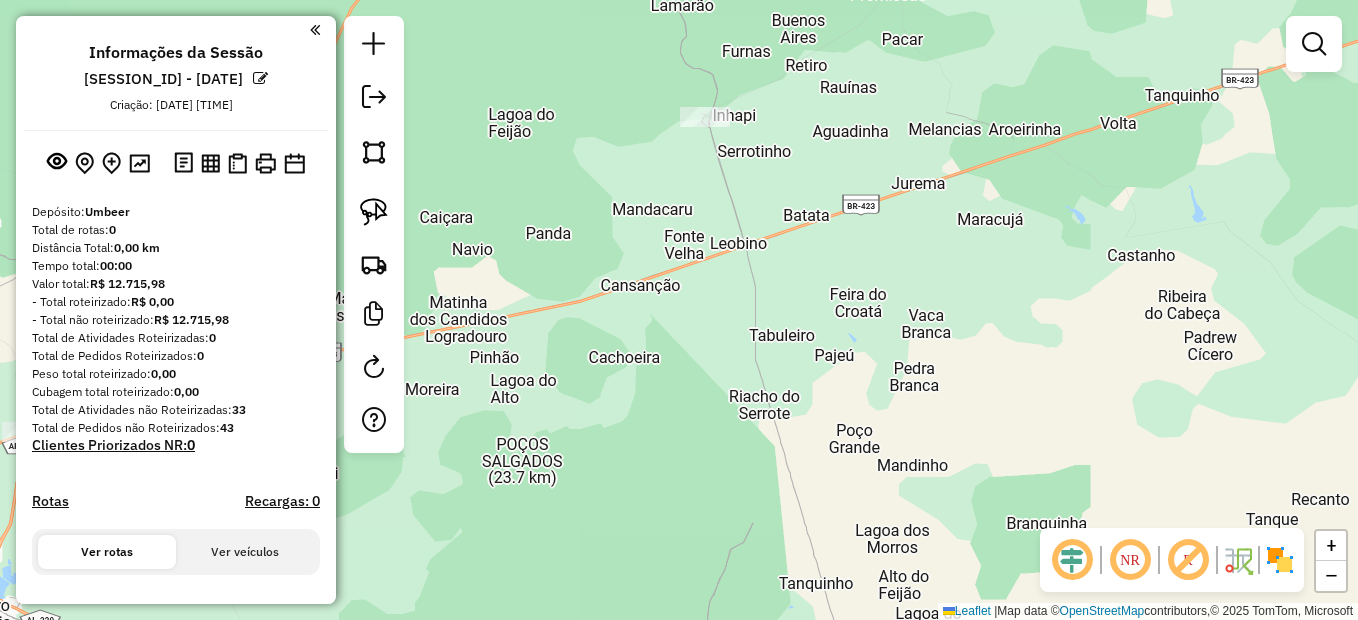 drag, startPoint x: 590, startPoint y: 154, endPoint x: 628, endPoint y: 239, distance: 93.10747 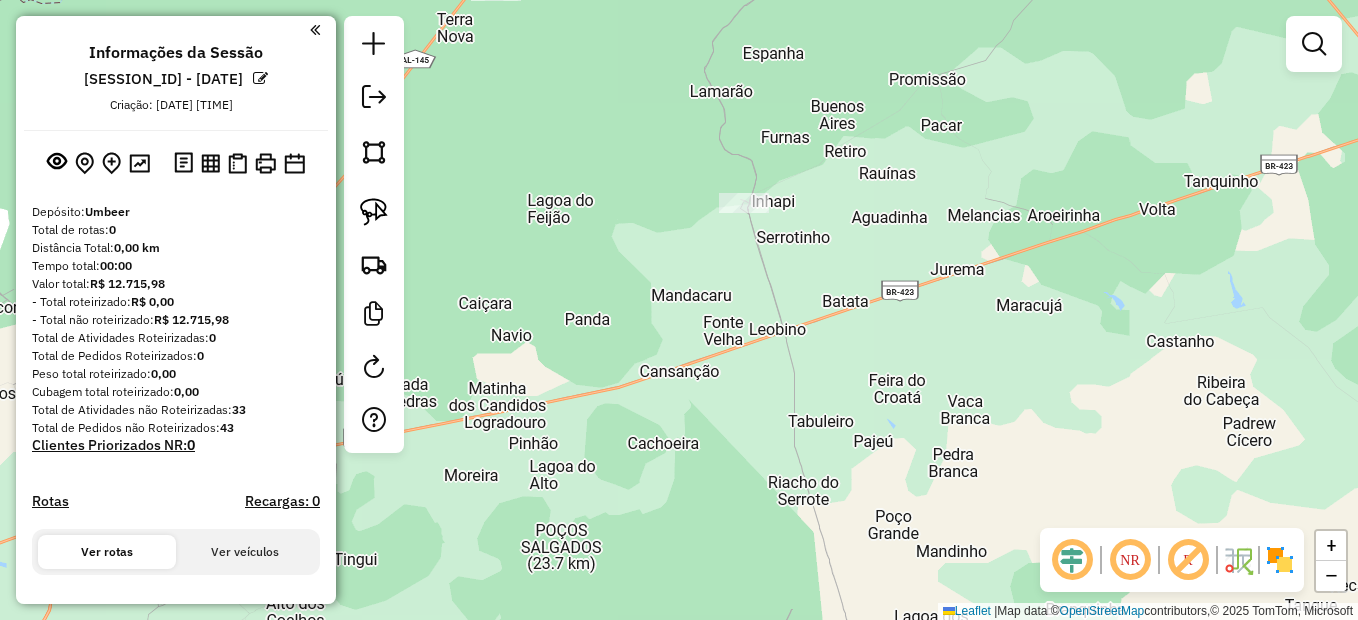 click on "Janela de atendimento Grade de atendimento Capacidade Transportadoras Veículos Cliente Pedidos  Rotas Selecione os dias de semana para filtrar as janelas de atendimento  Seg   Ter   Qua   Qui   Sex   Sáb   Dom  Informe o período da janela de atendimento: De: Até:  Filtrar exatamente a janela do cliente  Considerar janela de atendimento padrão  Selecione os dias de semana para filtrar as grades de atendimento  Seg   Ter   Qua   Qui   Sex   Sáb   Dom   Considerar clientes sem dia de atendimento cadastrado  Clientes fora do dia de atendimento selecionado Filtrar as atividades entre os valores definidos abaixo:  Peso mínimo:   Peso máximo:   Cubagem mínima:   Cubagem máxima:   De:   Até:  Filtrar as atividades entre o tempo de atendimento definido abaixo:  De:   Até:   Considerar capacidade total dos clientes não roteirizados Transportadora: Selecione um ou mais itens Tipo de veículo: Selecione um ou mais itens Veículo: Selecione um ou mais itens Motorista: Selecione um ou mais itens Nome: Rótulo:" 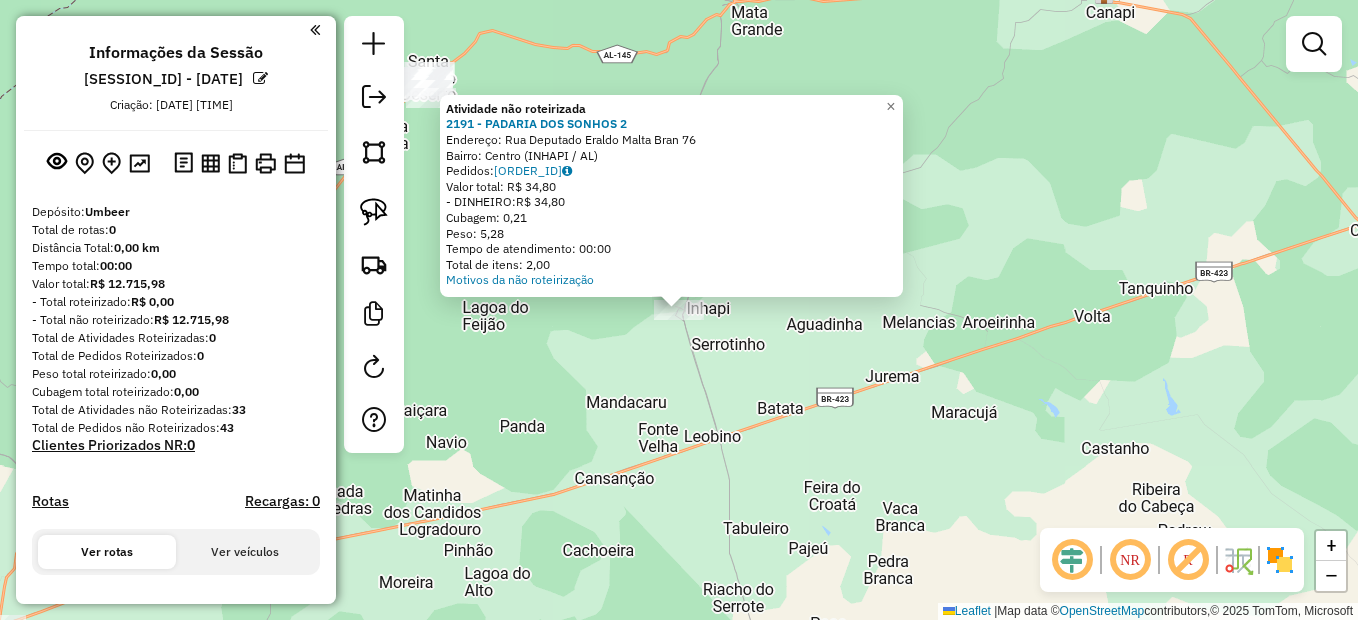click on "Atividade não roteirizada 2191 - PADARIA DOS SONHOS 2  Endereço:  [STREET] [NUMBER]   Bairro: [NEIGHBORHOOD] ([CITY] / [STATE])   Pedidos:  [ORDER_ID]   Valor total: R$ 34,80   - DINHEIRO:  R$ 34,80   Cubagem: 0,21   Peso: 5,28   Tempo de atendimento: 00:00   Total de itens: 2,00  Motivos da não roteirização × Janela de atendimento Grade de atendimento Capacidade Transportadoras Veículos Cliente Pedidos  Rotas Selecione os dias de semana para filtrar as janelas de atendimento  Seg   Ter   Qua   Qui   Sex   Sáb   Dom  Informe o período da janela de atendimento: De: Até:  Filtrar exatamente a janela do cliente  Considerar janela de atendimento padrão  Selecione os dias de semana para filtrar as grades de atendimento  Seg   Ter   Qua   Qui   Sex   Sáb   Dom   Considerar clientes sem dia de atendimento cadastrado  Clientes fora do dia de atendimento selecionado Filtrar as atividades entre os valores definidos abaixo:  Peso mínimo:   Peso máximo:   Cubagem mínima:   Cubagem máxima:   De:   Até:" 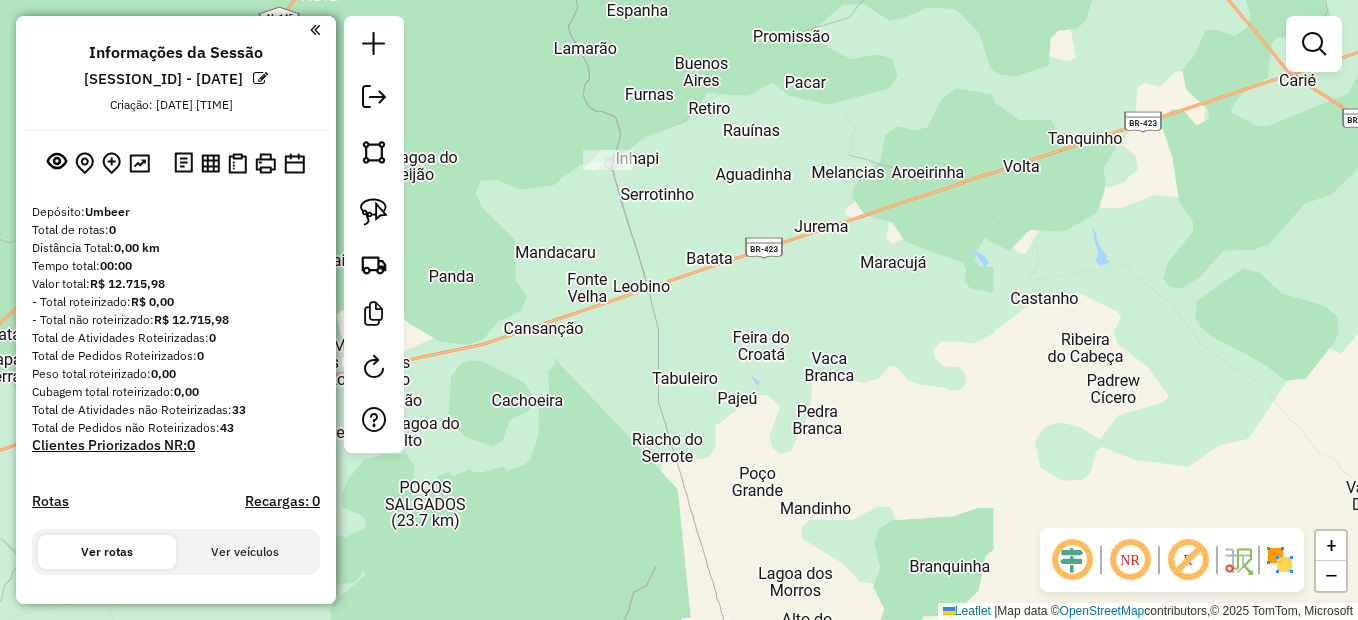 drag, startPoint x: 744, startPoint y: 374, endPoint x: 667, endPoint y: 92, distance: 292.32346 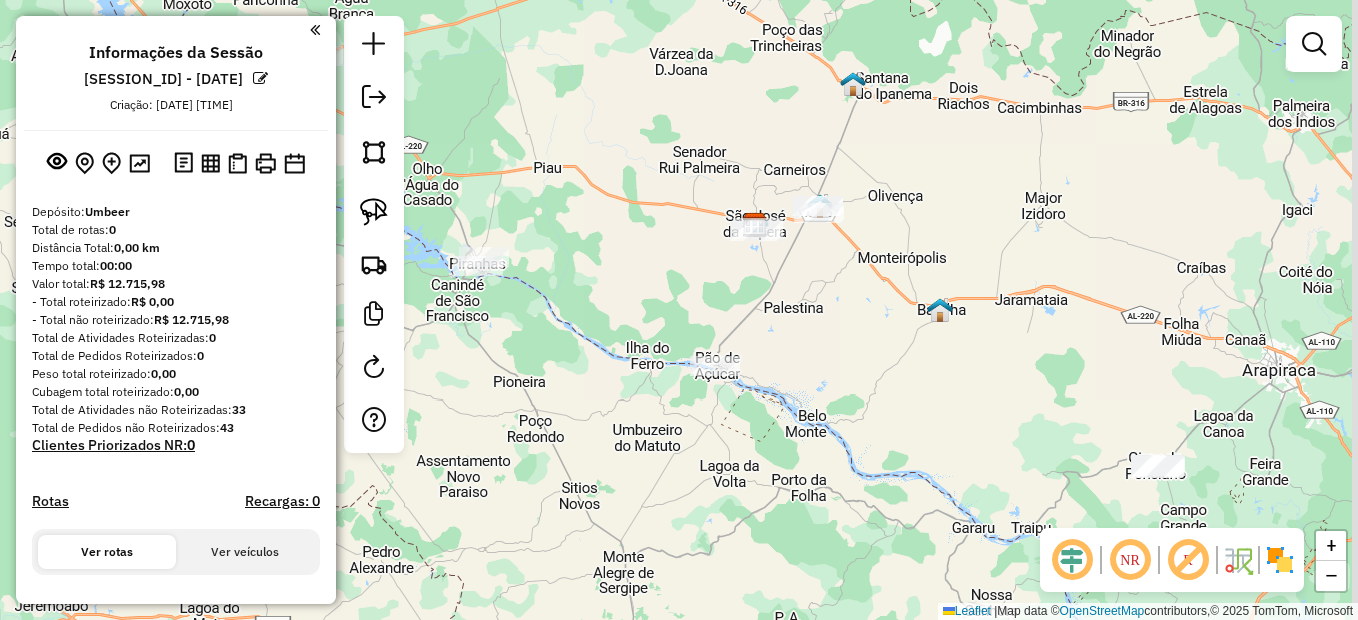 drag, startPoint x: 707, startPoint y: 328, endPoint x: 613, endPoint y: 301, distance: 97.80082 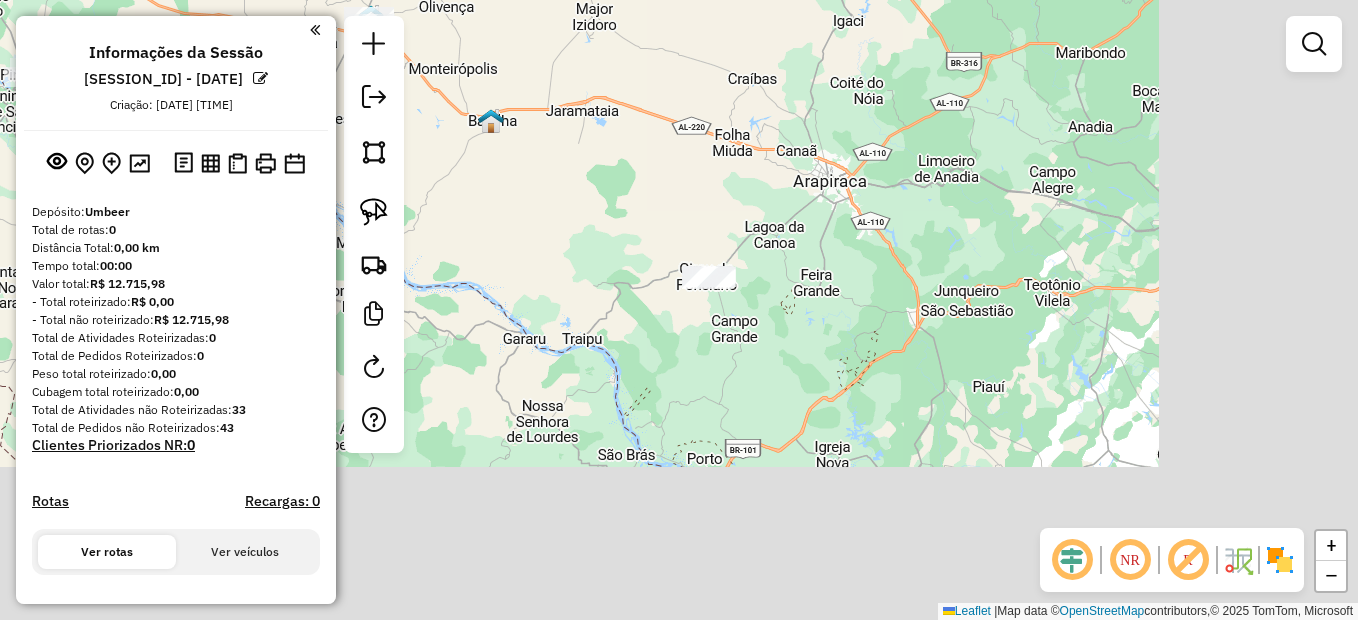 drag, startPoint x: 585, startPoint y: 238, endPoint x: 236, endPoint y: 114, distance: 370.37415 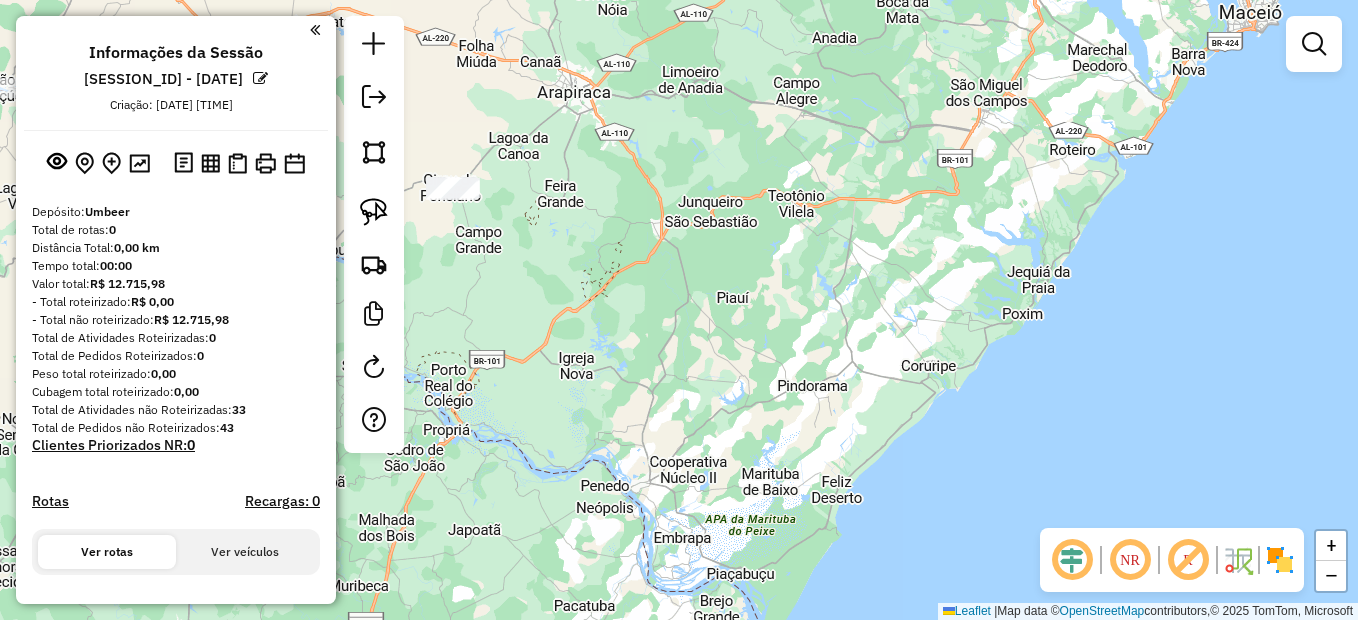 drag, startPoint x: 499, startPoint y: 236, endPoint x: 541, endPoint y: 265, distance: 51.0392 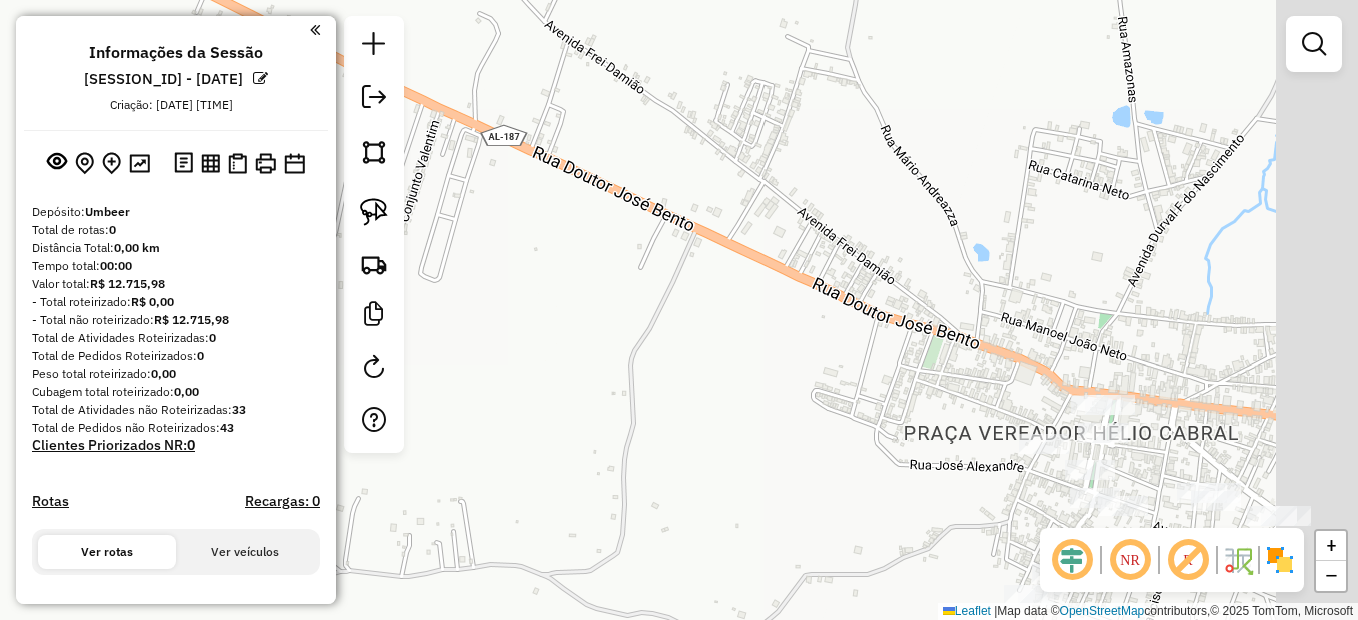 drag, startPoint x: 792, startPoint y: 399, endPoint x: 468, endPoint y: 52, distance: 474.7473 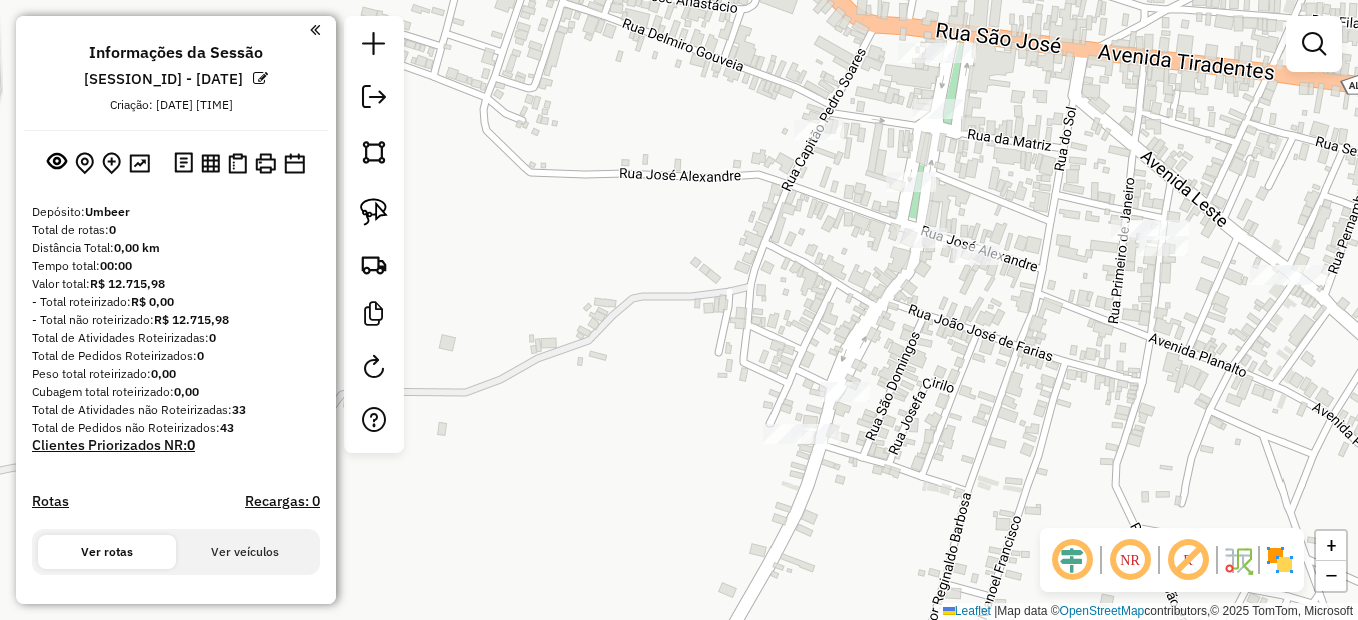 drag, startPoint x: 924, startPoint y: 371, endPoint x: 868, endPoint y: 319, distance: 76.41989 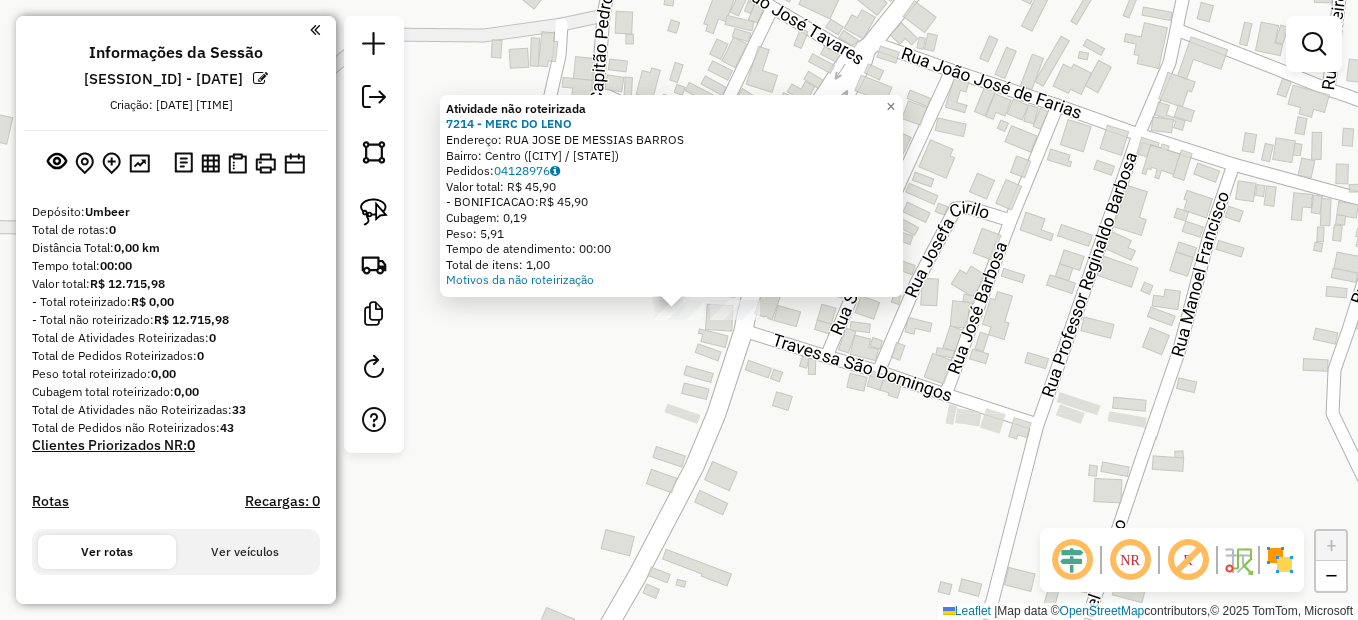 click on "Atividade não roteirizada 7214 - MERC DO LENO  Endereço: [STREET]   Bairro: Centro ([CITY] / AL)   Pedidos:  04128976   Valor total: R$ 45,90   - BONIFICACAO:  R$ 45,90   Cubagem: 0,19   Peso: 5,91   Tempo de atendimento: 00:00   Total de itens: 1,00  Motivos da não roteirização × Janela de atendimento Grade de atendimento Capacidade Transportadoras Veículos Cliente Pedidos  Rotas Selecione os dias de semana para filtrar as janelas de atendimento  Seg   Ter   Qua   Qui   Sex   Sáb   Dom  Informe o período da janela de atendimento: De: Até:  Filtrar exatamente a janela do cliente  Considerar janela de atendimento padrão  Selecione os dias de semana para filtrar as grades de atendimento  Seg   Ter   Qua   Qui   Sex   Sáb   Dom   Considerar clientes sem dia de atendimento cadastrado  Clientes fora do dia de atendimento selecionado Filtrar as atividades entre os valores definidos abaixo:  Peso mínimo:   Peso máximo:   Cubagem mínima:   Cubagem máxima:   De:   Até:  +" 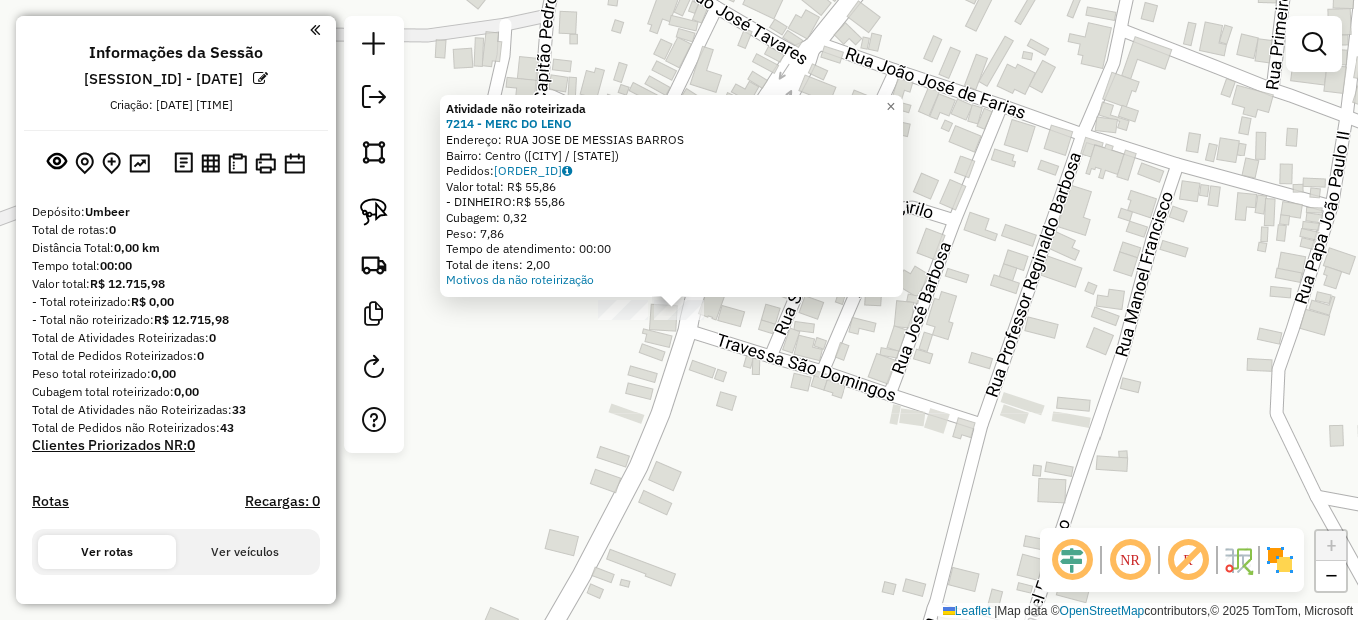 click on "Atividade não roteirizada 7214 - MERC DO LENO  Endereço: RUA JOSE DE MESSIAS BARROS   Bairro: Centro ([CITY] / AL)   Pedidos:  04128975   Valor total: R$ 55,86   - DINHEIRO:  R$ 55,86   Cubagem: 0,32   Peso: 7,86   Tempo de atendimento: 00:00   Total de itens: 2,00  Motivos da não roteirização × Janela de atendimento Grade de atendimento Capacidade Transportadoras Veículos Cliente Pedidos  Rotas Selecione os dias de semana para filtrar as janelas de atendimento  Seg   Ter   Qua   Qui   Sex   Sáb   Dom  Informe o período da janela de atendimento: De: Até:  Filtrar exatamente a janela do cliente  Considerar janela de atendimento padrão  Selecione os dias de semana para filtrar as grades de atendimento  Seg   Ter   Qua   Qui   Sex   Sáb   Dom   Considerar clientes sem dia de atendimento cadastrado  Clientes fora do dia de atendimento selecionado Filtrar as atividades entre os valores definidos abaixo:  Peso mínimo:   Peso máximo:   Cubagem mínima:   Cubagem máxima:   De:   Até:   De:" 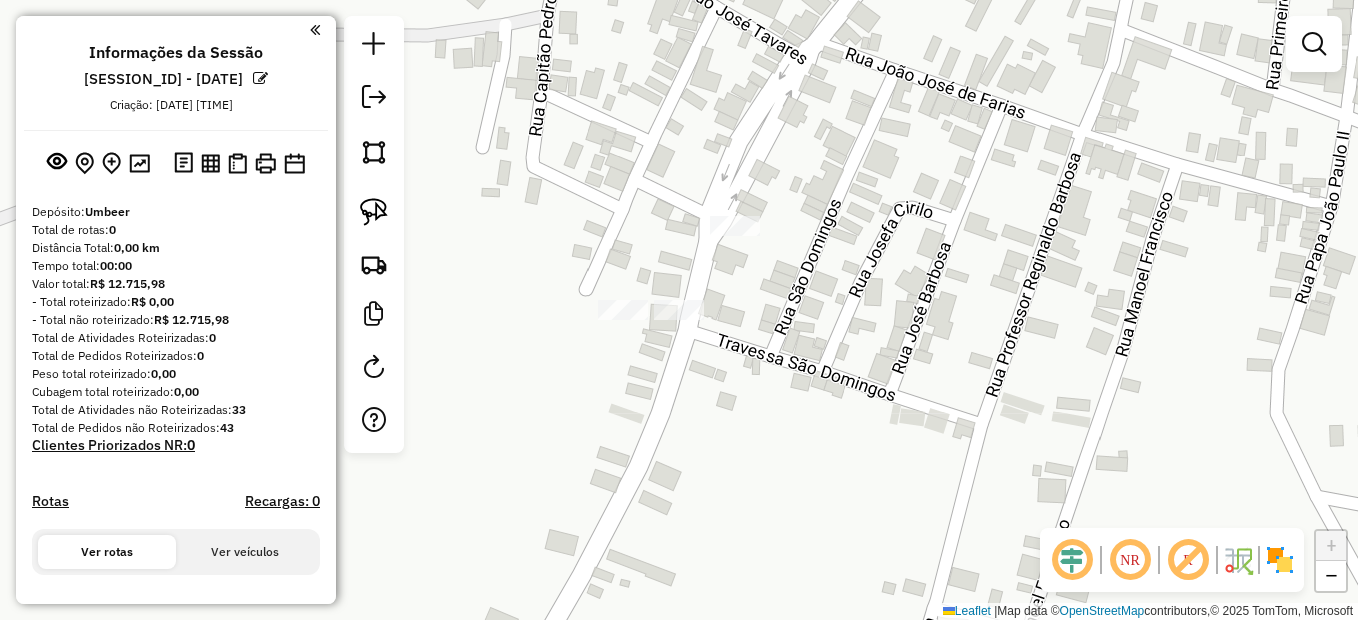 click 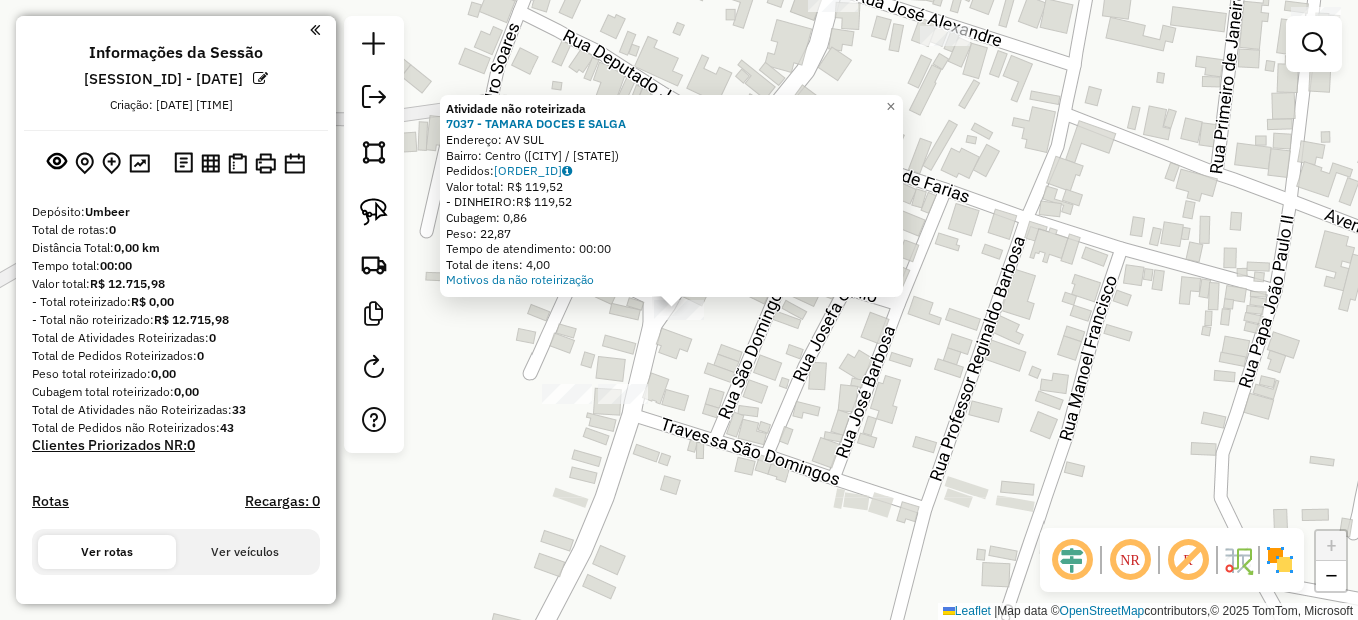 click on "Atividade não roteirizada 7037 - TAMARA DOCES E SALGA  Endereço: [STREET]   Bairro: [NEIGHBORHOOD] ([CITY] / [STATE])   Pedidos:  [ORDER_ID]   Valor total: R$ 119,52   - DINHEIRO:  R$ 119,52   Cubagem: 0,86   Peso: 22,87   Tempo de atendimento: 00:00   Total de itens: 4,00  Motivos da não roteirização × Janela de atendimento Grade de atendimento Capacidade Transportadoras Veículos Cliente Pedidos  Rotas Selecione os dias de semana para filtrar as janelas de atendimento  Seg   Ter   Qua   Qui   Sex   Sáb   Dom  Informe o período da janela de atendimento: De: Até:  Filtrar exatamente a janela do cliente  Considerar janela de atendimento padrão  Selecione os dias de semana para filtrar as grades de atendimento  Seg   Ter   Qua   Qui   Sex   Sáb   Dom   Considerar clientes sem dia de atendimento cadastrado  Clientes fora do dia de atendimento selecionado Filtrar as atividades entre os valores definidos abaixo:  Peso mínimo:   Peso máximo:   Cubagem mínima:   Cubagem máxima:   De:   Até:   De:   Até:" 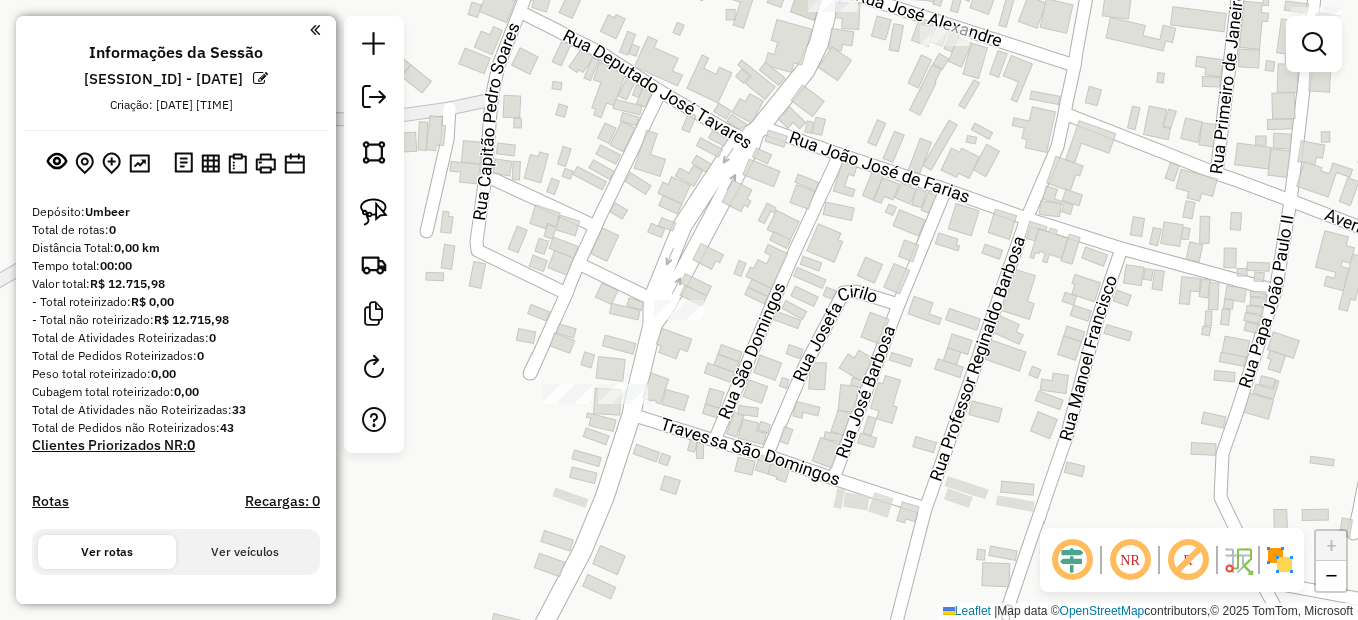 drag, startPoint x: 775, startPoint y: 284, endPoint x: 714, endPoint y: 530, distance: 253.4502 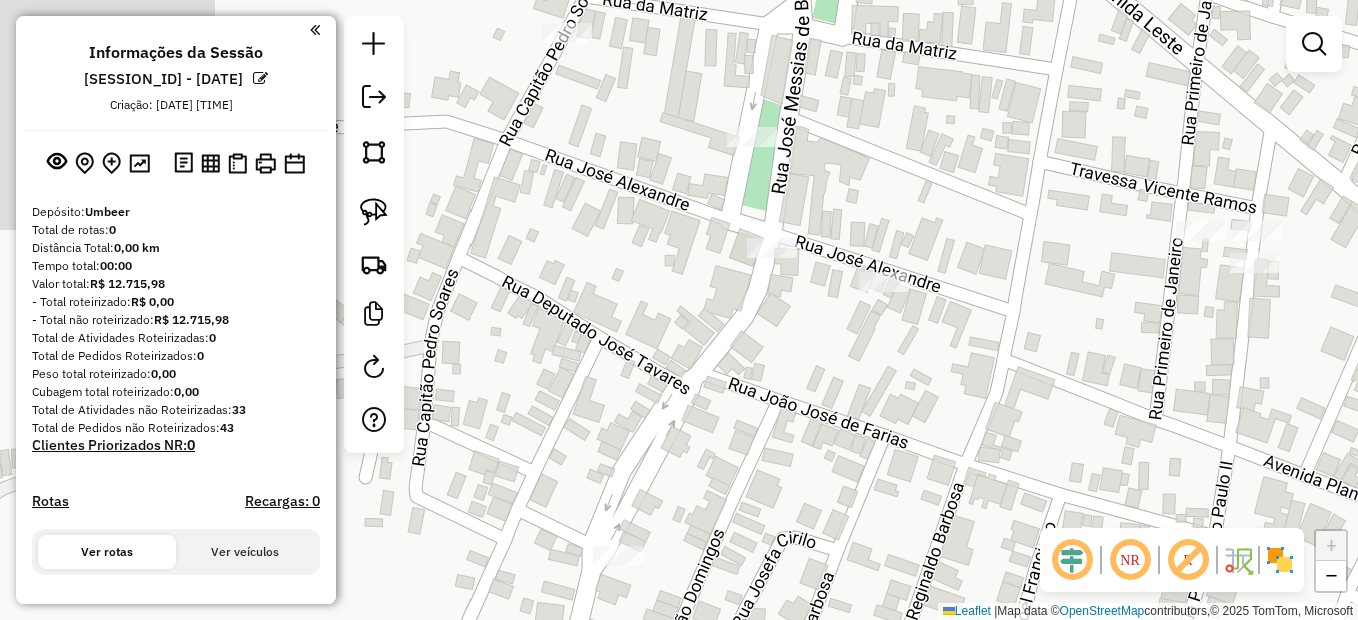 click 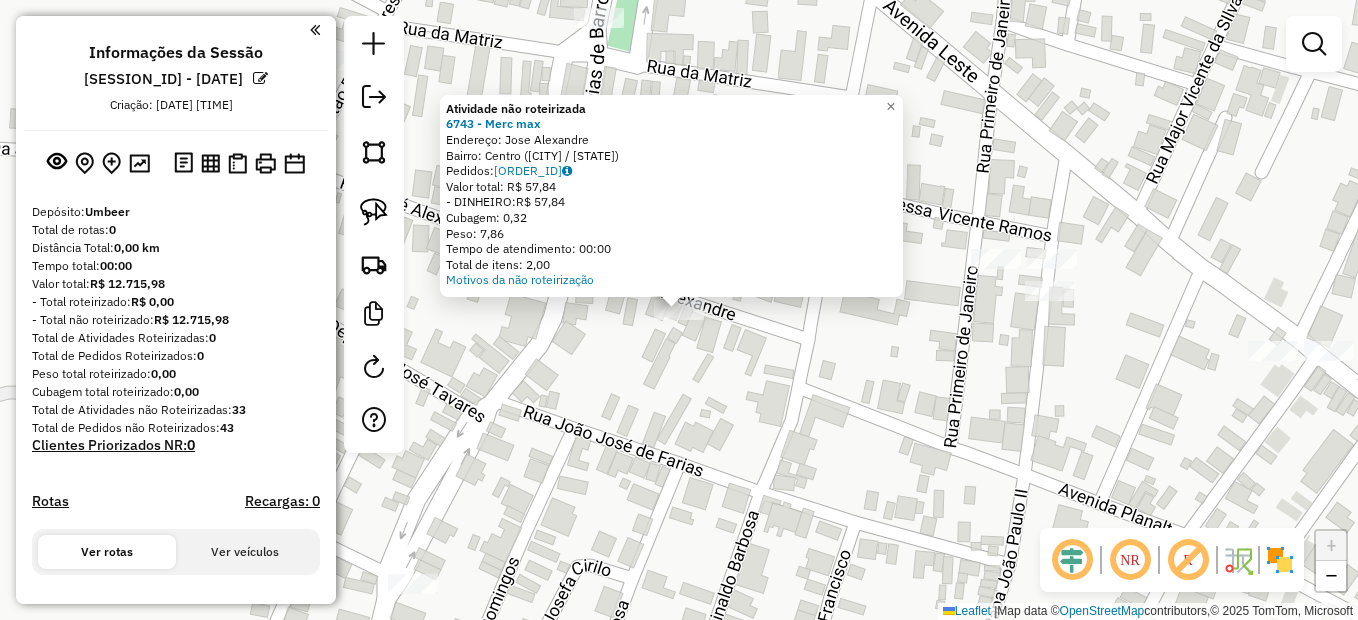 click on "Atividade não roteirizada 6743 - Merc max  Endereço: [STREET_NAME]   Bairro: [NEIGHBORHOOD] ([CITY] / [STATE])   Pedidos:  [ORDER_ID]   Valor total: R$ 57,84   - DINHEIRO:  R$ 57,84   Cubagem: 0,32   Peso: 7,86   Tempo de atendimento: 00:00   Total de itens: 2,00  Motivos da não roteirização × Janela de atendimento Grade de atendimento Capacidade Transportadoras Veículos Cliente Pedidos  Rotas Selecione os dias de semana para filtrar as janelas de atendimento  Seg   Ter   Qua   Qui   Sex   Sáb   Dom  Informe o período da janela de atendimento: De: Até:  Filtrar exatamente a janela do cliente  Considerar janela de atendimento padrão  Selecione os dias de semana para filtrar as grades de atendimento  Seg   Ter   Qua   Qui   Sex   Sáb   Dom   Considerar clientes sem dia de atendimento cadastrado  Clientes fora do dia de atendimento selecionado Filtrar as atividades entre os valores definidos abaixo:  Peso mínimo:   Peso máximo:   Cubagem mínima:   Cubagem máxima:   De:   Até:   De:   Até:  Nome: +" 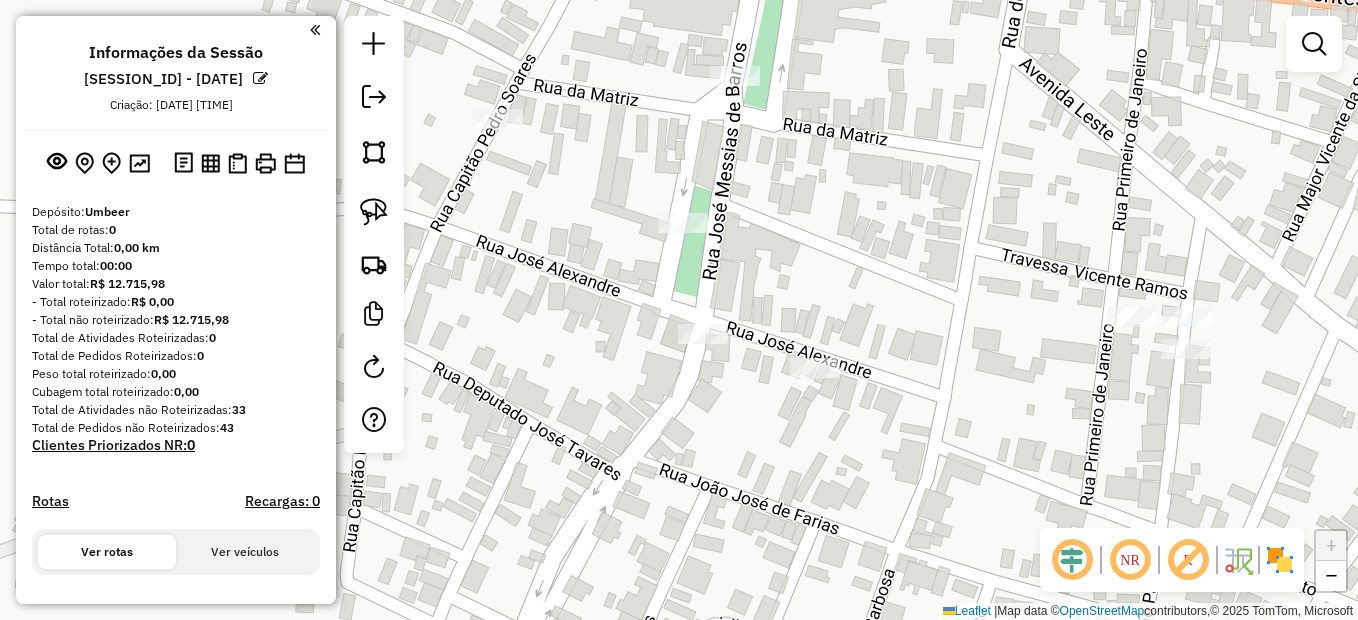 drag, startPoint x: 654, startPoint y: 274, endPoint x: 745, endPoint y: 325, distance: 104.316826 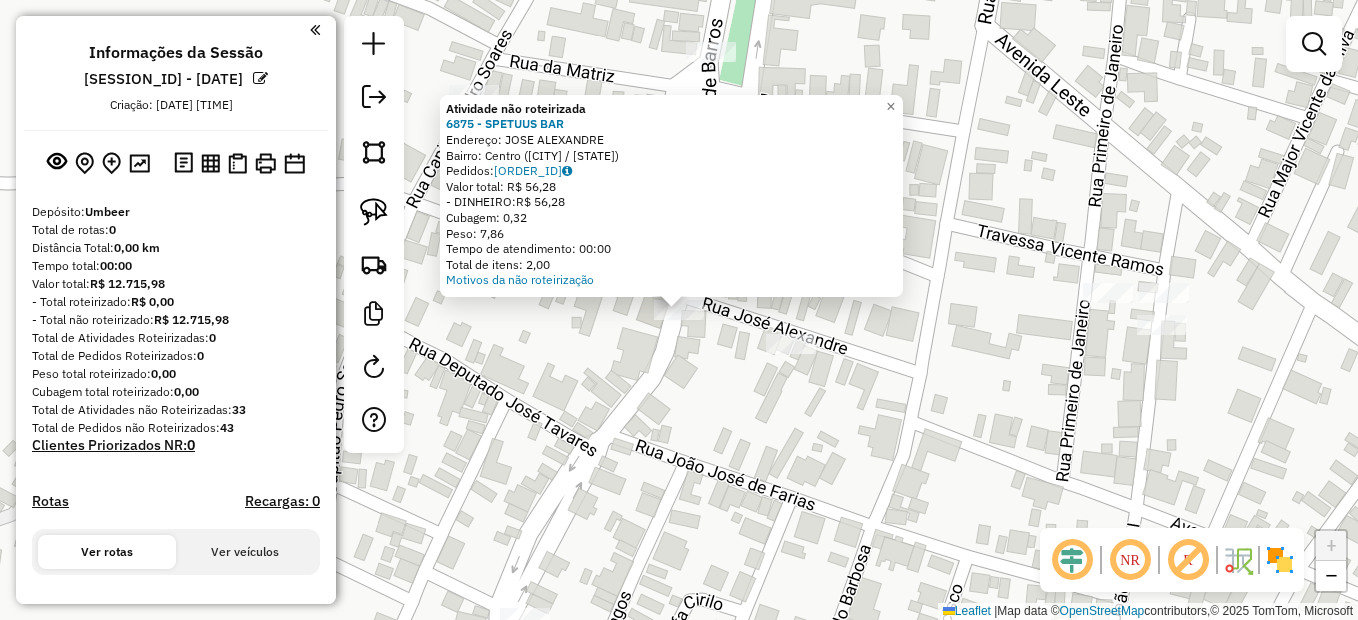 click on "Atividade não roteirizada 6875 - SPETUUS BAR  Endereço: JOSE ALEXANDRE   Bairro: Centro ([CITY] / AL)   Pedidos:  04128972   Valor total: R$ 56,28   - DINHEIRO:  R$ 56,28   Cubagem: 0,32   Peso: 7,86   Tempo de atendimento: 00:00   Total de itens: 2,00  Motivos da não roteirização × Janela de atendimento Grade de atendimento Capacidade Transportadoras Veículos Cliente Pedidos  Rotas Selecione os dias de semana para filtrar as janelas de atendimento  Seg   Ter   Qua   Qui   Sex   Sáb   Dom  Informe o período da janela de atendimento: De: Até:  Filtrar exatamente a janela do cliente  Considerar janela de atendimento padrão  Selecione os dias de semana para filtrar as grades de atendimento  Seg   Ter   Qua   Qui   Sex   Sáb   Dom   Considerar clientes sem dia de atendimento cadastrado  Clientes fora do dia de atendimento selecionado Filtrar as atividades entre os valores definidos abaixo:  Peso mínimo:   Peso máximo:   Cubagem mínima:   Cubagem máxima:   De:   Até:   De:   Até:  De:" 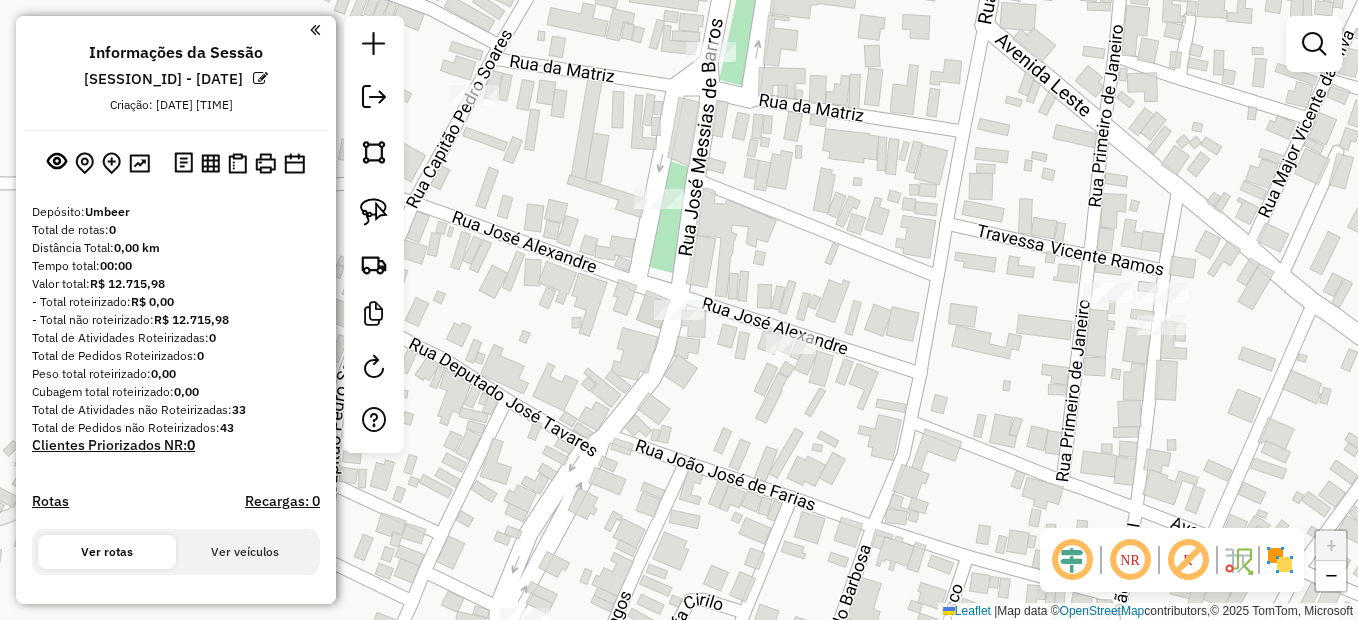 drag, startPoint x: 601, startPoint y: 289, endPoint x: 616, endPoint y: 419, distance: 130.86252 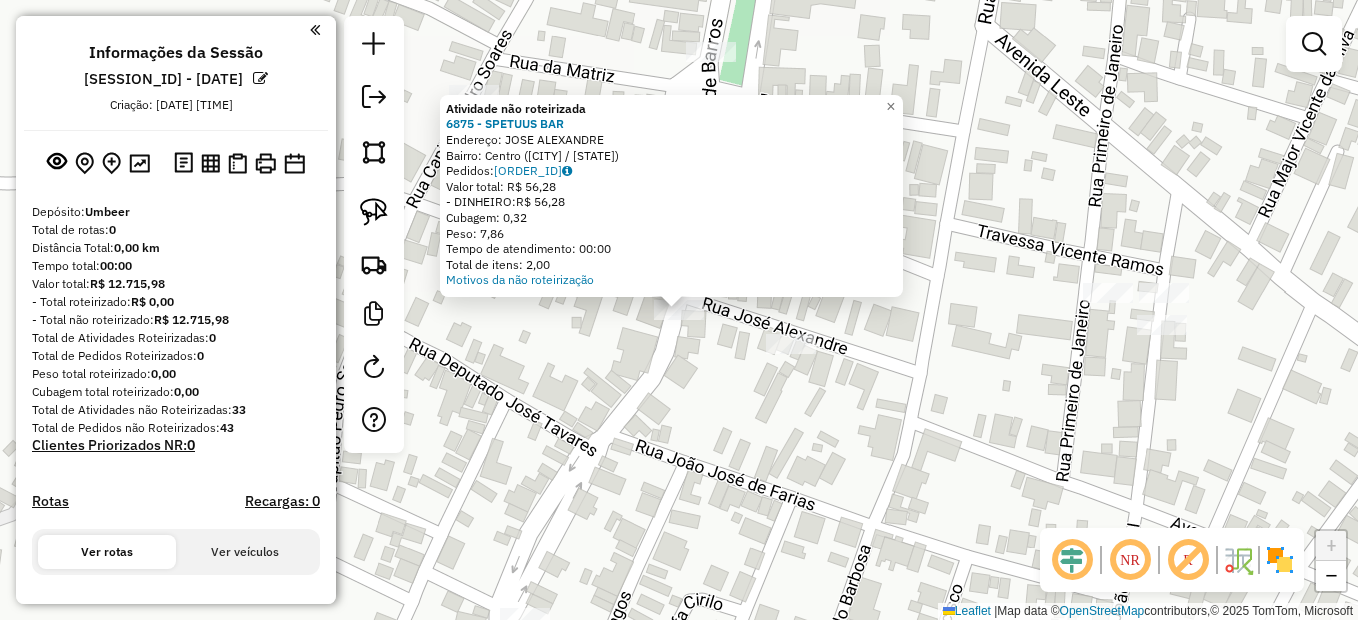 click on "Atividade não roteirizada 6875 - SPETUUS BAR  Endereço: JOSE ALEXANDRE   Bairro: Centro ([CITY] / AL)   Pedidos:  04128972   Valor total: R$ 56,28   - DINHEIRO:  R$ 56,28   Cubagem: 0,32   Peso: 7,86   Tempo de atendimento: 00:00   Total de itens: 2,00  Motivos da não roteirização × Janela de atendimento Grade de atendimento Capacidade Transportadoras Veículos Cliente Pedidos  Rotas Selecione os dias de semana para filtrar as janelas de atendimento  Seg   Ter   Qua   Qui   Sex   Sáb   Dom  Informe o período da janela de atendimento: De: Até:  Filtrar exatamente a janela do cliente  Considerar janela de atendimento padrão  Selecione os dias de semana para filtrar as grades de atendimento  Seg   Ter   Qua   Qui   Sex   Sáb   Dom   Considerar clientes sem dia de atendimento cadastrado  Clientes fora do dia de atendimento selecionado Filtrar as atividades entre os valores definidos abaixo:  Peso mínimo:   Peso máximo:   Cubagem mínima:   Cubagem máxima:   De:   Até:   De:   Até:  De:" 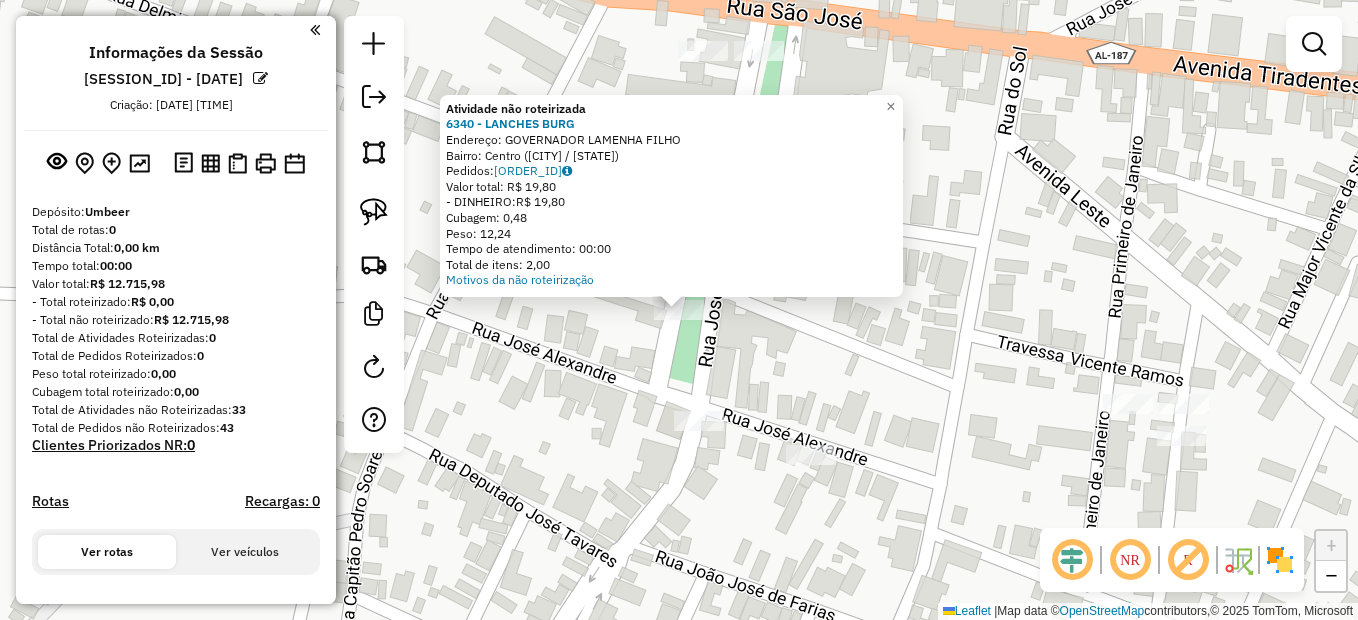 click on "Atividade não roteirizada [NUMBER] - LANCHES BURG  Endereço: GOVERNADOR LAMENHA FILHO   Bairro: Centro ([CITY] / [STATE])   Pedidos:  [ORDER_ID]   Valor total: R$ [PRICE]   - DINHEIRO:  R$ [PRICE]   Cubagem: [CUBAGE]   Peso: [WEIGHT]   Tempo de atendimento: [TIME]   Total de itens: [ITEMS]  Motivos da não roteirização × Janela de atendimento Grade de atendimento Capacidade Transportadoras Veículos Cliente Pedidos  Rotas Selecione os dias de semana para filtrar as janelas de atendimento  Seg   Ter   Qua   Qui   Sex   Sáb   Dom  Informe o período da janela de atendimento: De: Até:  Filtrar exatamente a janela do cliente  Considerar janela de atendimento padrão  Selecione os dias de semana para filtrar as grades de atendimento  Seg   Ter   Qua   Qui   Sex   Sáb   Dom   Considerar clientes sem dia de atendimento cadastrado  Clientes fora do dia de atendimento selecionado Filtrar as atividades entre os valores definidos abaixo:  Peso mínimo:   Peso máximo:   Cubagem mínima:   Cubagem máxima:   De:   Até:   De:" 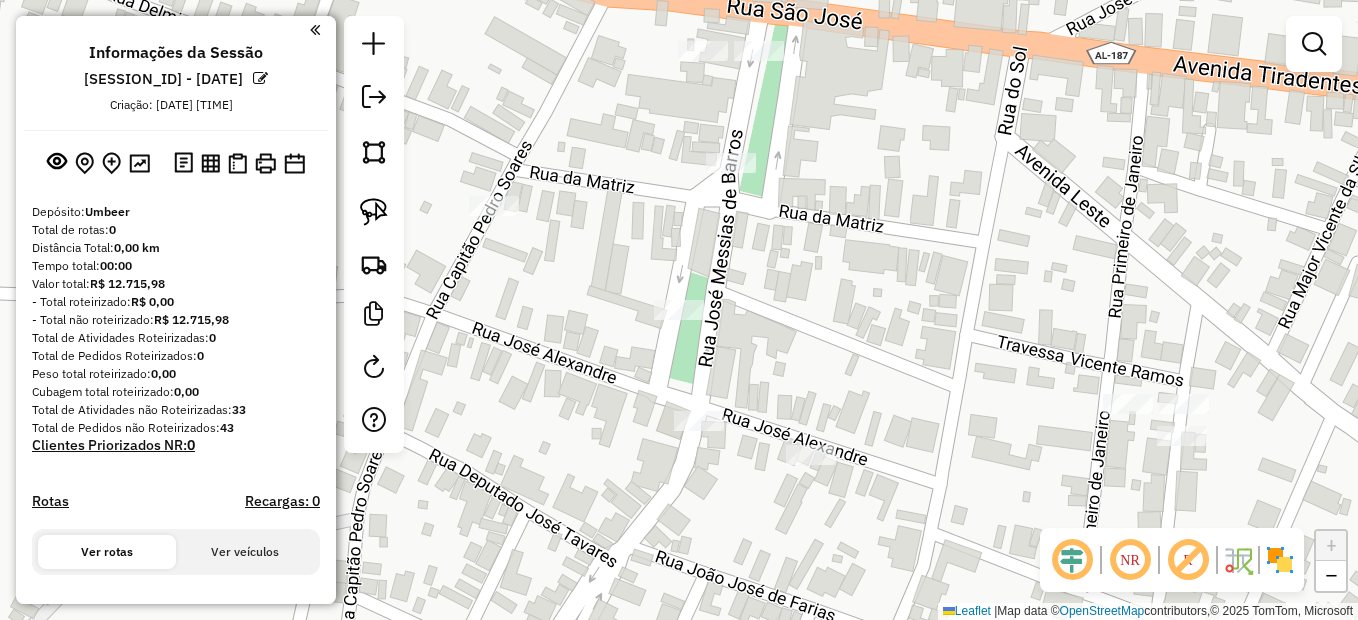 drag, startPoint x: 546, startPoint y: 345, endPoint x: 606, endPoint y: 459, distance: 128.82547 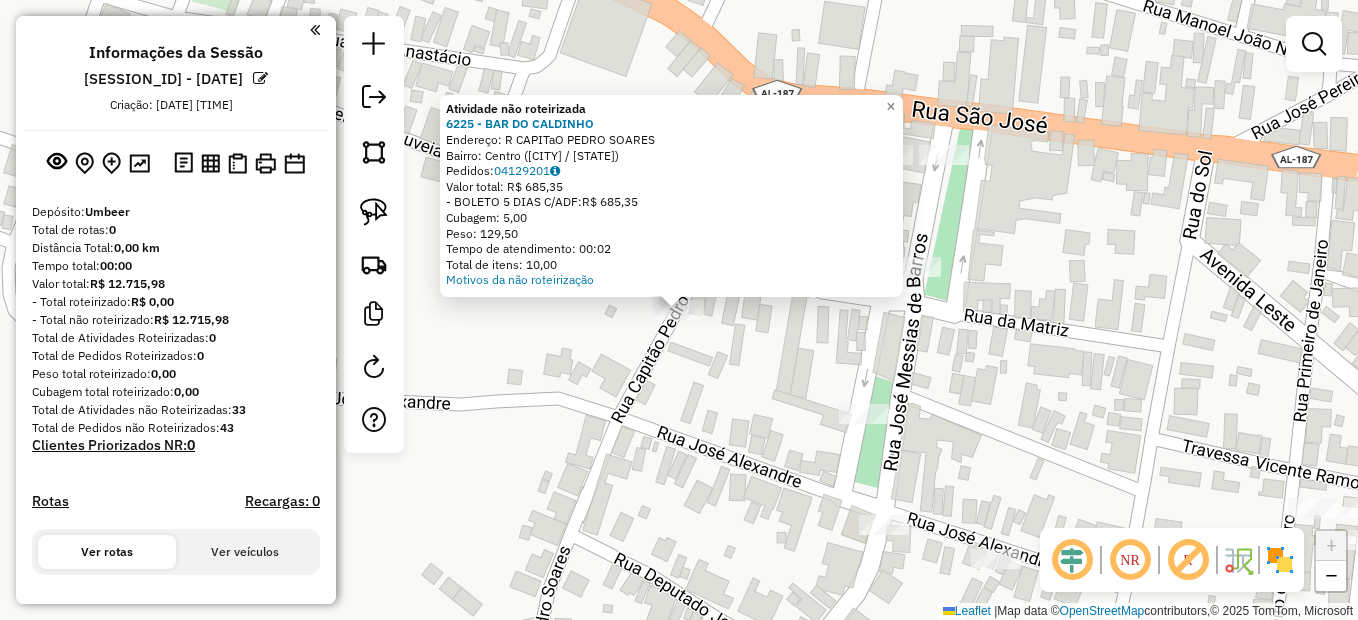 click on "Atividade não roteirizada 6225 - BAR DO CALDINHO  Endereço: [STREET]   Bairro: [NEIGHBORHOOD] ([CITY] / [STATE])   Pedidos:  [ORDER_ID]   Valor total: R$ 685,35   - BOLETO 5 DIAS C/ADF:  R$ 685,35   Cubagem: 5,00   Peso: 129,50   Tempo de atendimento: 00:02   Total de itens: 10,00  Motivos da não roteirização × Janela de atendimento Grade de atendimento Capacidade Transportadoras Veículos Cliente Pedidos  Rotas Selecione os dias de semana para filtrar as janelas de atendimento  Seg   Ter   Qua   Qui   Sex   Sáb   Dom  Informe o período da janela de atendimento: De: Até:  Filtrar exatamente a janela do cliente  Considerar janela de atendimento padrão  Selecione os dias de semana para filtrar as grades de atendimento  Seg   Ter   Qua   Qui   Sex   Sáb   Dom   Considerar clientes sem dia de atendimento cadastrado  Clientes fora do dia de atendimento selecionado Filtrar as atividades entre os valores definidos abaixo:  Peso mínimo:   Peso máximo:   Cubagem mínima:   Cubagem máxima:  De:" 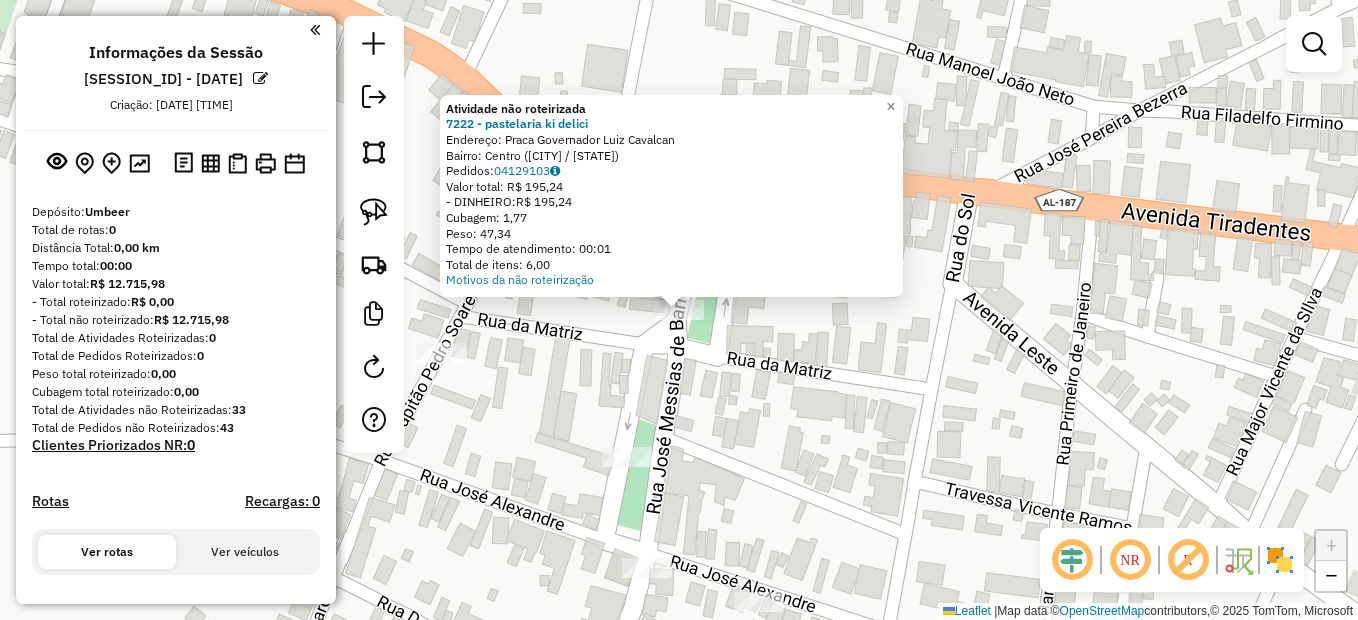 click on "Atividade não roteirizada [NUMBER] - pastelaria ki delici  Endereço: Praca Governador Luiz Cavalcan   Bairro: Centro ([CITY] / [STATE])   Pedidos:  [ORDER_ID]   Valor total: R$ [PRICE]   - DINHEIRO:  R$ [PRICE]   Cubagem: [CUBAGE]   Peso: [WEIGHT]   Tempo de atendimento: [TIME]   Total de itens: [ITEMS]  Motivos da não roteirização × Janela de atendimento Grade de atendimento Capacidade Transportadoras Veículos Cliente Pedidos  Rotas Selecione os dias de semana para filtrar as janelas de atendimento  Seg   Ter   Qua   Qui   Sex   Sáb   Dom  Informe o período da janela de atendimento: De: Até:  Filtrar exatamente a janela do cliente  Considerar janela de atendimento padrão  Selecione os dias de semana para filtrar as grades de atendimento  Seg   Ter   Qua   Qui   Sex   Sáb   Dom   Considerar clientes sem dia de atendimento cadastrado  Clientes fora do dia de atendimento selecionado Filtrar as atividades entre os valores definidos abaixo:  Peso mínimo:   Peso máximo:   Cubagem mínima:   Cubagem máxima:  De:" 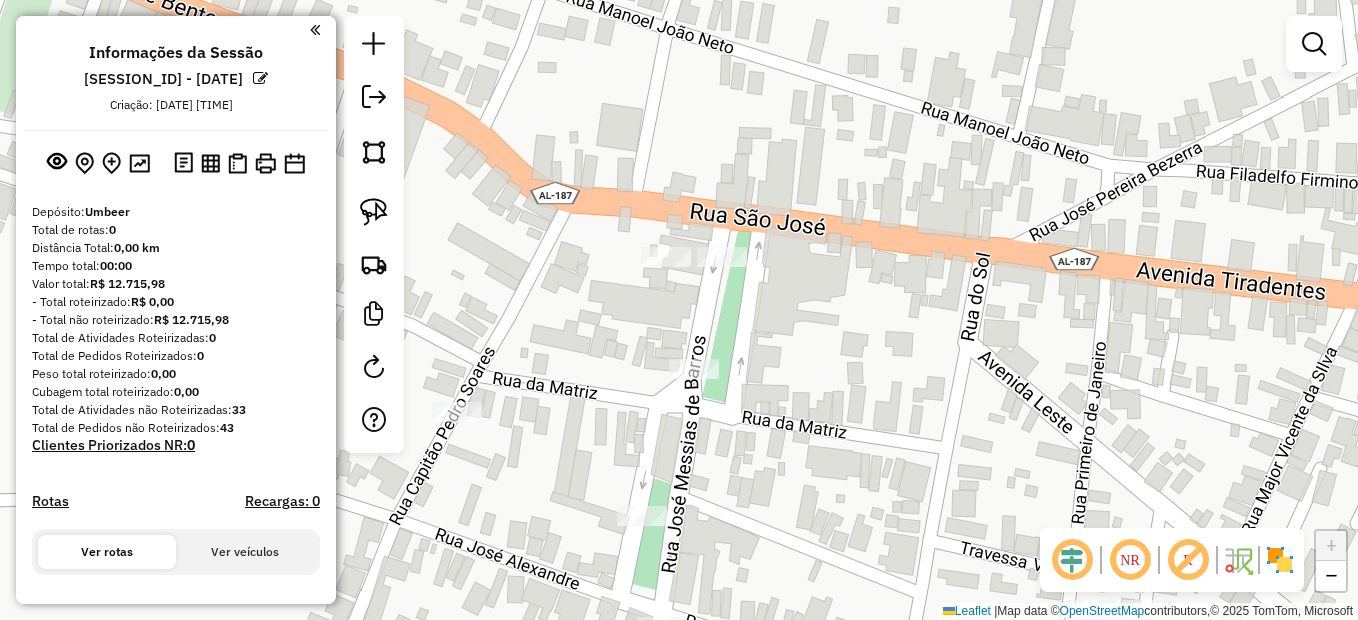 drag, startPoint x: 713, startPoint y: 283, endPoint x: 714, endPoint y: 329, distance: 46.010868 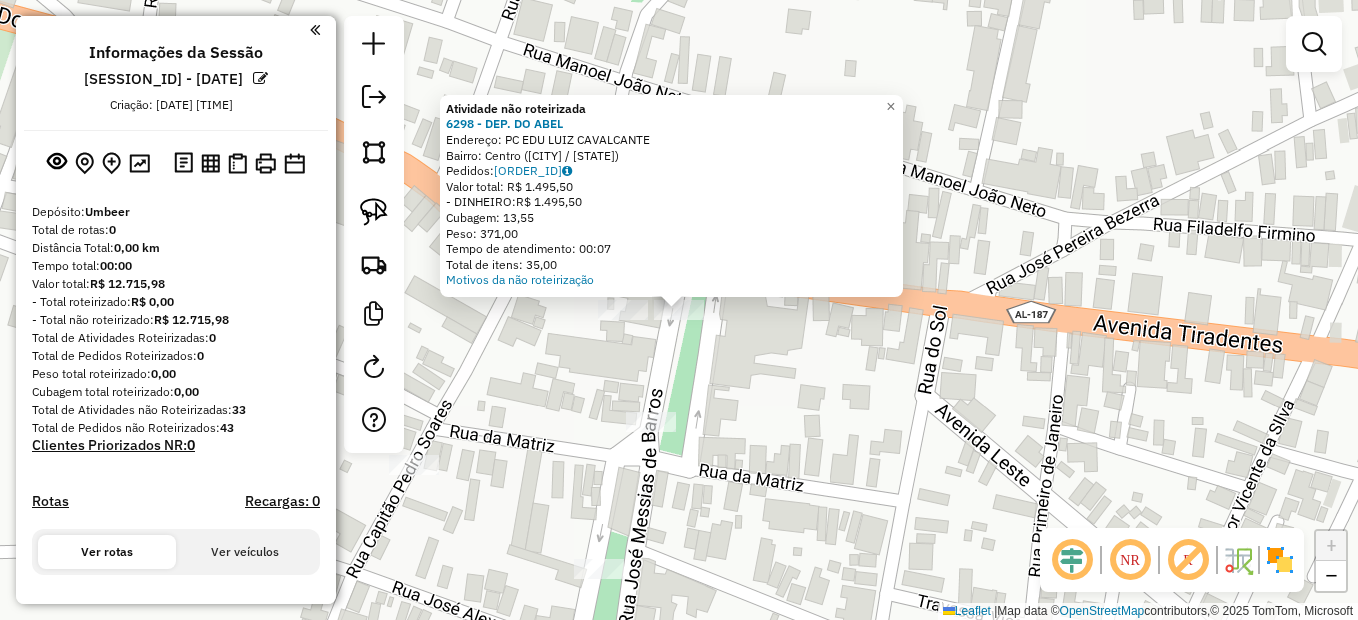 click on "Atividade não roteirizada [NUMBER] - DEP. DO ABEL  Endereço: PC EDU LUIZ CAVALCANTE   Bairro: Centro ([CITY] / [STATE])   Pedidos:  [ORDER_ID]   Valor total: R$ [PRICE]   - DINHEIRO:  R$ [PRICE]   Cubagem: [CUBAGE]   Peso: [WEIGHT]   Tempo de atendimento: [TIME]   Total de itens: [ITEMS]  Motivos da não roteirização × Janela de atendimento Grade de atendimento Capacidade Transportadoras Veículos Cliente Pedidos  Rotas Selecione os dias de semana para filtrar as janelas de atendimento  Seg   Ter   Qua   Qui   Sex   Sáb   Dom  Informe o período da janela de atendimento: De: Até:  Filtrar exatamente a janela do cliente  Considerar janela de atendimento padrão  Selecione os dias de semana para filtrar as grades de atendimento  Seg   Ter   Qua   Qui   Sex   Sáb   Dom   Considerar clientes sem dia de atendimento cadastrado  Clientes fora do dia de atendimento selecionado Filtrar as atividades entre os valores definidos abaixo:  Peso mínimo:   Peso máximo:   Cubagem mínima:   Cubagem máxima:   De:   Até:" 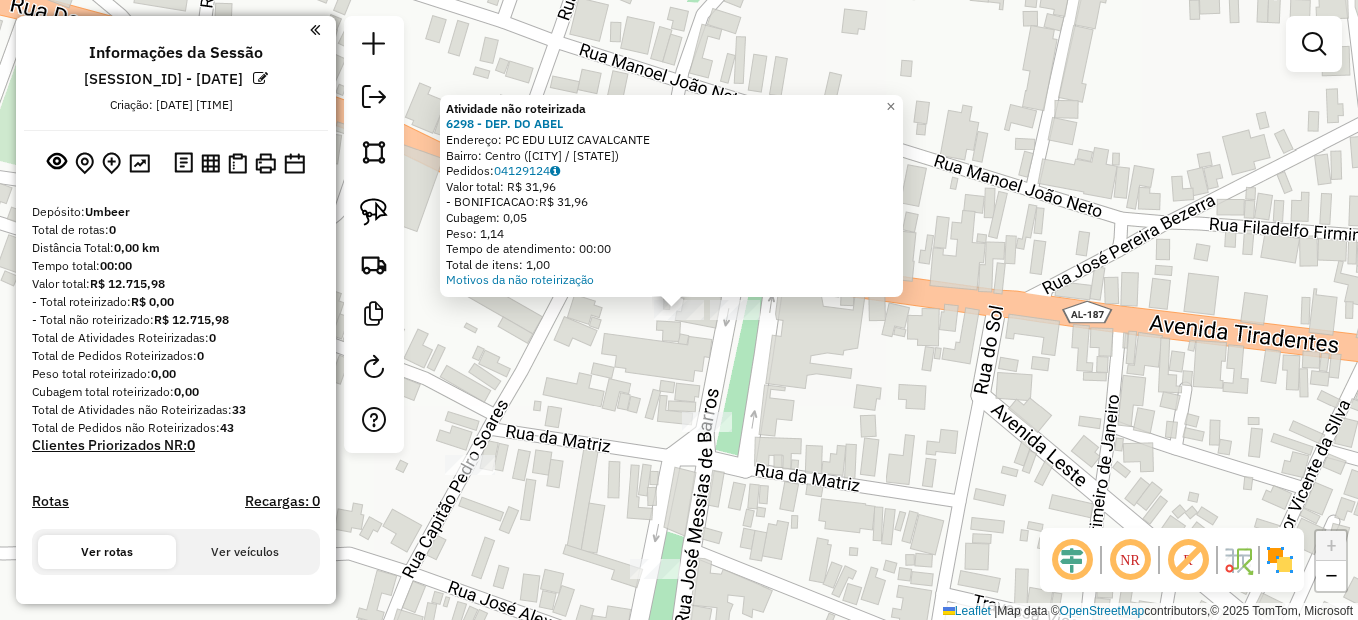 click on "Atividade não roteirizada [NUMBER] - DEP. DO ABEL  Endereço: PC EDU LUIZ CAVALCANTE   Bairro: Centro ([CITY] / [STATE])   Pedidos:  [ORDER_ID]   Valor total: R$ [PRICE]   - BONIFICACAO:  R$ [PRICE]   Cubagem: [CUBAGE]   Peso: [WEIGHT]   Tempo de atendimento: [TIME]   Total de itens: [ITEMS]  Motivos da não roteirização × Janela de atendimento Grade de atendimento Capacidade Transportadoras Veículos Cliente Pedidos  Rotas Selecione os dias de semana para filtrar as janelas de atendimento  Seg   Ter   Qua   Qui   Sex   Sáb   Dom  Informe o período da janela de atendimento: De: Até:  Filtrar exatamente a janela do cliente  Considerar janela de atendimento padrão  Selecione os dias de semana para filtrar as grades de atendimento  Seg   Ter   Qua   Qui   Sex   Sáb   Dom   Considerar clientes sem dia de atendimento cadastrado  Clientes fora do dia de atendimento selecionado Filtrar as atividades entre os valores definidos abaixo:  Peso mínimo:   Peso máximo:   Cubagem mínima:   Cubagem máxima:   De:   Até:   De:" 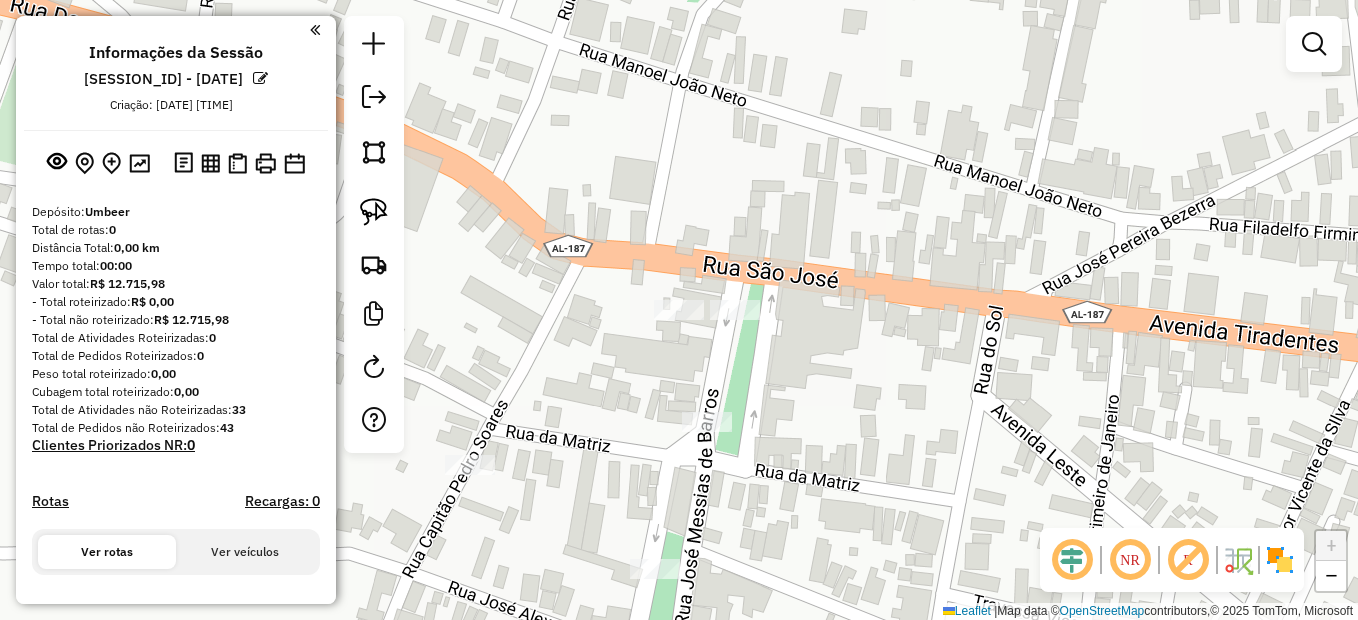 drag, startPoint x: 961, startPoint y: 481, endPoint x: 783, endPoint y: 385, distance: 202.23749 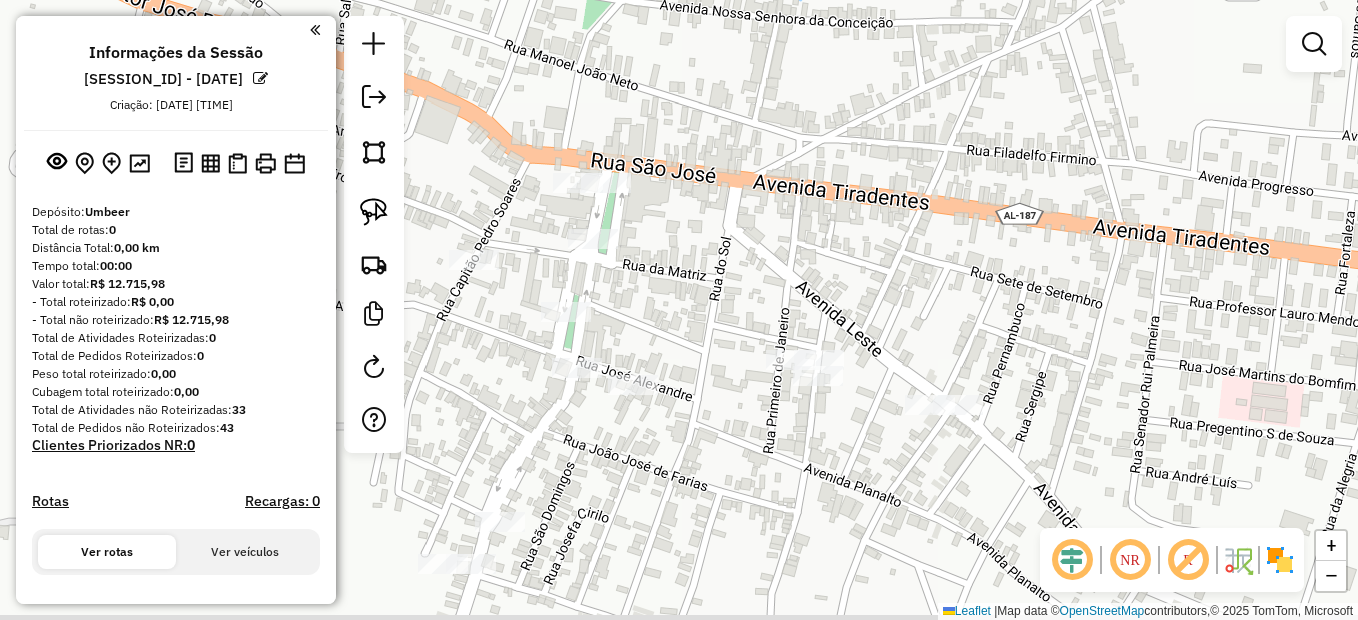 drag, startPoint x: 840, startPoint y: 338, endPoint x: 832, endPoint y: 307, distance: 32.01562 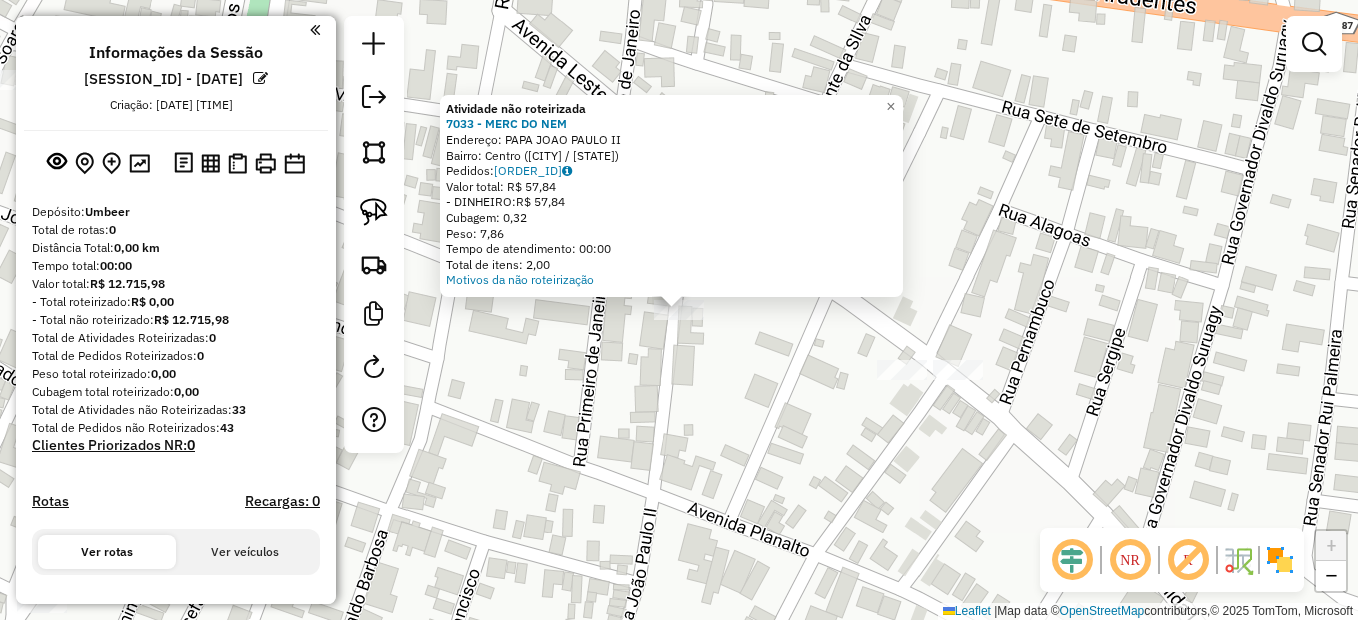 drag, startPoint x: 706, startPoint y: 368, endPoint x: 682, endPoint y: 352, distance: 28.84441 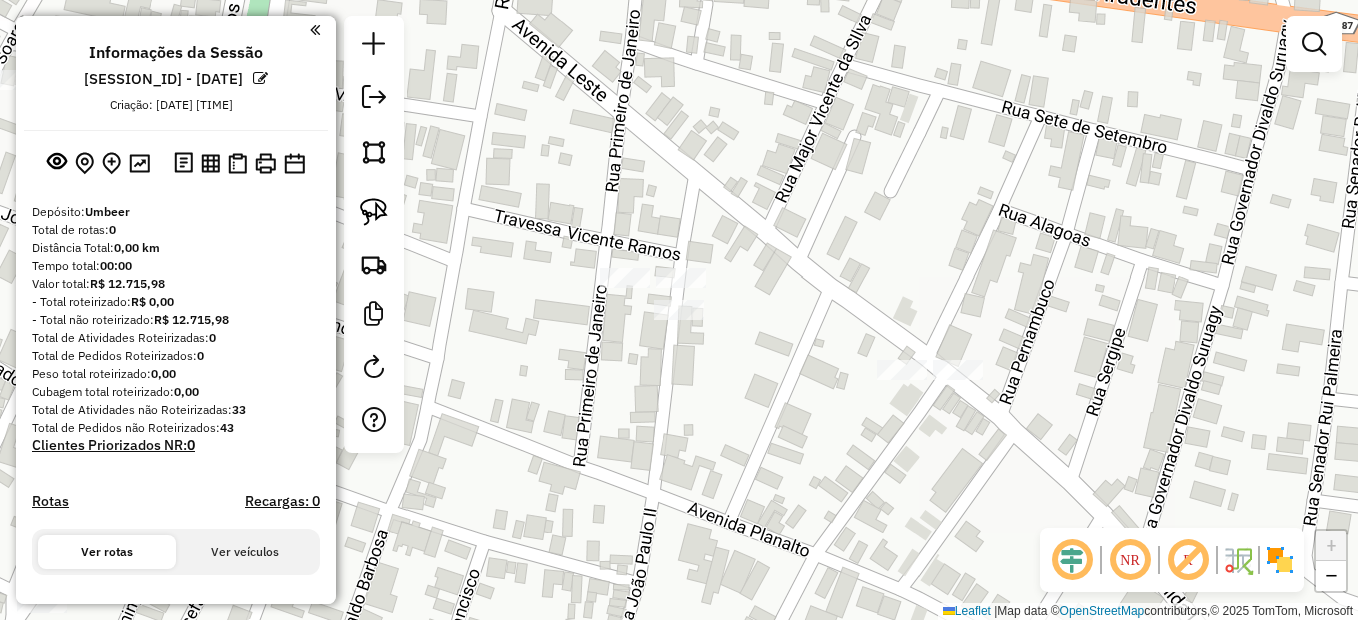click on "Atividade não roteirizada 7033 - MERC DO NEM  Endereço: [STREET]   Bairro: Centro ([CITY] / AL)   Pedidos:  04128973   Valor total: R$ 57,84   - DINHEIRO:  R$ 57,84   Cubagem: 0,32   Peso: 7,86   Tempo de atendimento: 00:00   Total de itens: 2,00  Motivos da não roteirização × Janela de atendimento Grade de atendimento Capacidade Transportadoras Veículos Cliente Pedidos  Rotas Selecione os dias de semana para filtrar as janelas de atendimento  Seg   Ter   Qua   Qui   Sex   Sáb   Dom  Informe o período da janela de atendimento: De: Até:  Filtrar exatamente a janela do cliente  Considerar janela de atendimento padrão  Selecione os dias de semana para filtrar as grades de atendimento  Seg   Ter   Qua   Qui   Sex   Sáb   Dom   Considerar clientes sem dia de atendimento cadastrado  Clientes fora do dia de atendimento selecionado Filtrar as atividades entre os valores definidos abaixo:  Peso mínimo:   Peso máximo:   Cubagem mínima:   Cubagem máxima:   De:   Até:   De:   Até:" 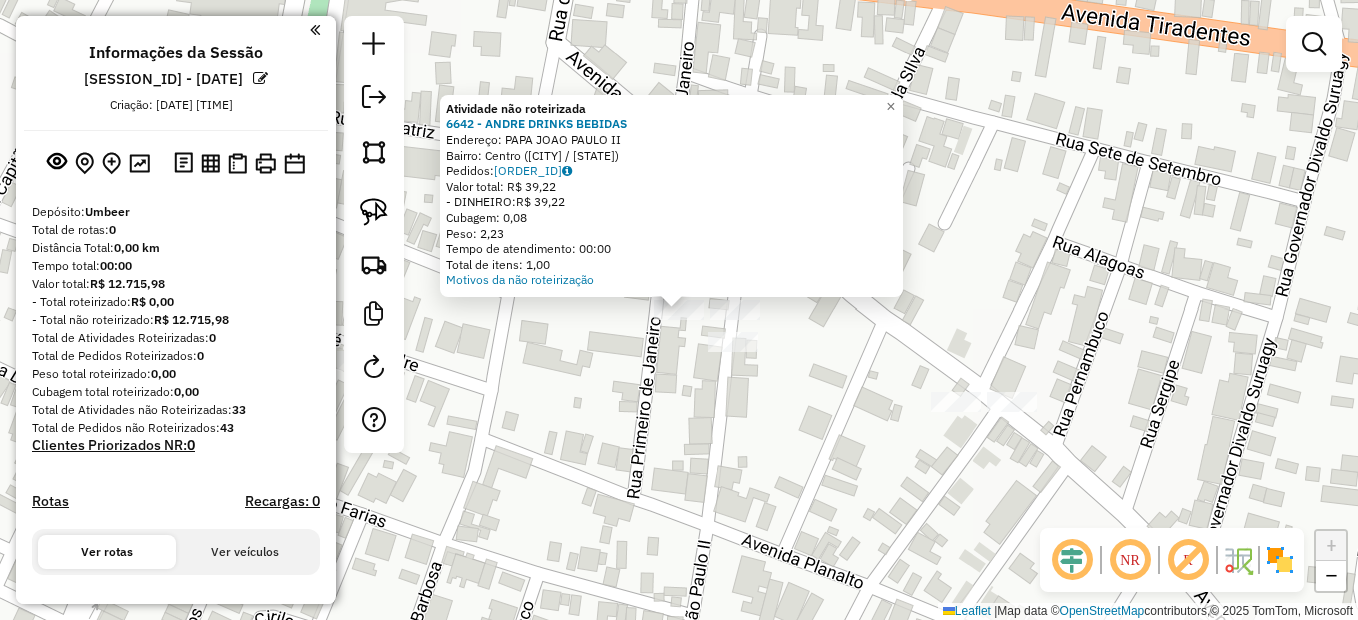 drag, startPoint x: 851, startPoint y: 470, endPoint x: 782, endPoint y: 377, distance: 115.80155 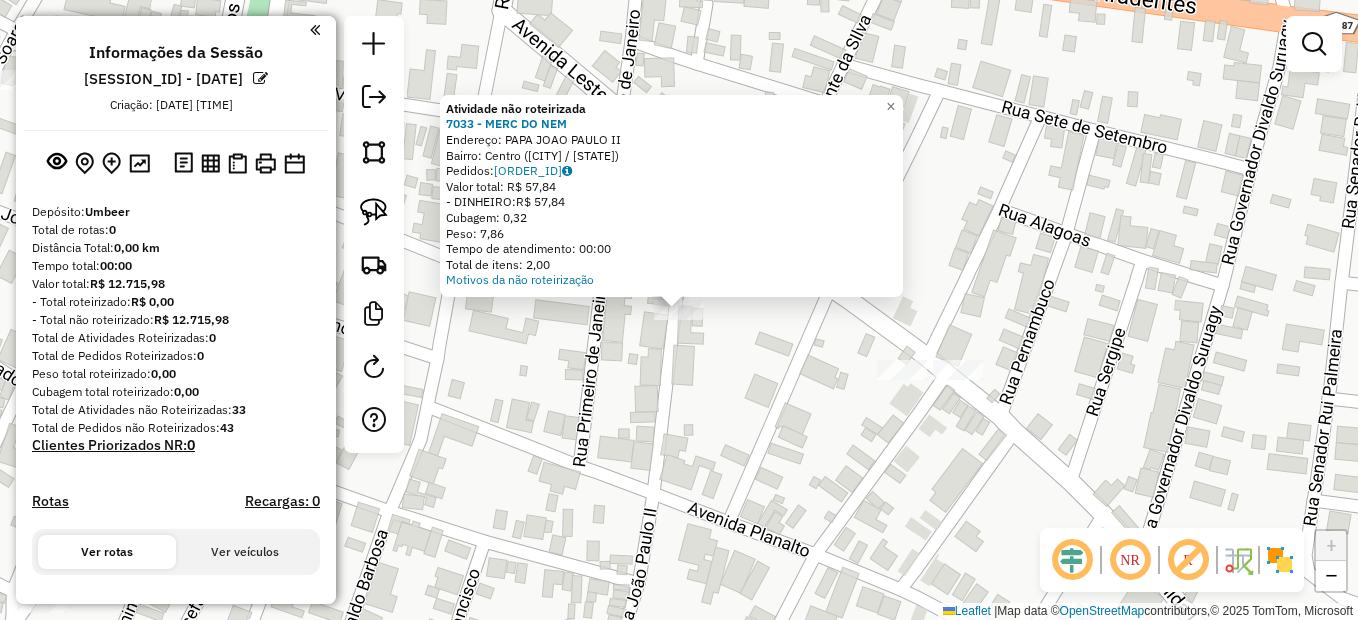 click on "Atividade não roteirizada 7033 - MERC DO NEM  Endereço: [STREET]   Bairro: Centro ([CITY] / AL)   Pedidos:  04128973   Valor total: R$ 57,84   - DINHEIRO:  R$ 57,84   Cubagem: 0,32   Peso: 7,86   Tempo de atendimento: 00:00   Total de itens: 2,00  Motivos da não roteirização × Janela de atendimento Grade de atendimento Capacidade Transportadoras Veículos Cliente Pedidos  Rotas Selecione os dias de semana para filtrar as janelas de atendimento  Seg   Ter   Qua   Qui   Sex   Sáb   Dom  Informe o período da janela de atendimento: De: Até:  Filtrar exatamente a janela do cliente  Considerar janela de atendimento padrão  Selecione os dias de semana para filtrar as grades de atendimento  Seg   Ter   Qua   Qui   Sex   Sáb   Dom   Considerar clientes sem dia de atendimento cadastrado  Clientes fora do dia de atendimento selecionado Filtrar as atividades entre os valores definidos abaixo:  Peso mínimo:   Peso máximo:   Cubagem mínima:   Cubagem máxima:   De:   Até:   De:   Até:" 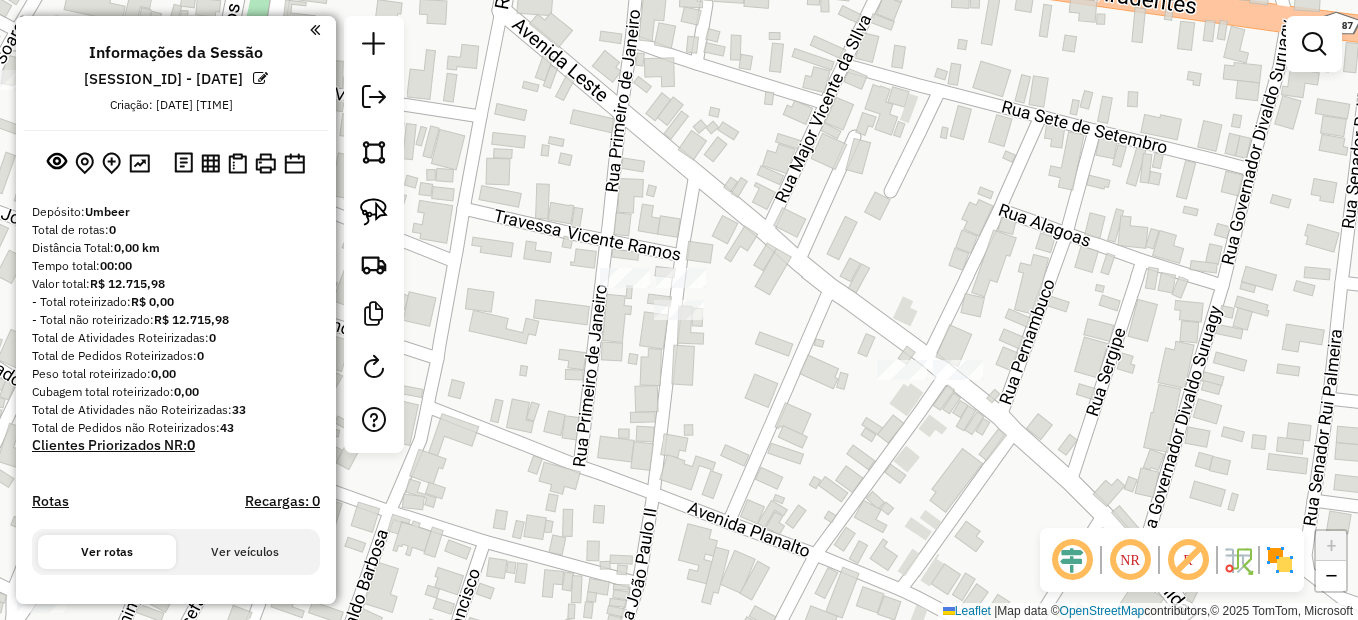 drag, startPoint x: 714, startPoint y: 293, endPoint x: 680, endPoint y: 274, distance: 38.948685 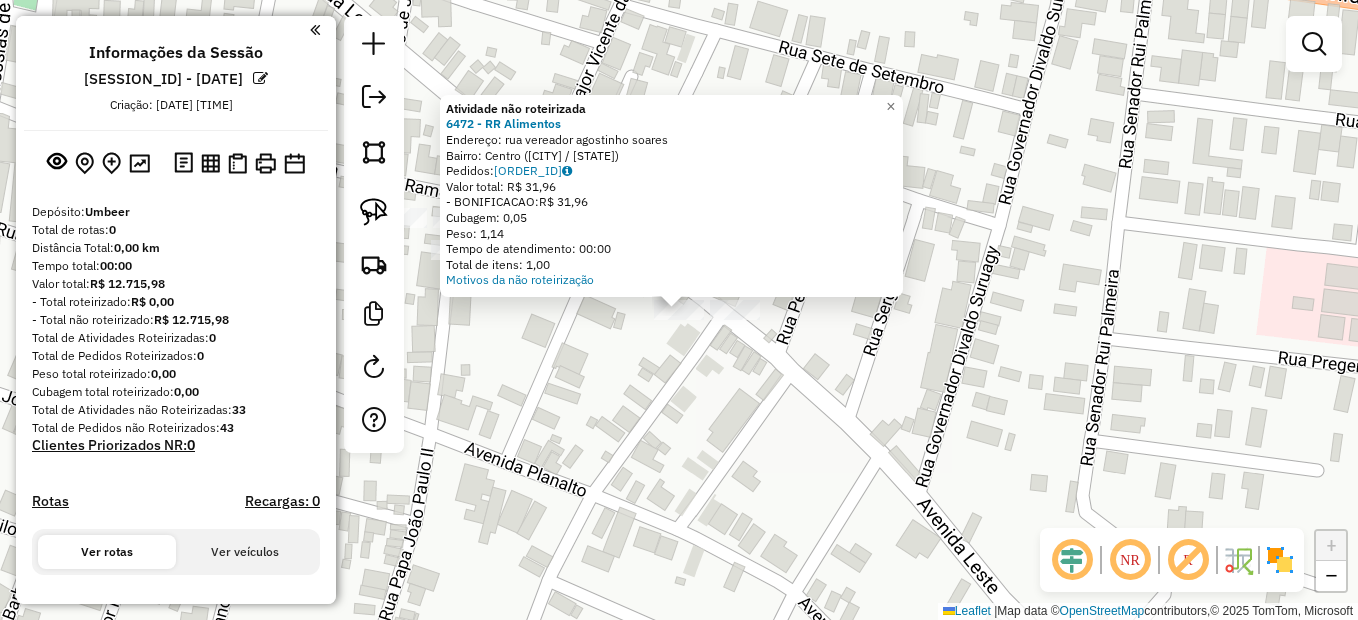 click on "Atividade não roteirizada 6472 - RR Alimentos  Endereço: [STREET]   Bairro: [NEIGHBORHOOD] ([CITY] / [STATE])   Pedidos:  [ORDER_ID]   Valor total: R$ 31,96   - BONIFICACAO:  R$ 31,96   Cubagem: 0,05   Peso: 1,14   Tempo de atendimento: 00:00   Total de itens: 1,00  Motivos da não roteirização × Janela de atendimento Grade de atendimento Capacidade Transportadoras Veículos Cliente Pedidos  Rotas Selecione os dias de semana para filtrar as janelas de atendimento  Seg   Ter   Qua   Qui   Sex   Sáb   Dom  Informe o período da janela de atendimento: De: Até:  Filtrar exatamente a janela do cliente  Considerar janela de atendimento padrão  Selecione os dias de semana para filtrar as grades de atendimento  Seg   Ter   Qua   Qui   Sex   Sáb   Dom   Considerar clientes sem dia de atendimento cadastrado  Clientes fora do dia de atendimento selecionado Filtrar as atividades entre os valores definidos abaixo:  Peso mínimo:   Peso máximo:   Cubagem mínima:   Cubagem máxima:   De:   Até:" 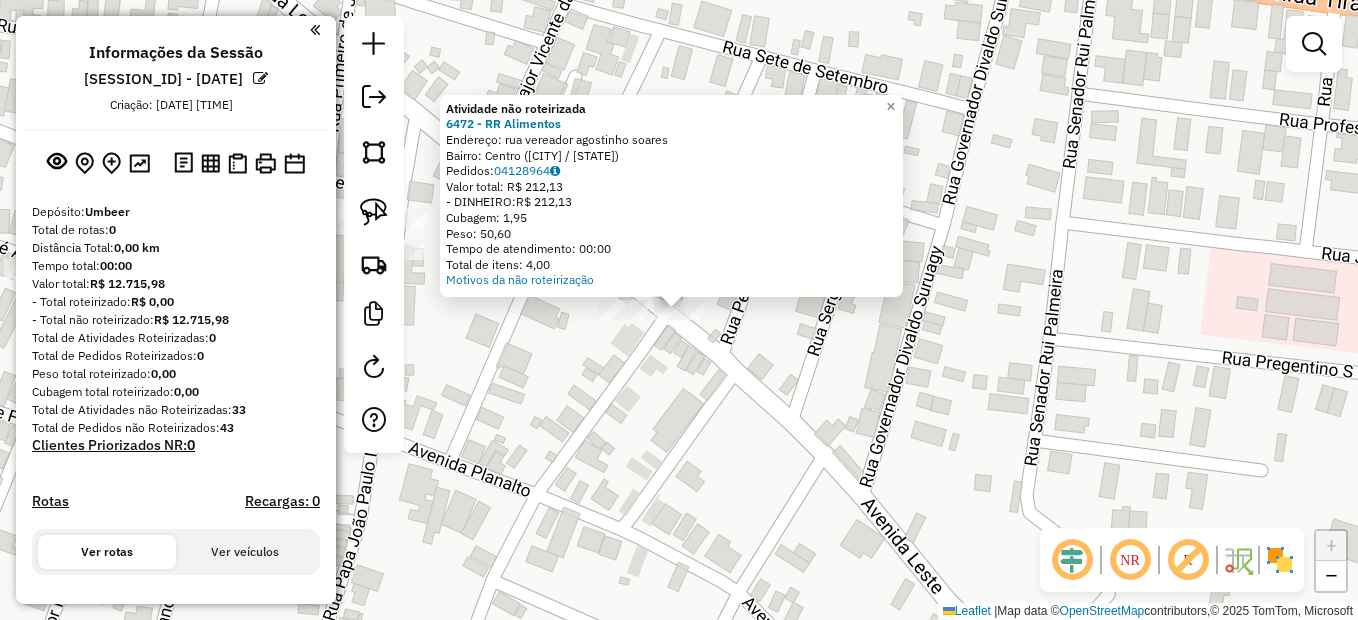 click on "Atividade não roteirizada 6472 - RR Alimentos  Endereço: rua vereador agostinho soares   Bairro: Centro ([CITY] / AL)   Pedidos:  04128964   Valor total: R$ 212,13   - DINHEIRO:  R$ 212,13   Cubagem: 1,95   Peso: 50,60   Tempo de atendimento: 00:00   Total de itens: 4,00  Motivos da não roteirização × Janela de atendimento Grade de atendimento Capacidade Transportadoras Veículos Cliente Pedidos  Rotas Selecione os dias de semana para filtrar as janelas de atendimento  Seg   Ter   Qua   Qui   Sex   Sáb   Dom  Informe o período da janela de atendimento: De: Até:  Filtrar exatamente a janela do cliente  Considerar janela de atendimento padrão  Selecione os dias de semana para filtrar as grades de atendimento  Seg   Ter   Qua   Qui   Sex   Sáb   Dom   Considerar clientes sem dia de atendimento cadastrado  Clientes fora do dia de atendimento selecionado Filtrar as atividades entre os valores definidos abaixo:  Peso mínimo:   Peso máximo:   Cubagem mínima:   Cubagem máxima:   De:   Até:" 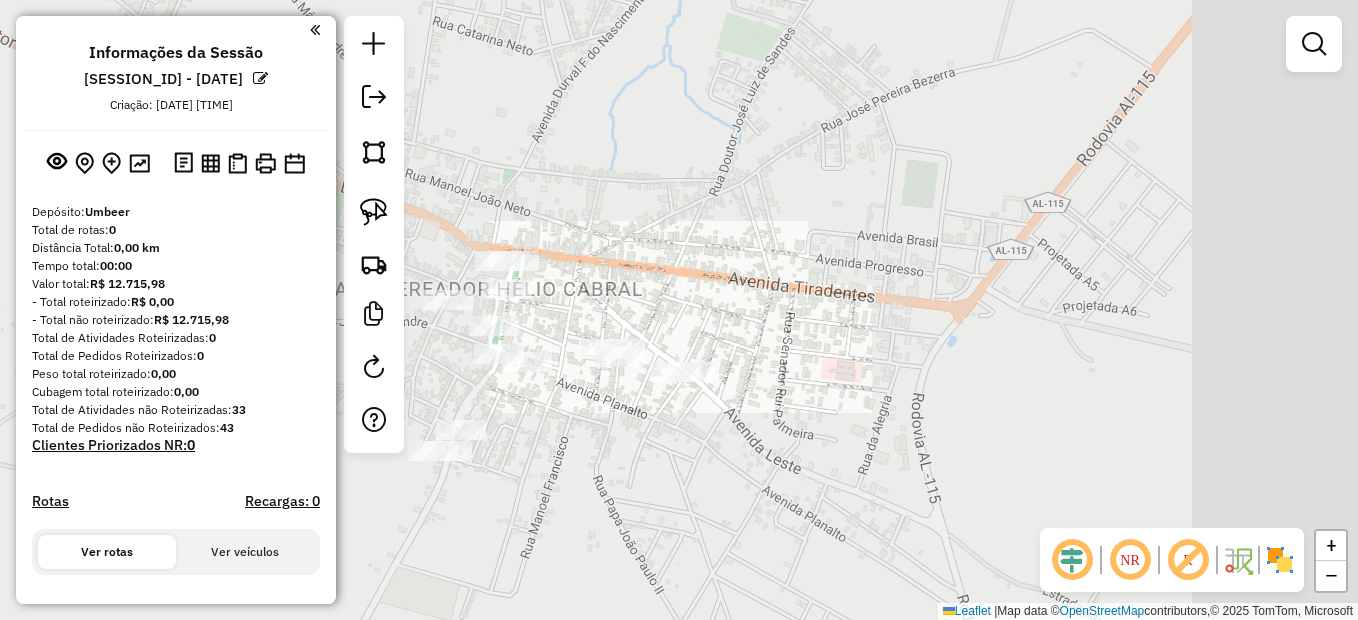 click on "Janela de atendimento Grade de atendimento Capacidade Transportadoras Veículos Cliente Pedidos  Rotas Selecione os dias de semana para filtrar as janelas de atendimento  Seg   Ter   Qua   Qui   Sex   Sáb   Dom  Informe o período da janela de atendimento: De: Até:  Filtrar exatamente a janela do cliente  Considerar janela de atendimento padrão  Selecione os dias de semana para filtrar as grades de atendimento  Seg   Ter   Qua   Qui   Sex   Sáb   Dom   Considerar clientes sem dia de atendimento cadastrado  Clientes fora do dia de atendimento selecionado Filtrar as atividades entre os valores definidos abaixo:  Peso mínimo:   Peso máximo:   Cubagem mínima:   Cubagem máxima:   De:   Até:  Filtrar as atividades entre o tempo de atendimento definido abaixo:  De:   Até:   Considerar capacidade total dos clientes não roteirizados Transportadora: Selecione um ou mais itens Tipo de veículo: Selecione um ou mais itens Veículo: Selecione um ou mais itens Motorista: Selecione um ou mais itens Nome: Rótulo:" 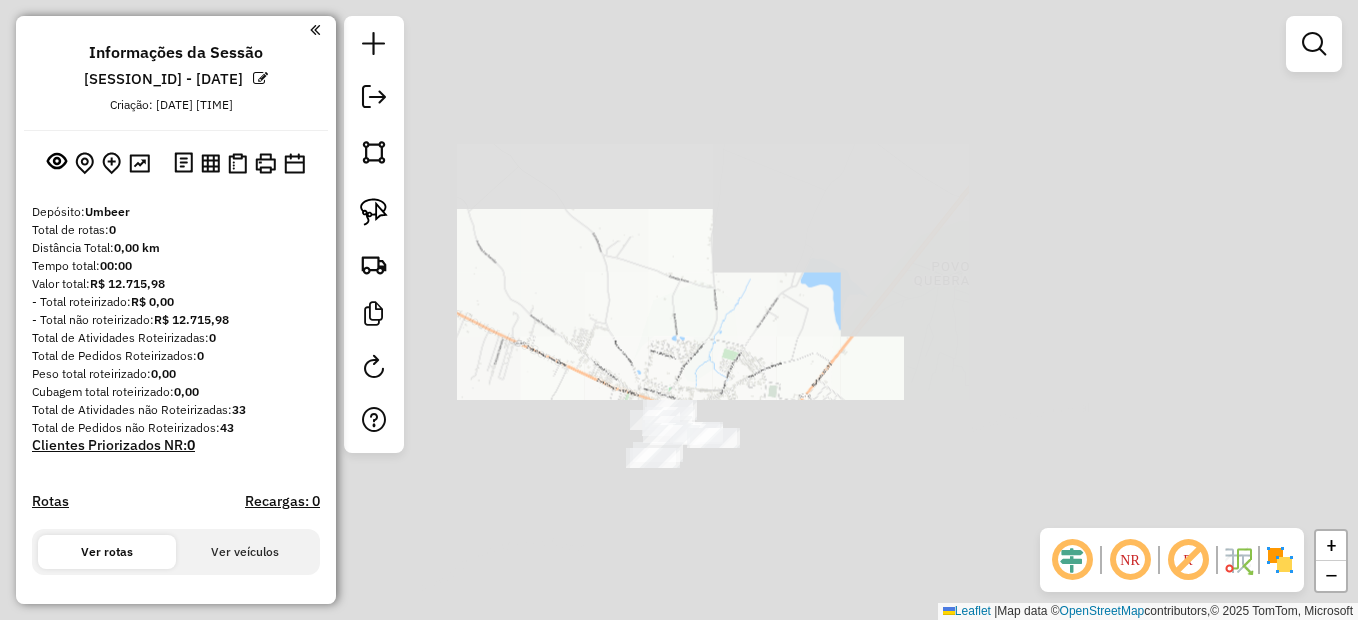 drag, startPoint x: 751, startPoint y: 468, endPoint x: 756, endPoint y: 455, distance: 13.928389 